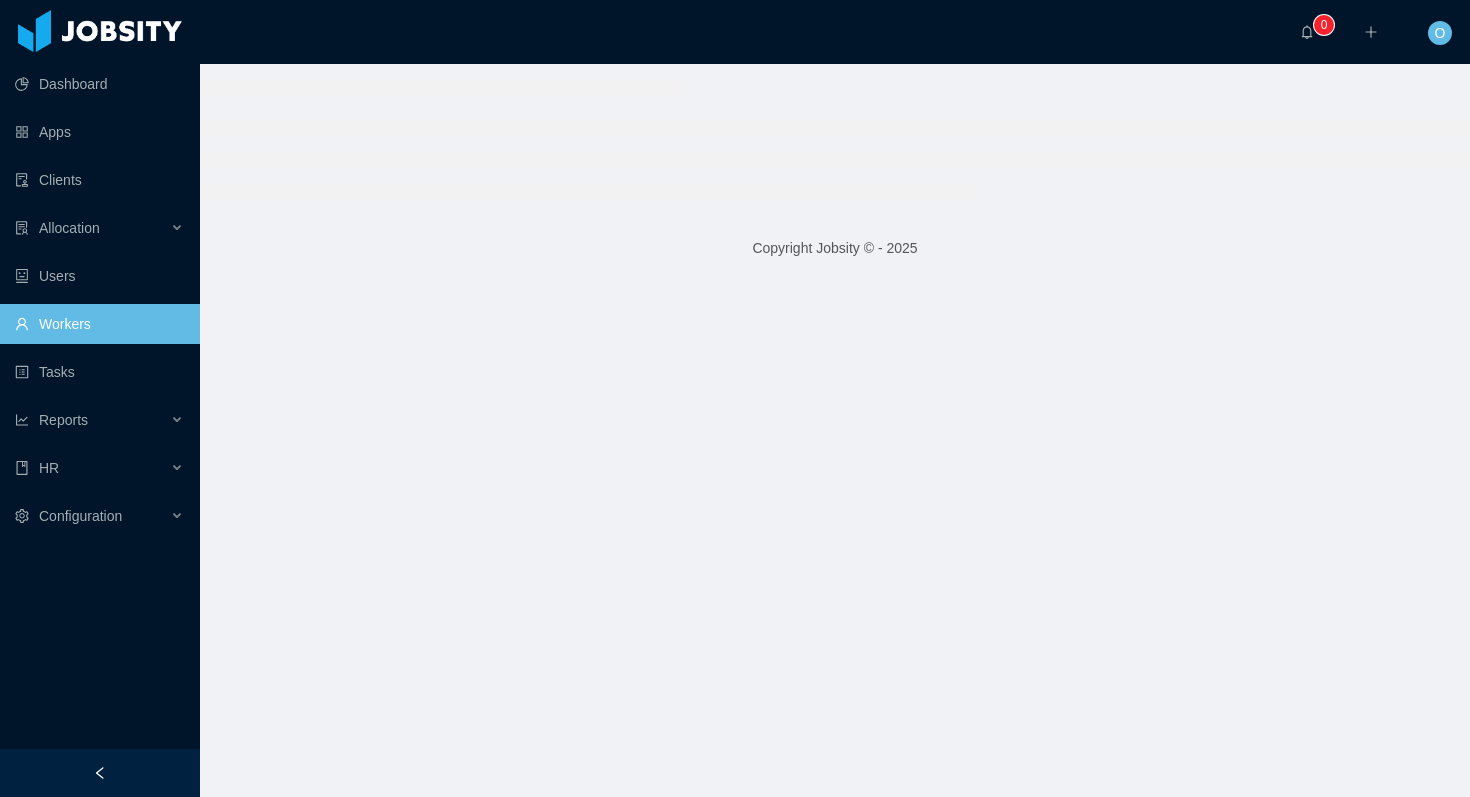 scroll, scrollTop: 0, scrollLeft: 0, axis: both 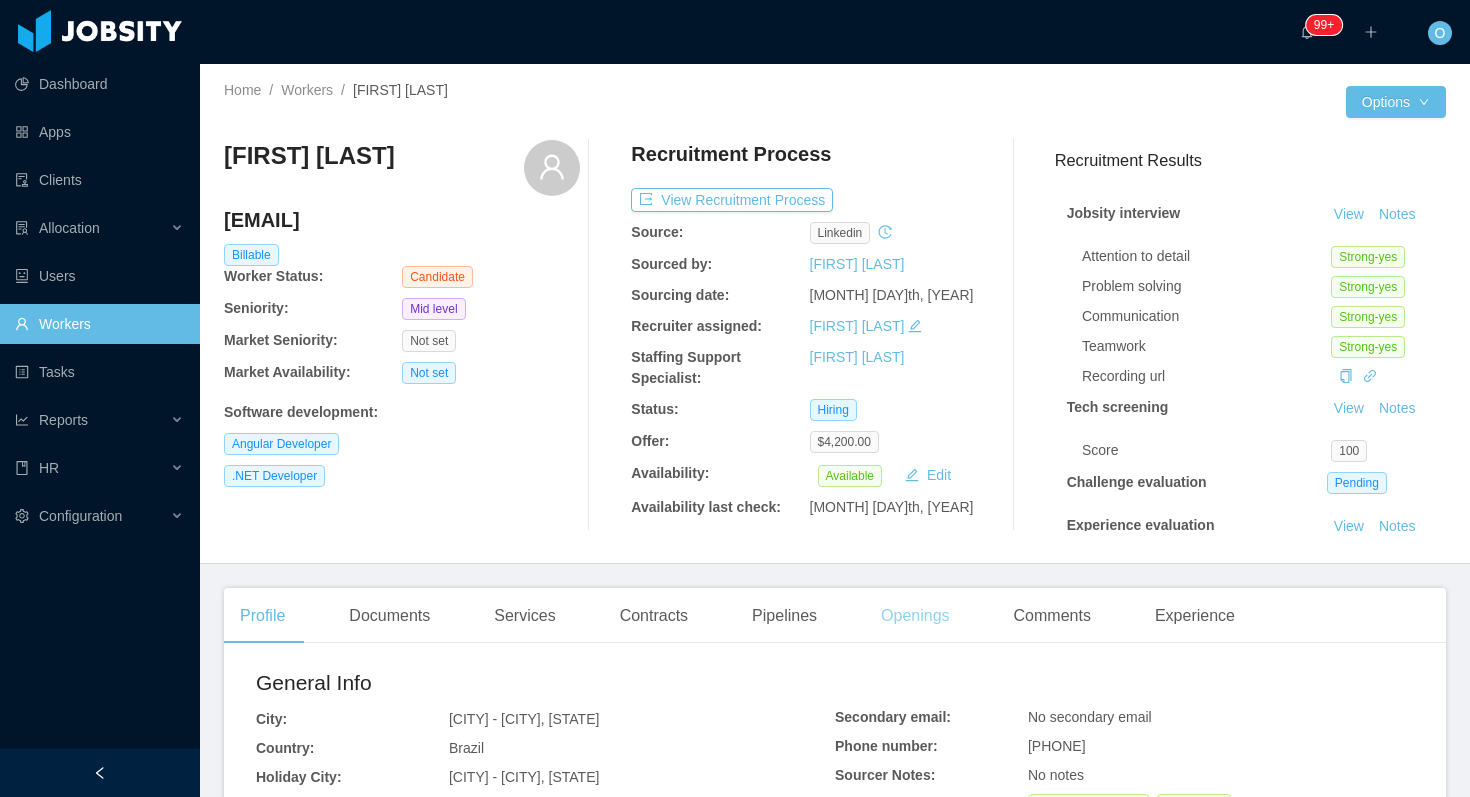 click on "Openings" at bounding box center [915, 616] 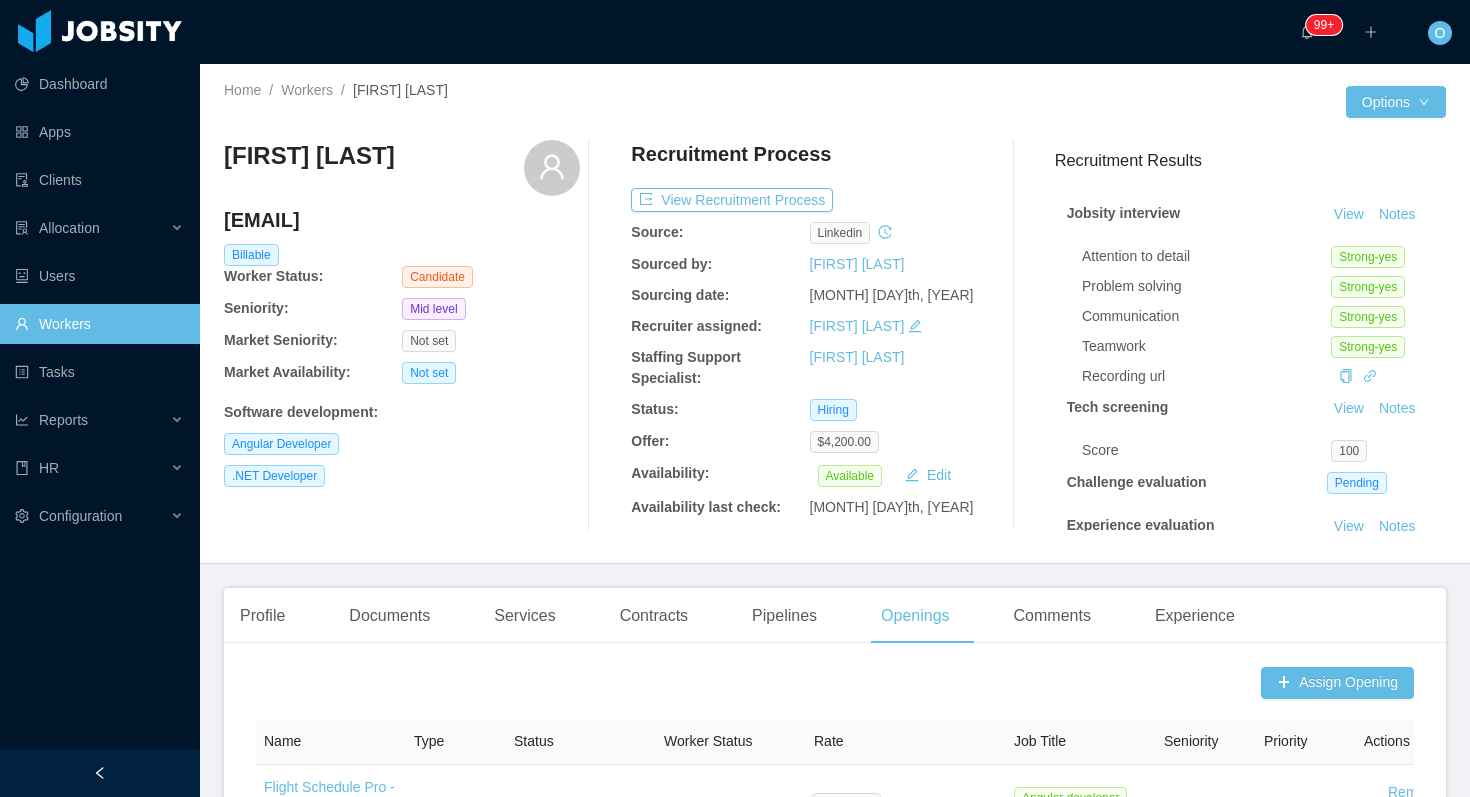 scroll, scrollTop: 635, scrollLeft: 0, axis: vertical 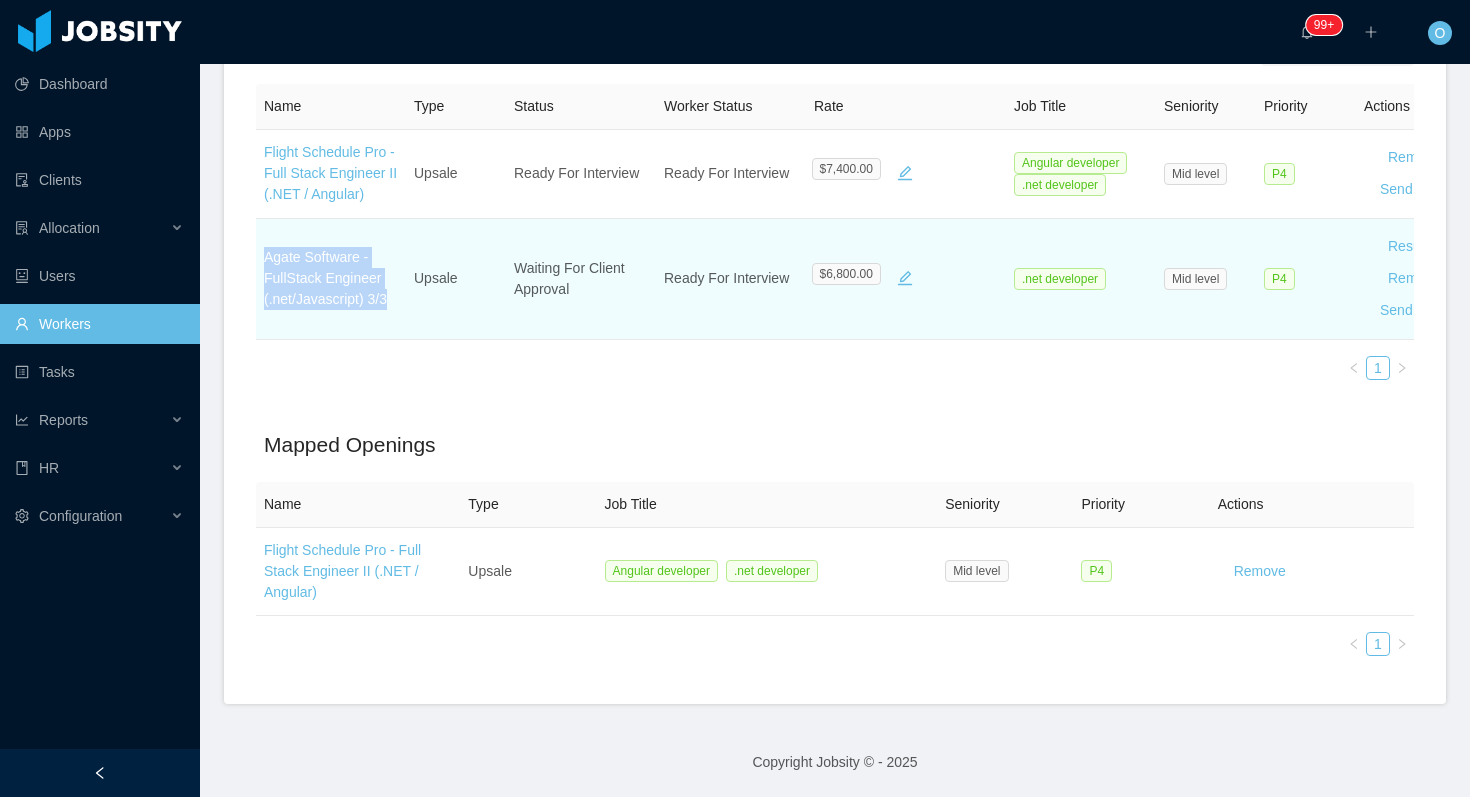 drag, startPoint x: 397, startPoint y: 304, endPoint x: 266, endPoint y: 265, distance: 136.68211 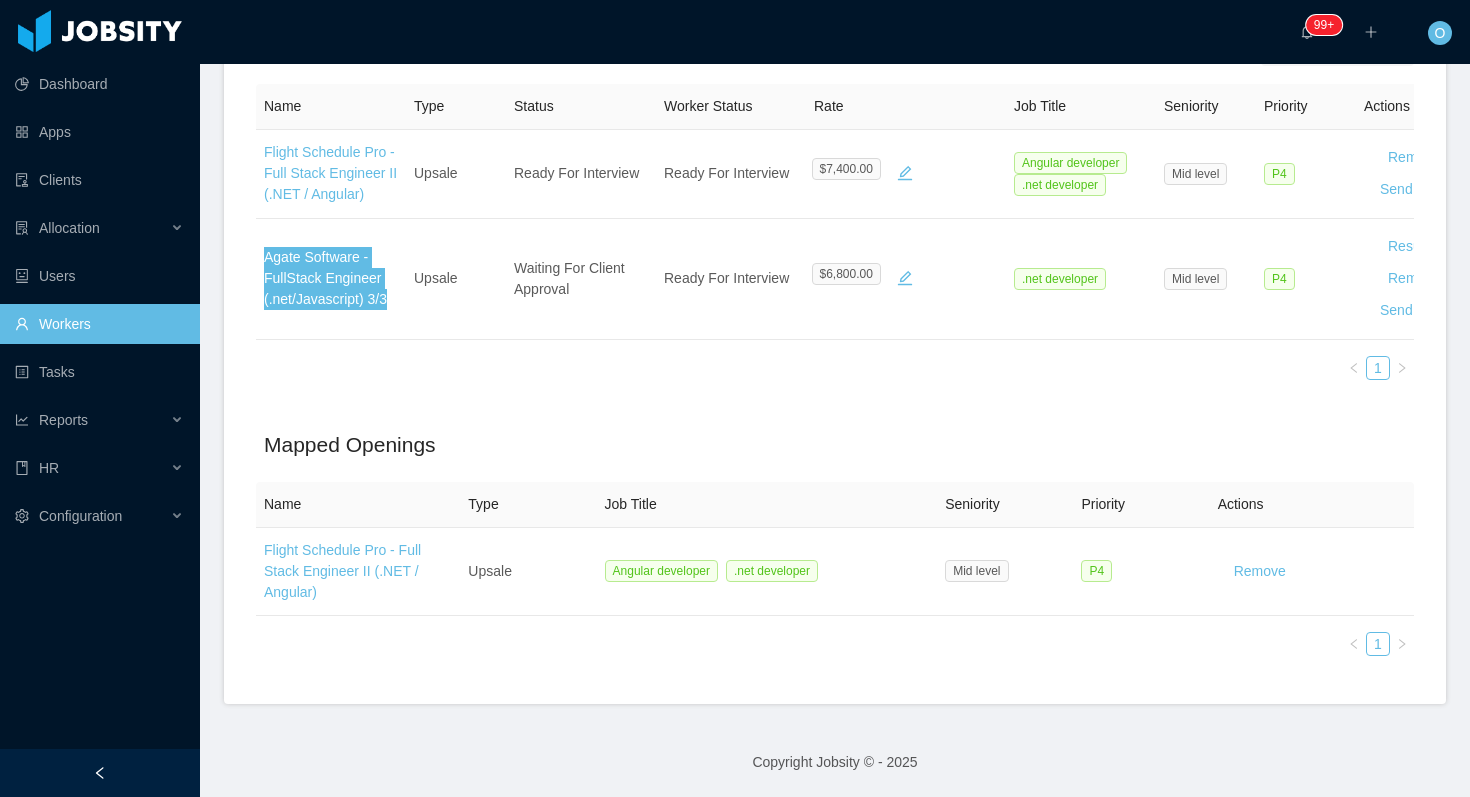 drag, startPoint x: 371, startPoint y: 295, endPoint x: 983, endPoint y: 45, distance: 661.093 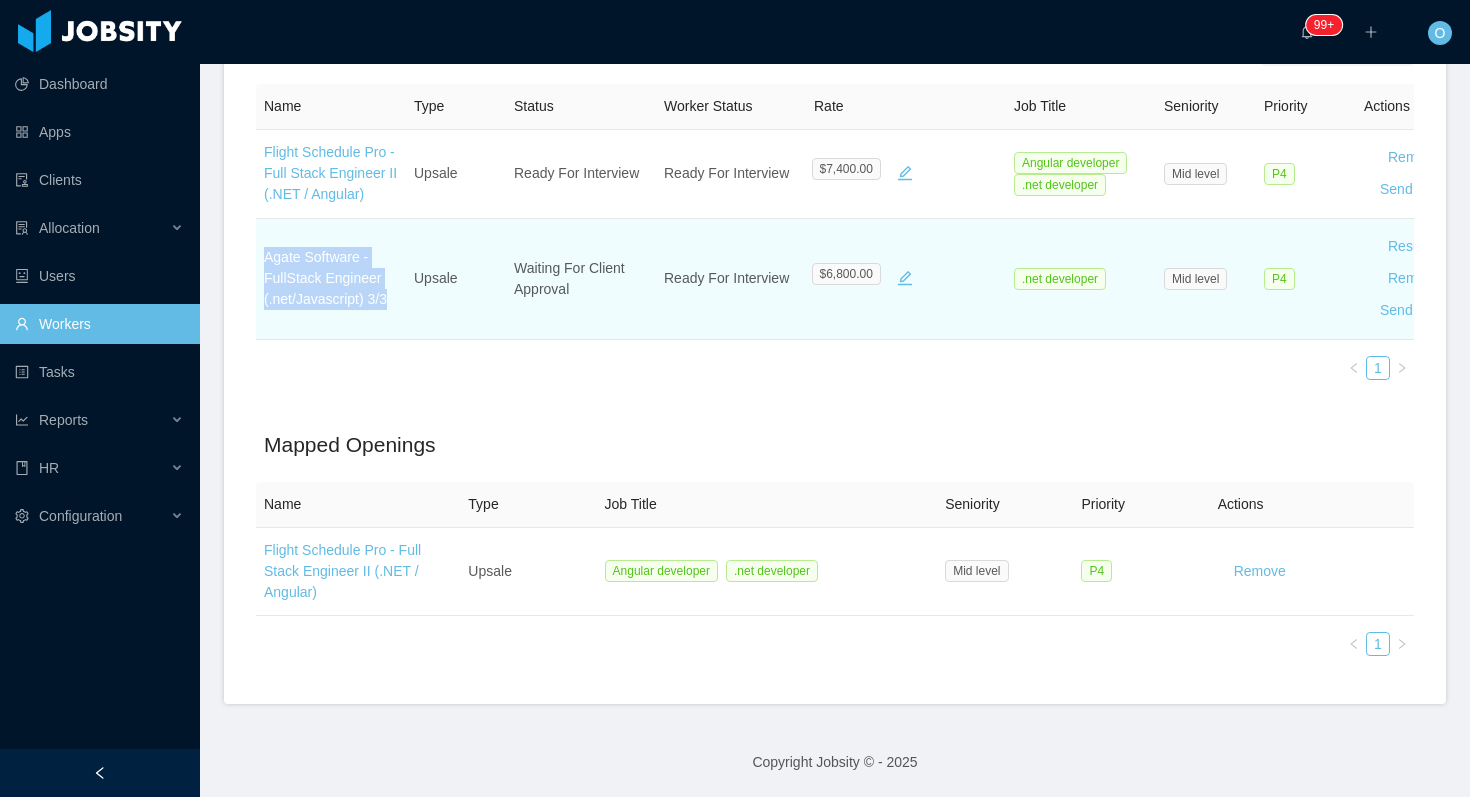 click on "Agate Software - FullStack Engineer (.net/Javascript) 3/3" at bounding box center (325, 278) 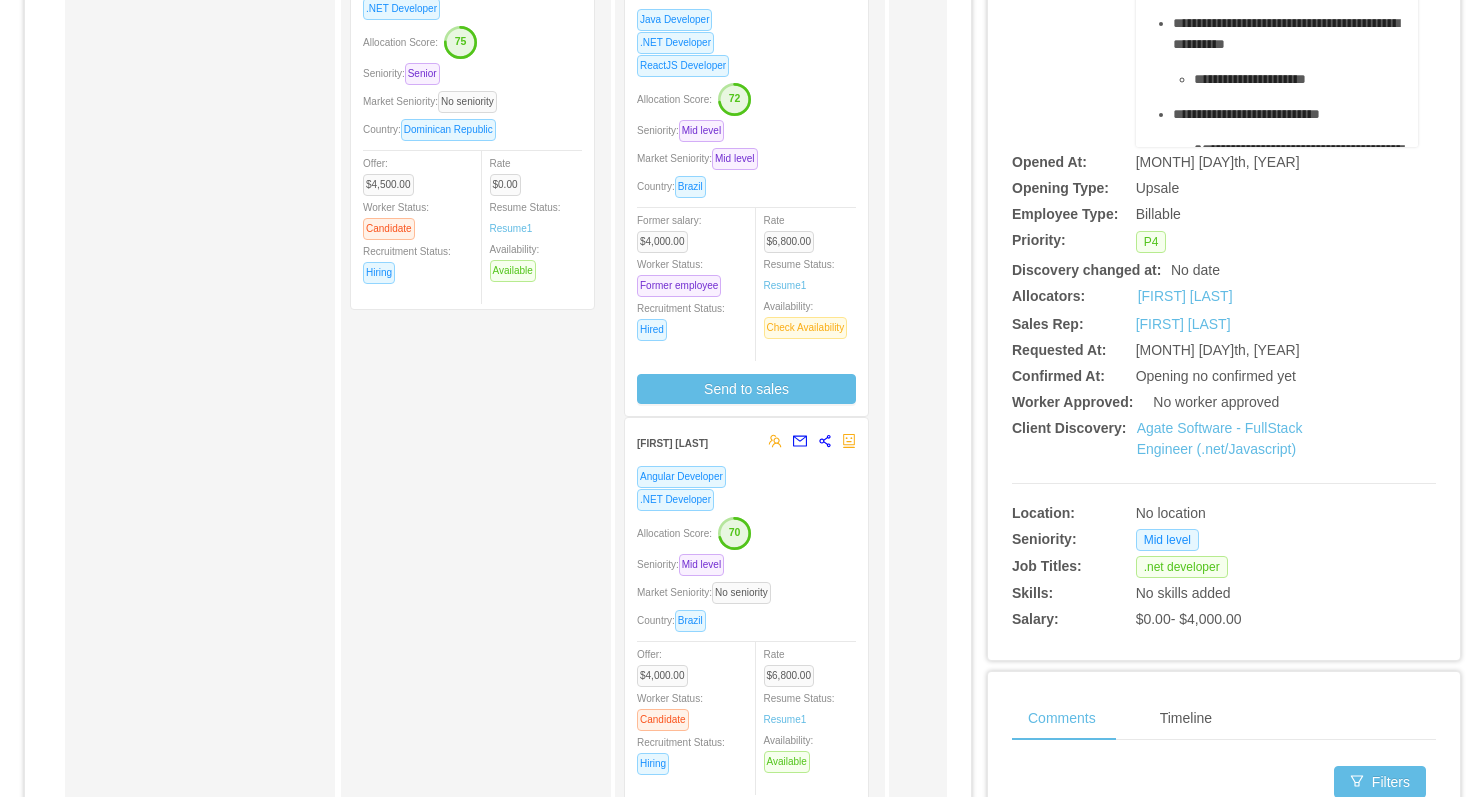 scroll, scrollTop: 296, scrollLeft: 0, axis: vertical 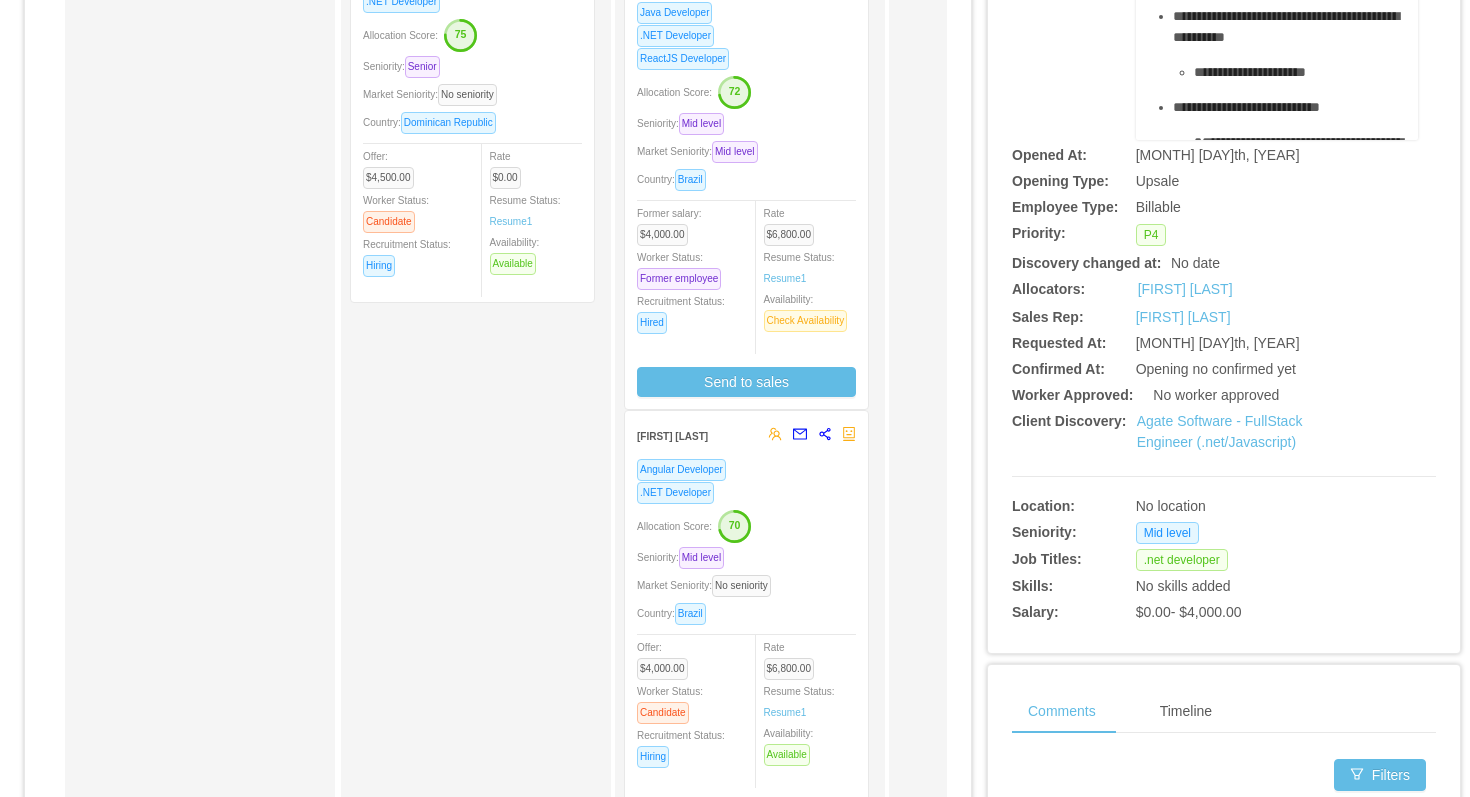 click on "Allocation Score:   70" at bounding box center [746, 525] 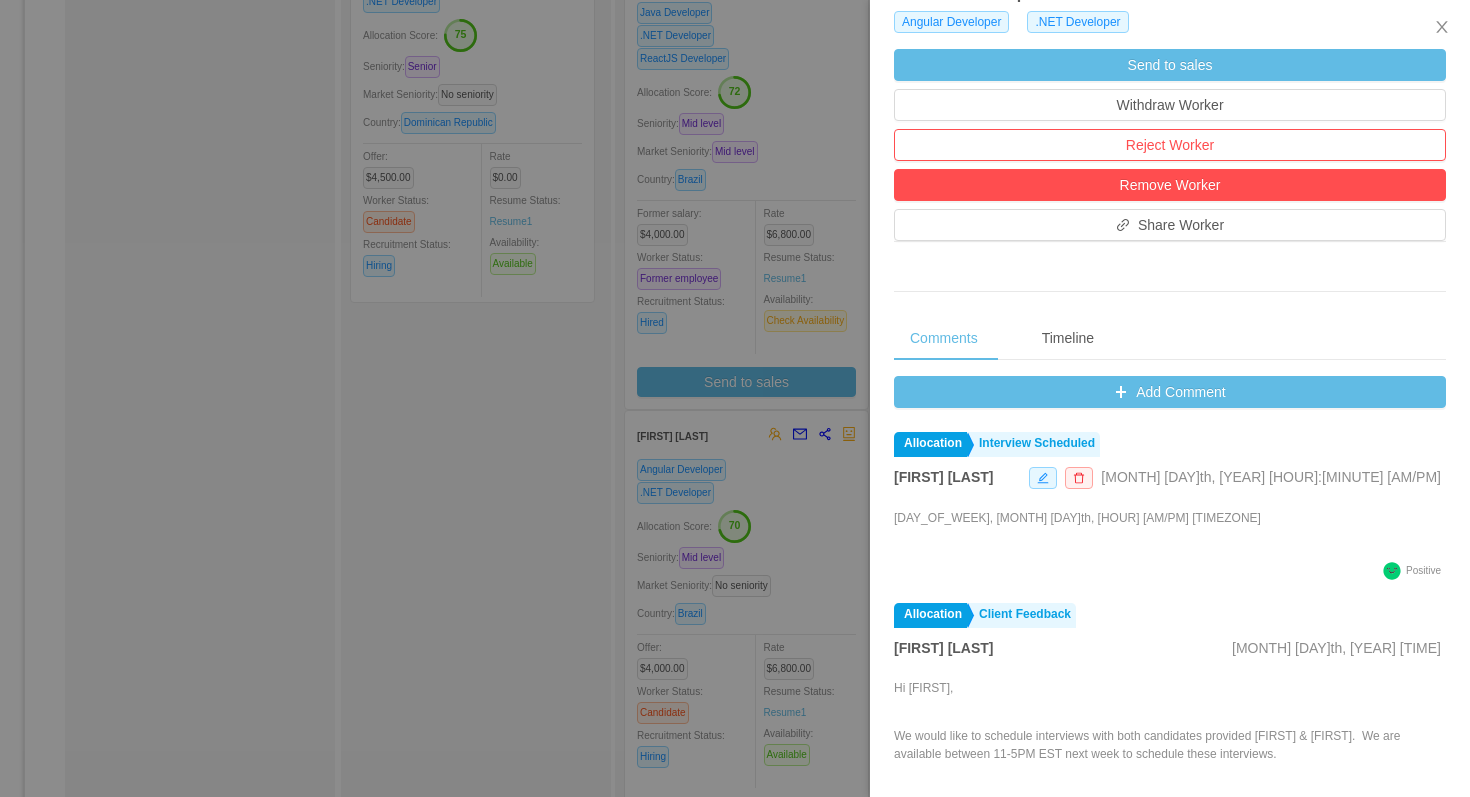 scroll, scrollTop: 601, scrollLeft: 0, axis: vertical 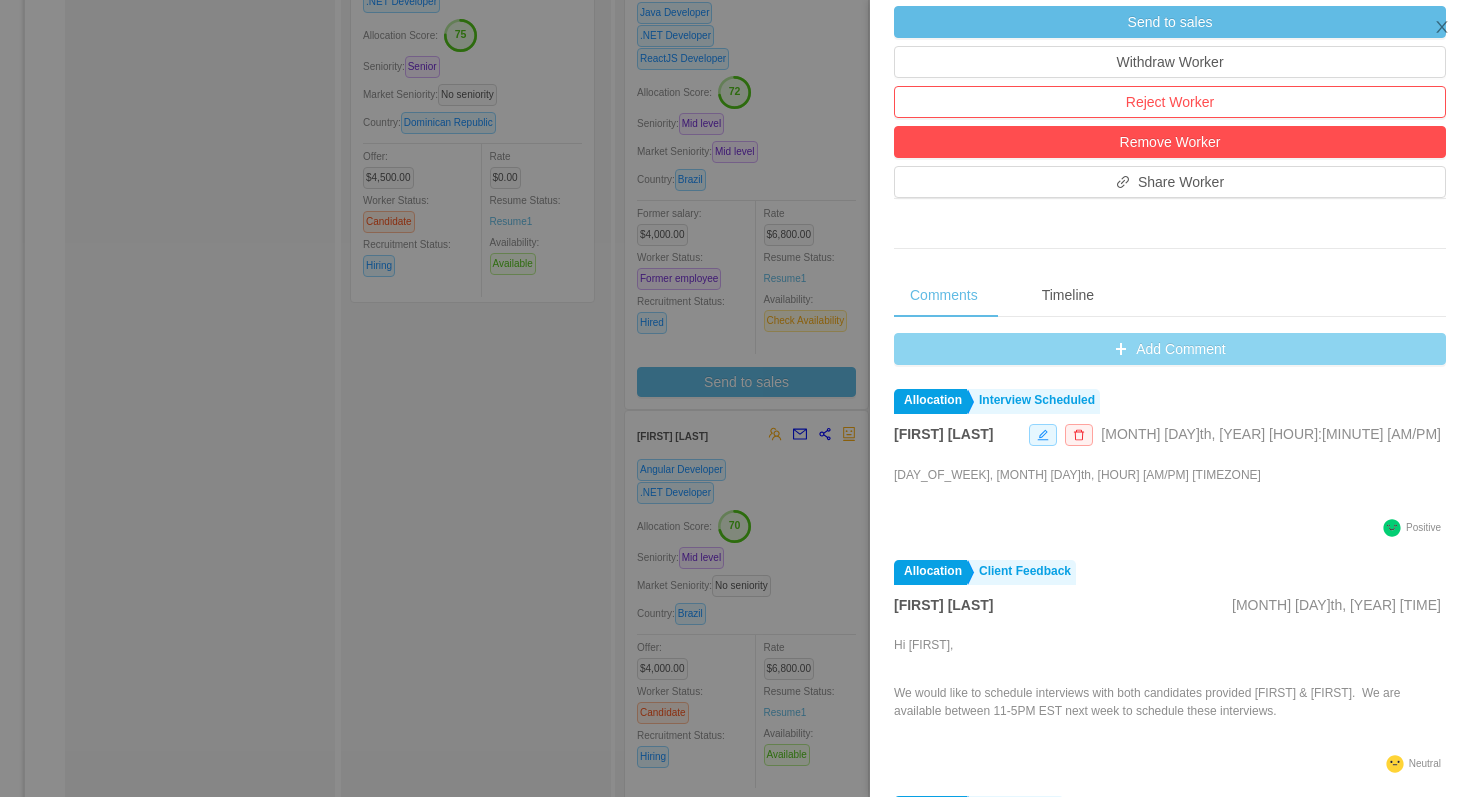 click on "Add Comment" at bounding box center (1170, 349) 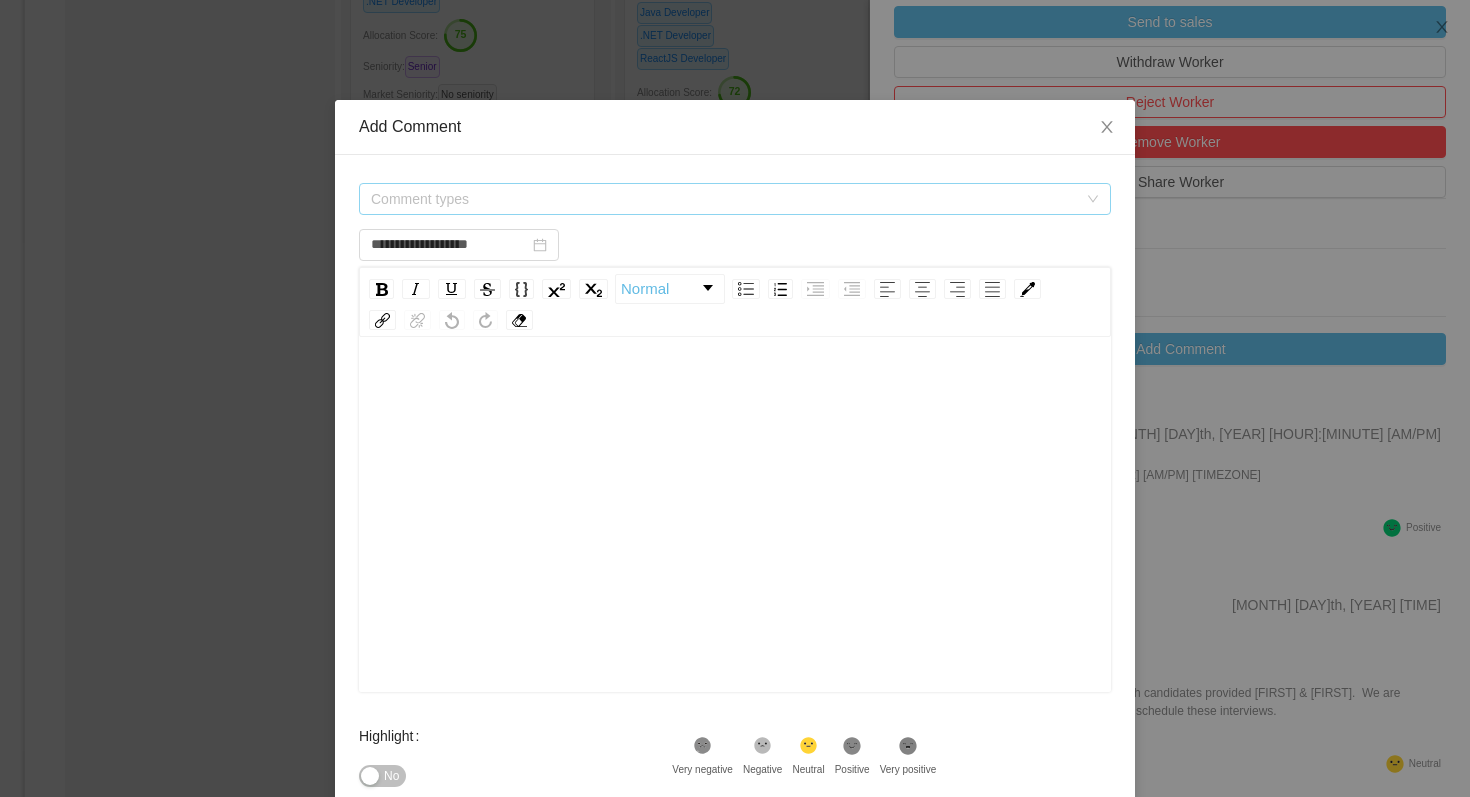 click on "Comment types" at bounding box center [724, 199] 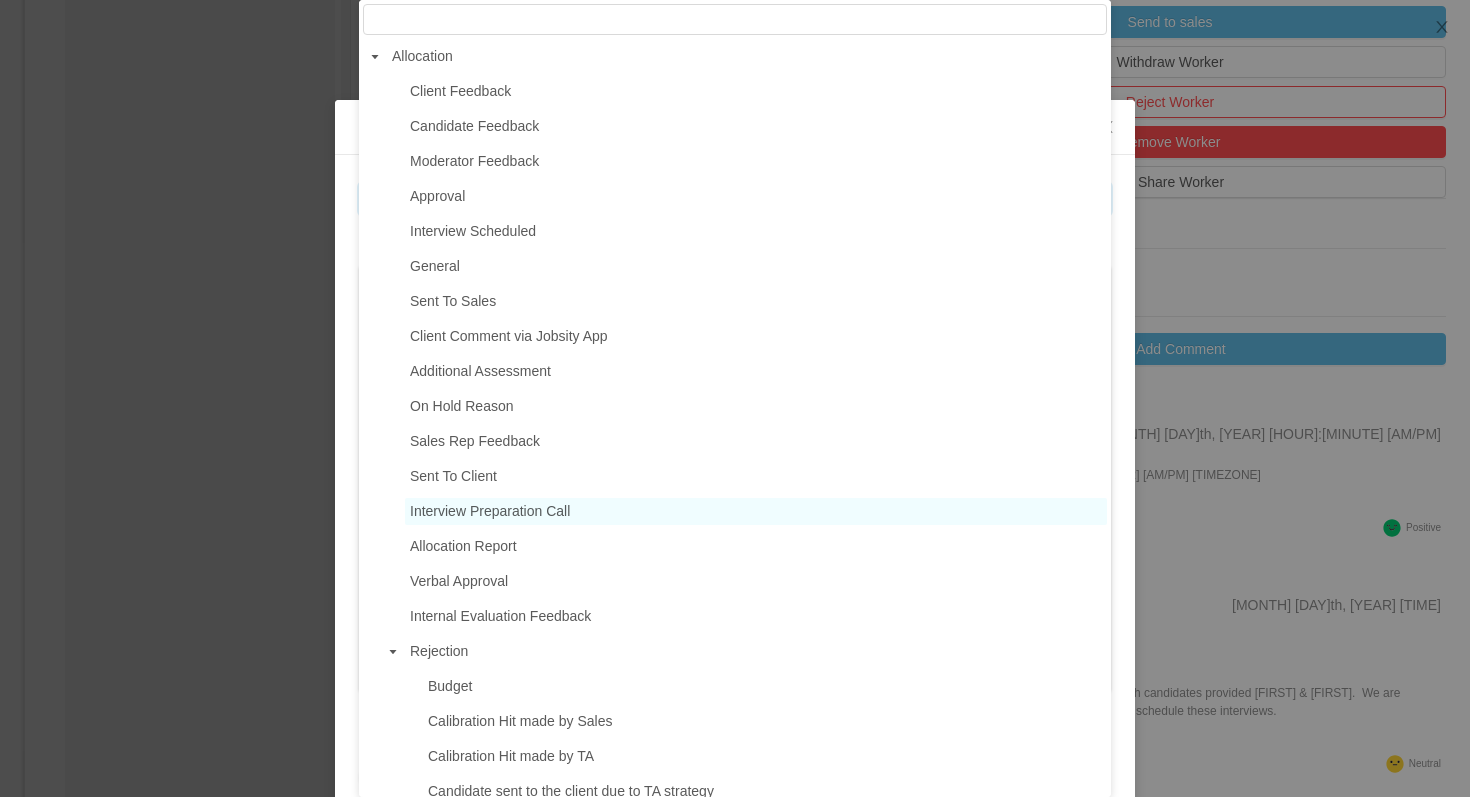click on "Interview Preparation Call" at bounding box center (490, 511) 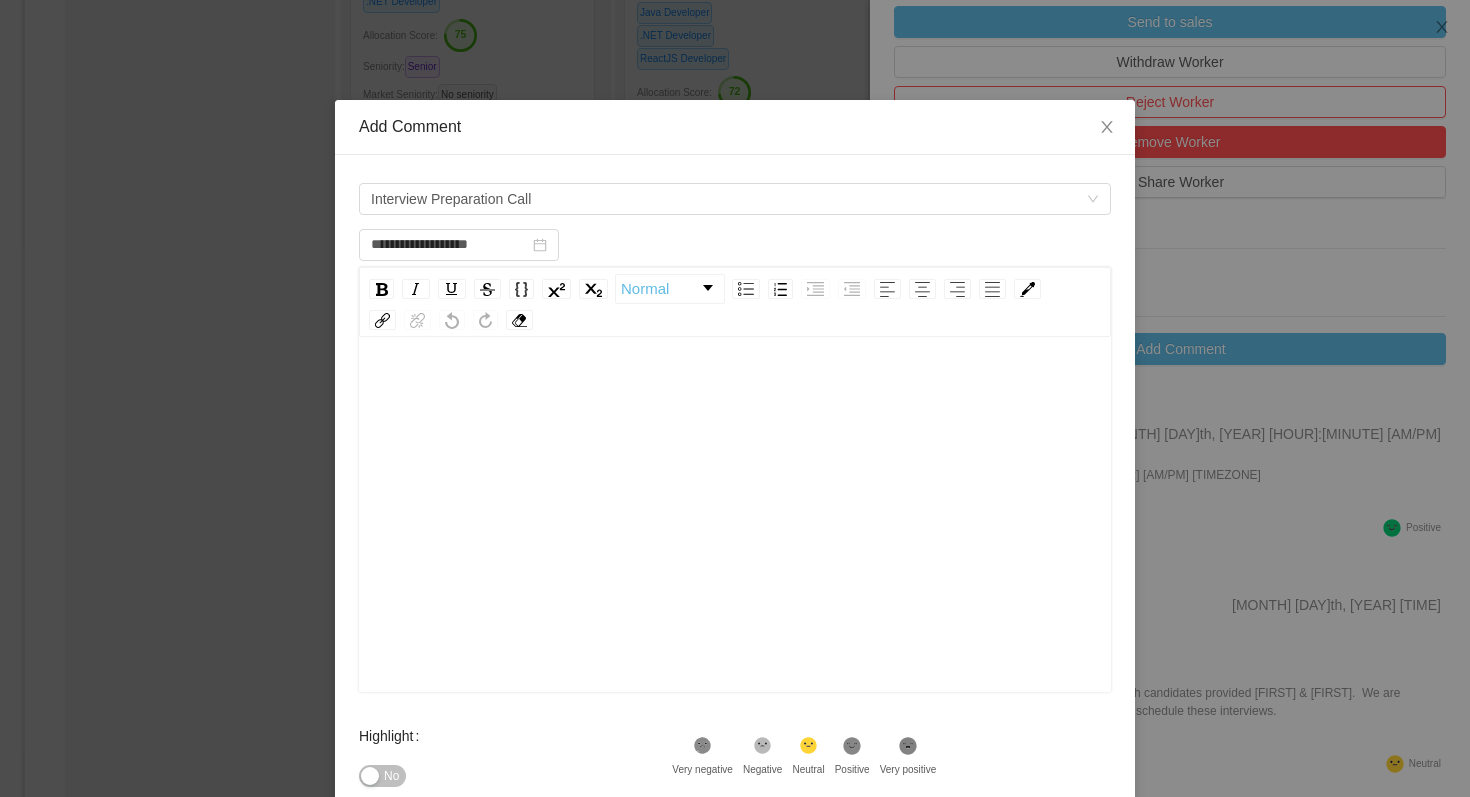 click at bounding box center [735, 546] 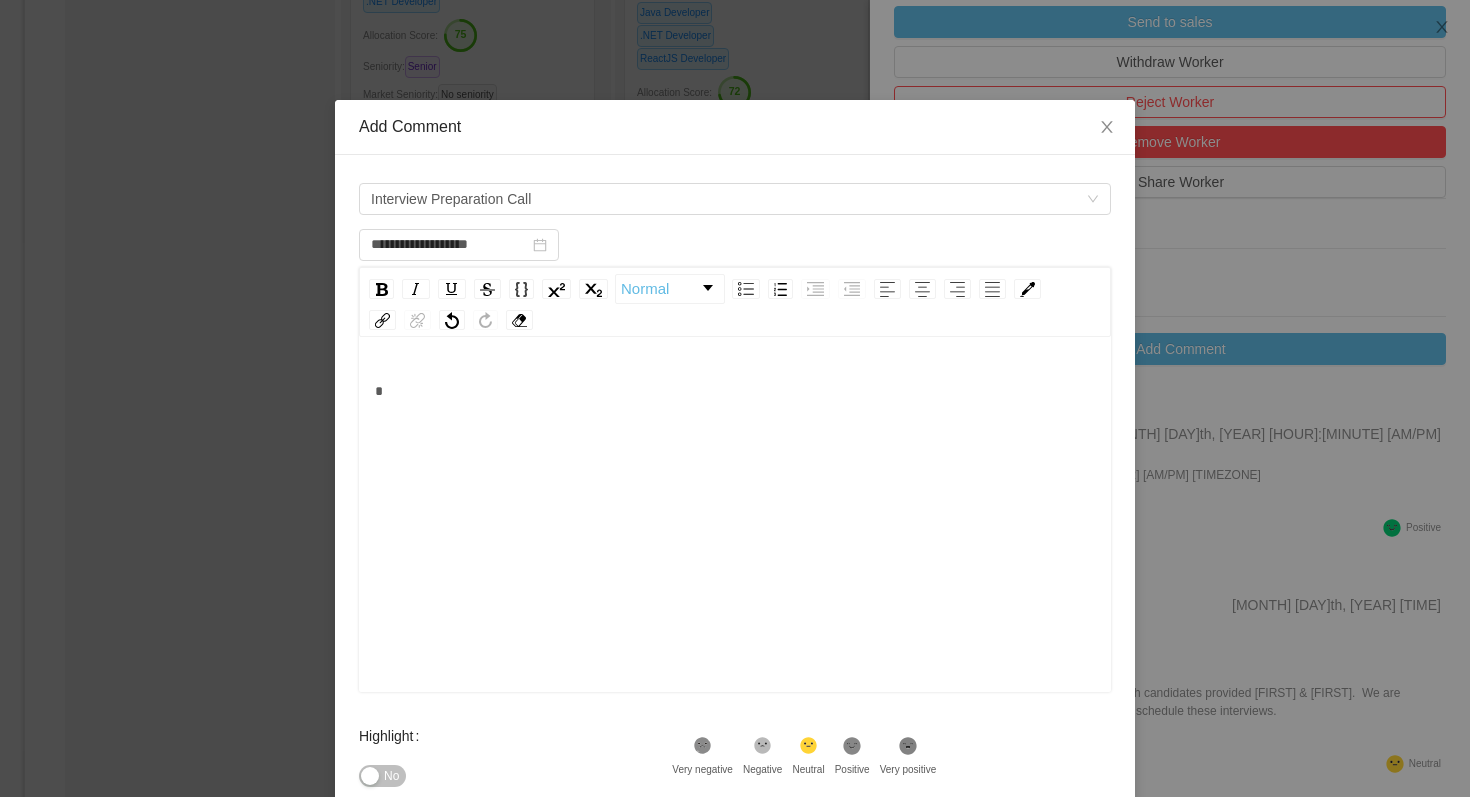 type 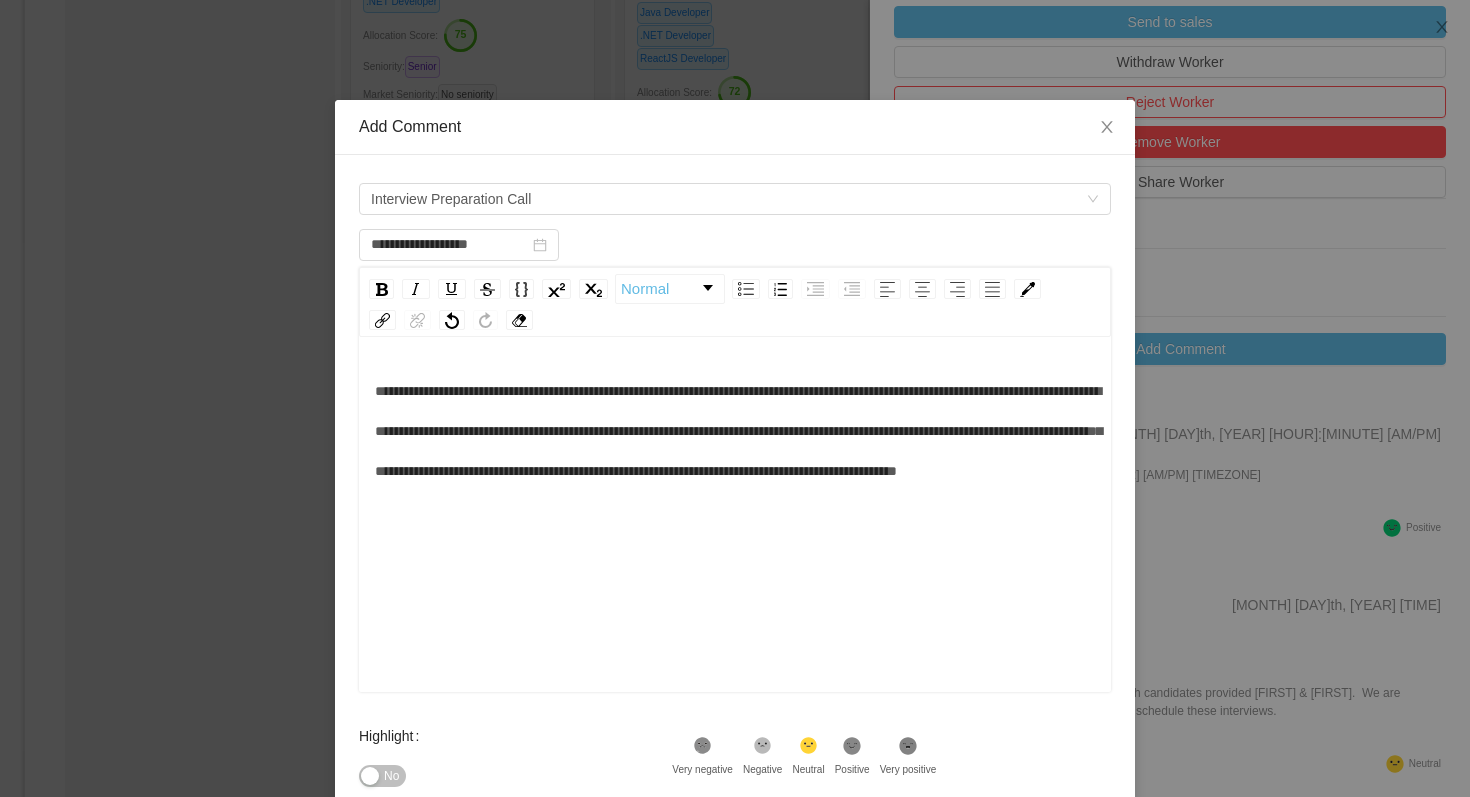 click 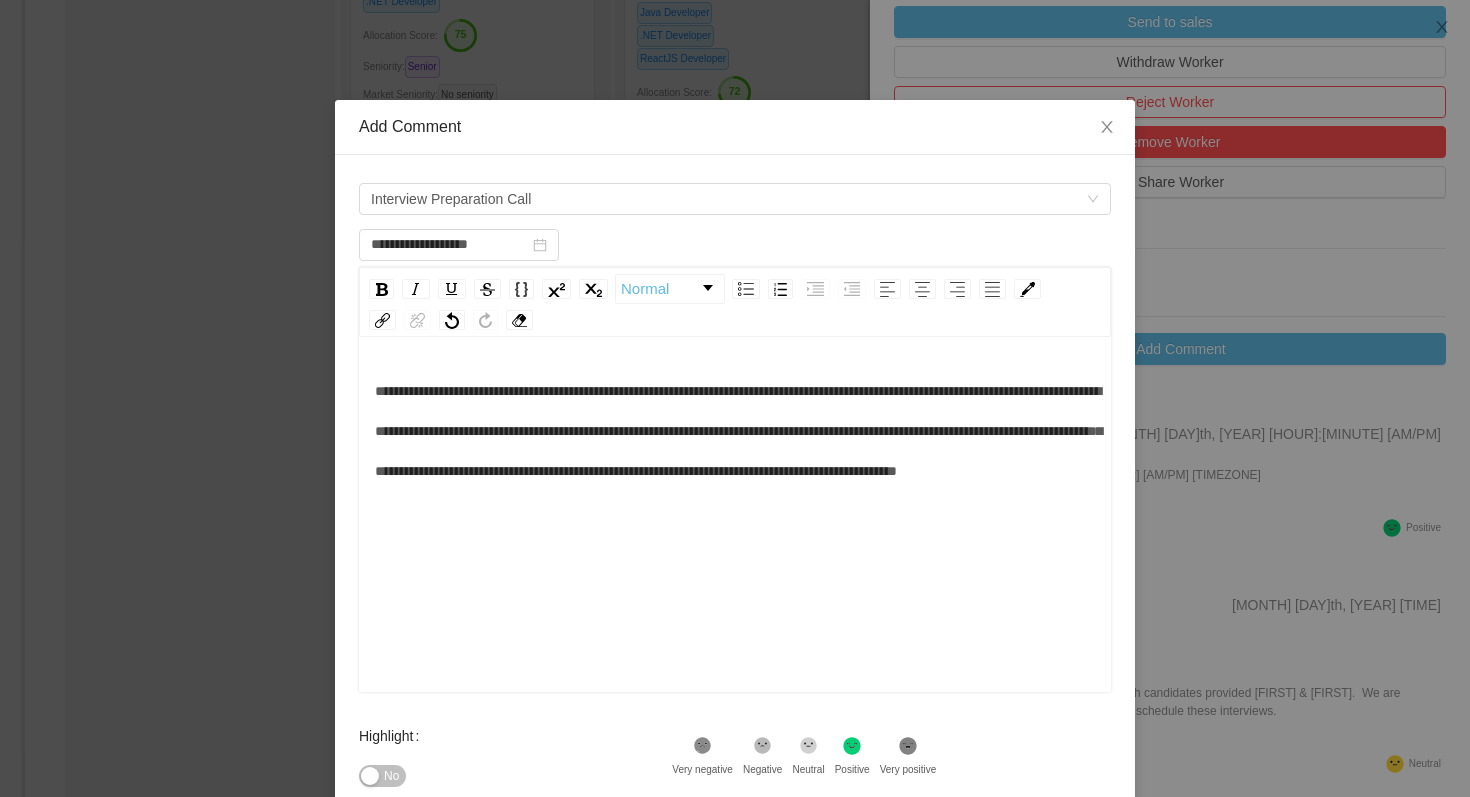 click on "No" at bounding box center [382, 776] 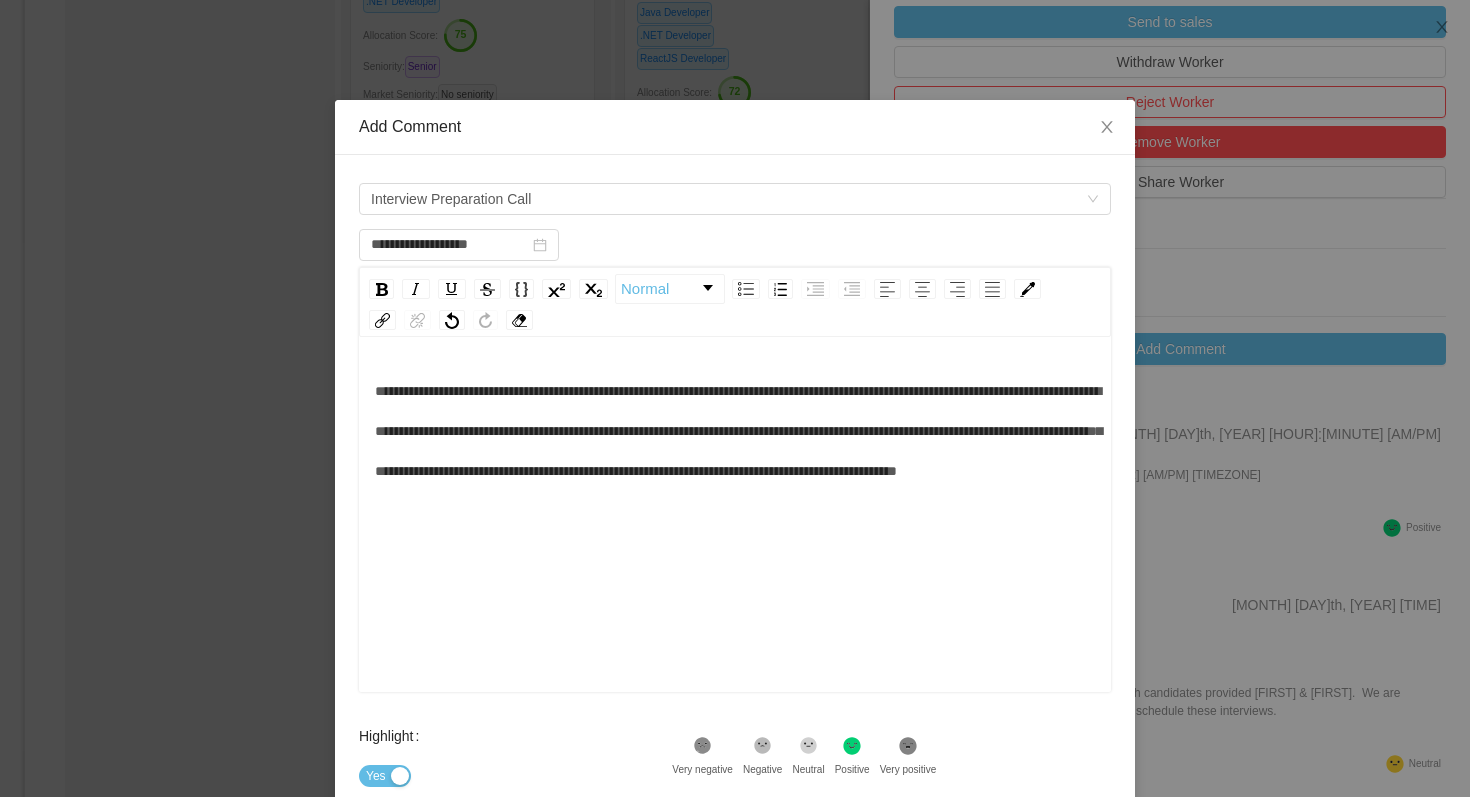 scroll, scrollTop: 124, scrollLeft: 0, axis: vertical 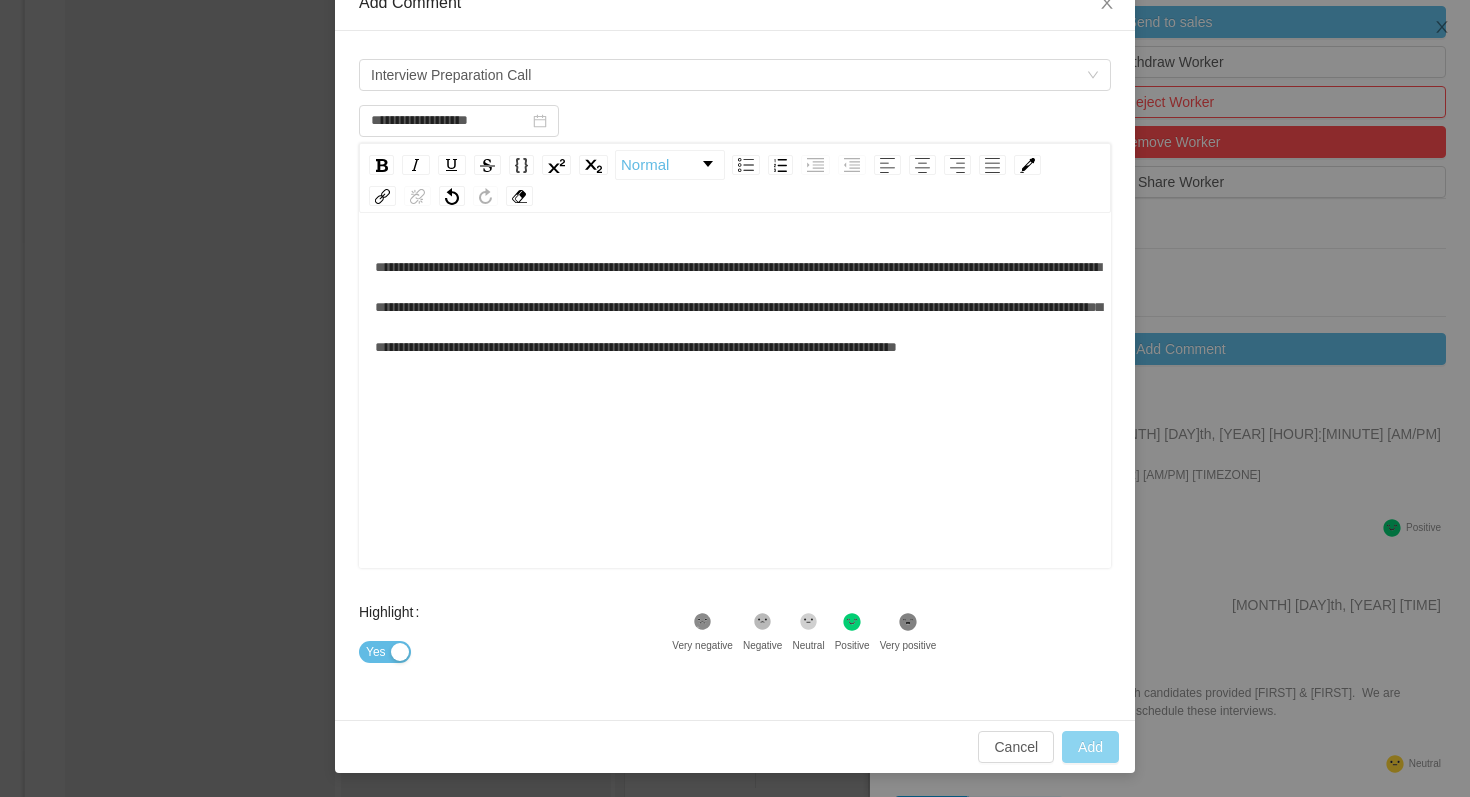 click on "Add" at bounding box center [1090, 747] 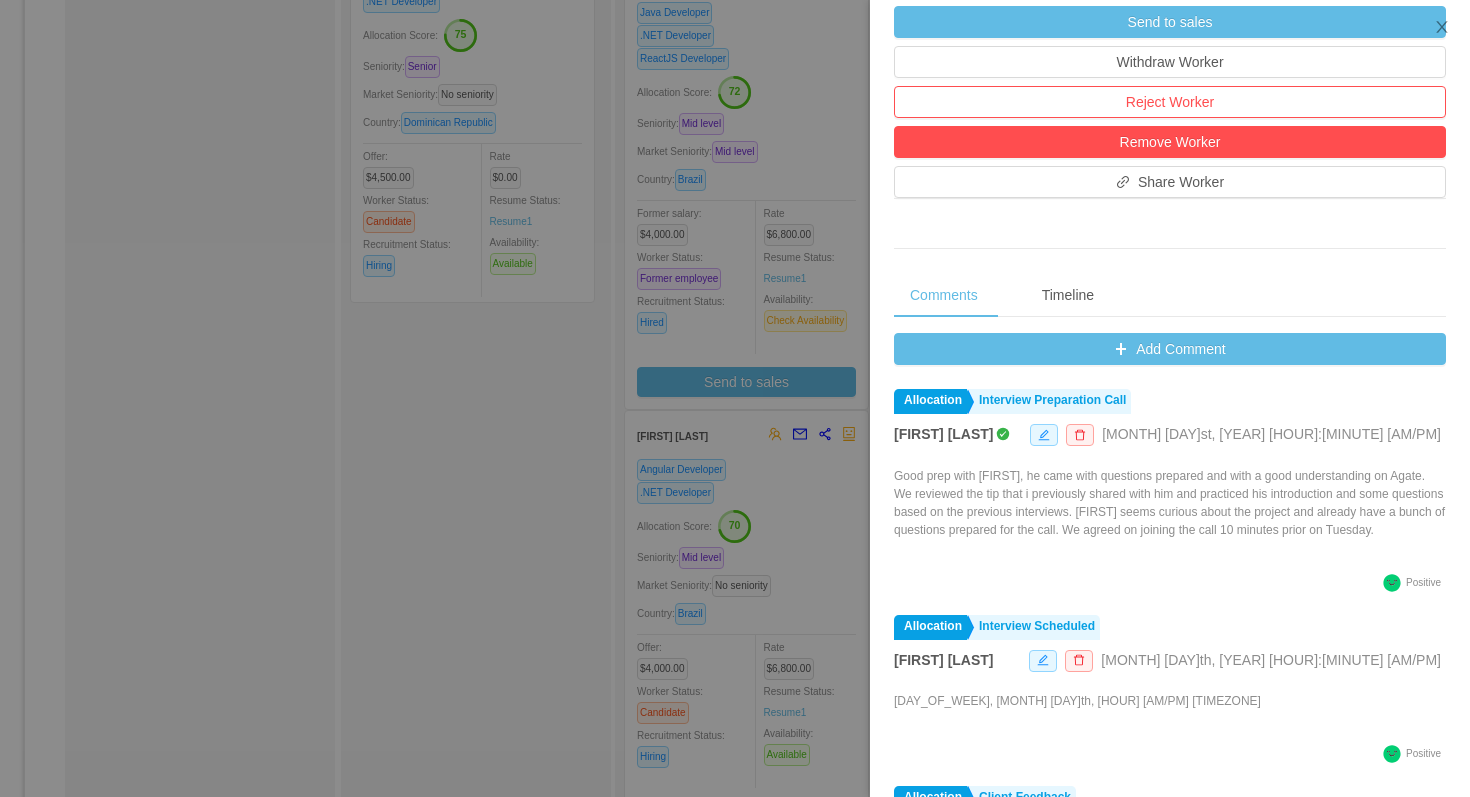 click at bounding box center (735, 398) 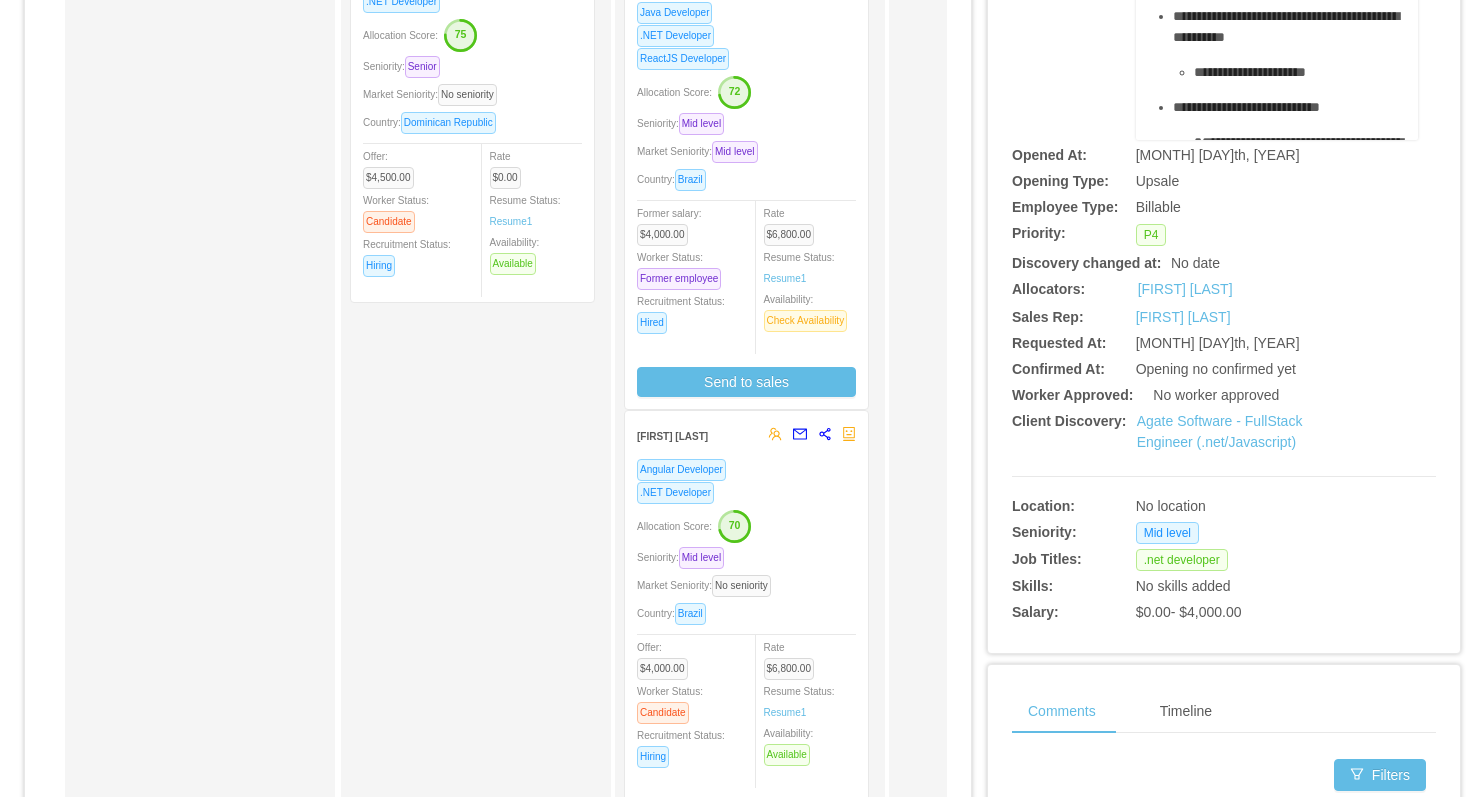 scroll, scrollTop: 0, scrollLeft: 0, axis: both 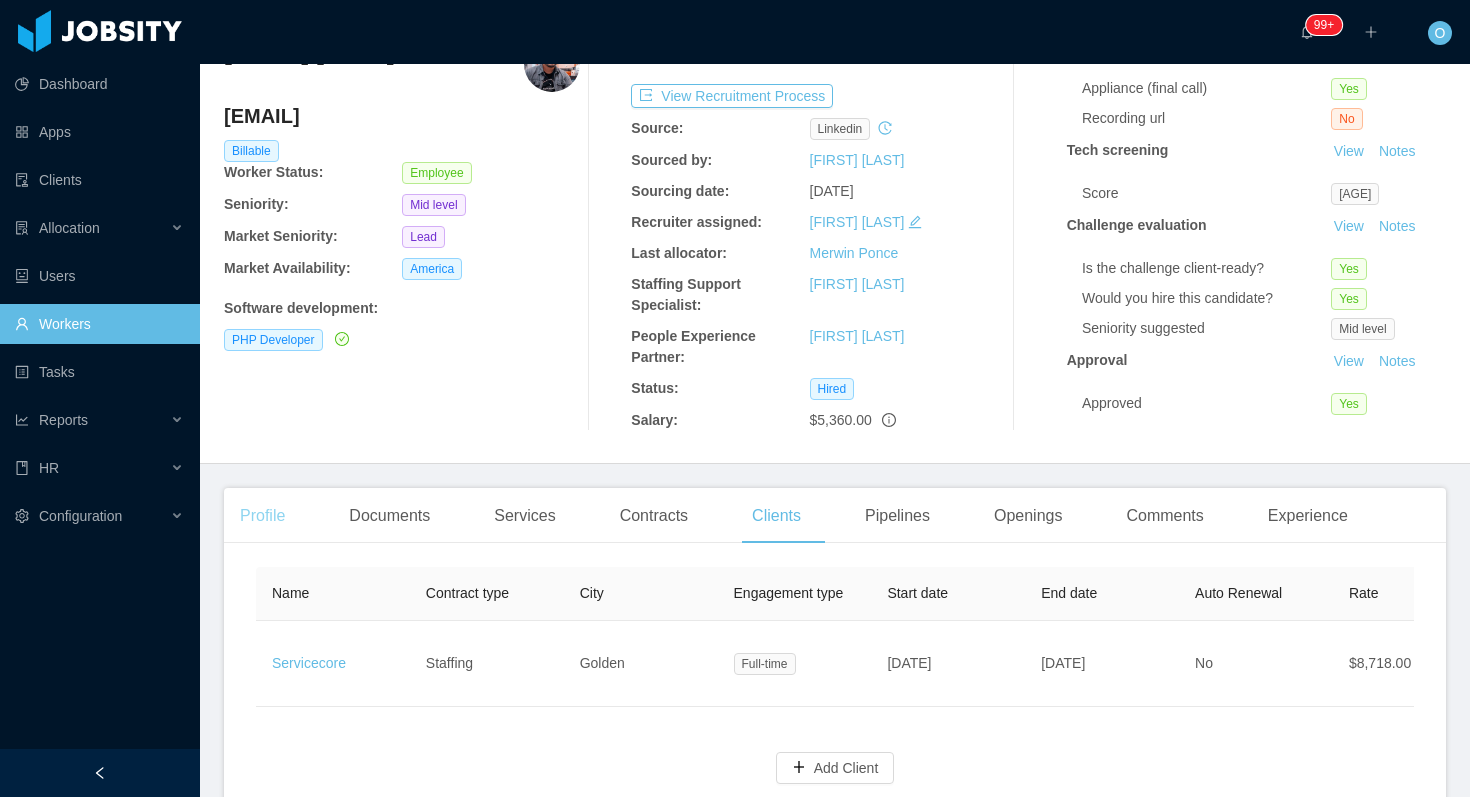 click on "Profile" at bounding box center (262, 516) 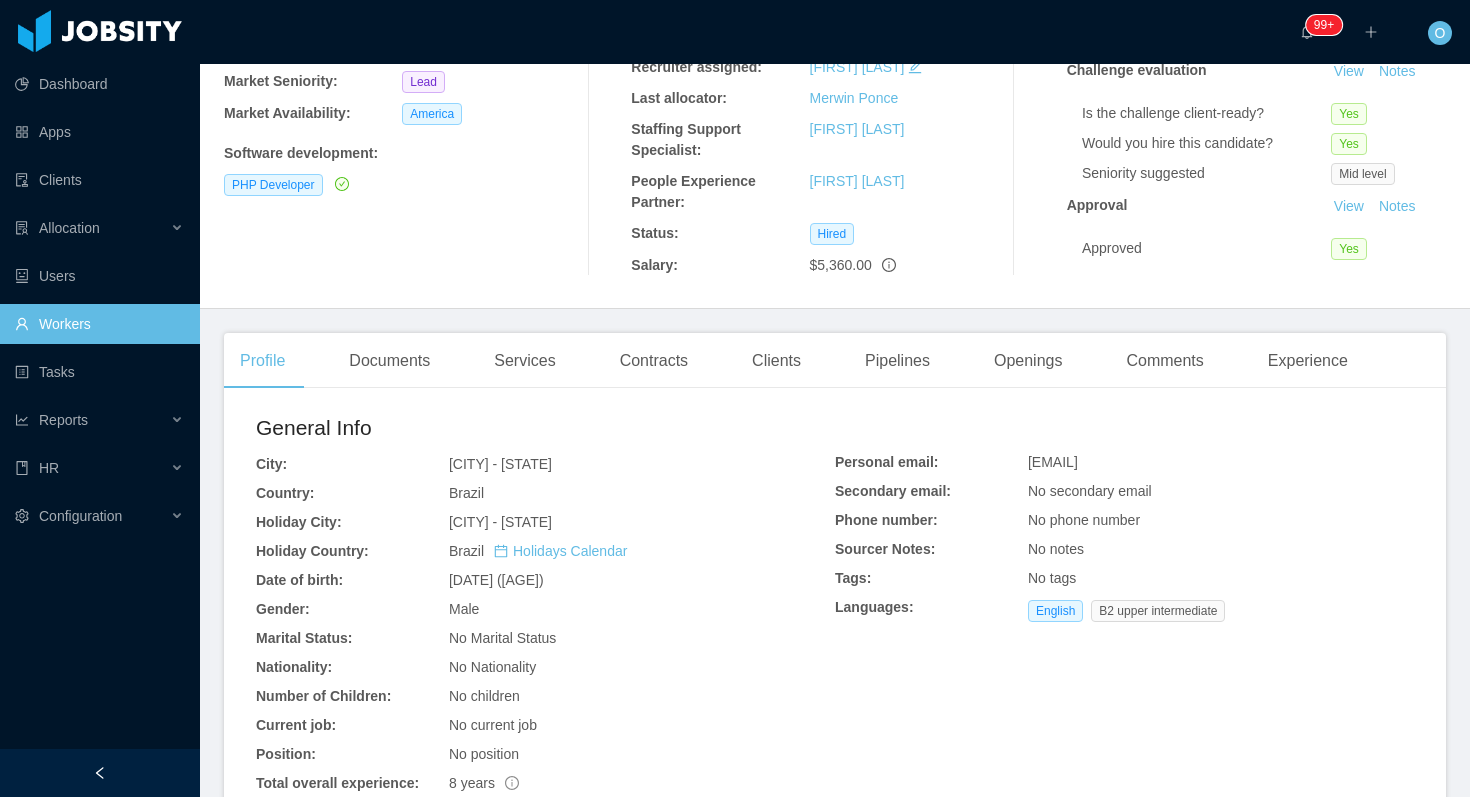 scroll, scrollTop: 384, scrollLeft: 0, axis: vertical 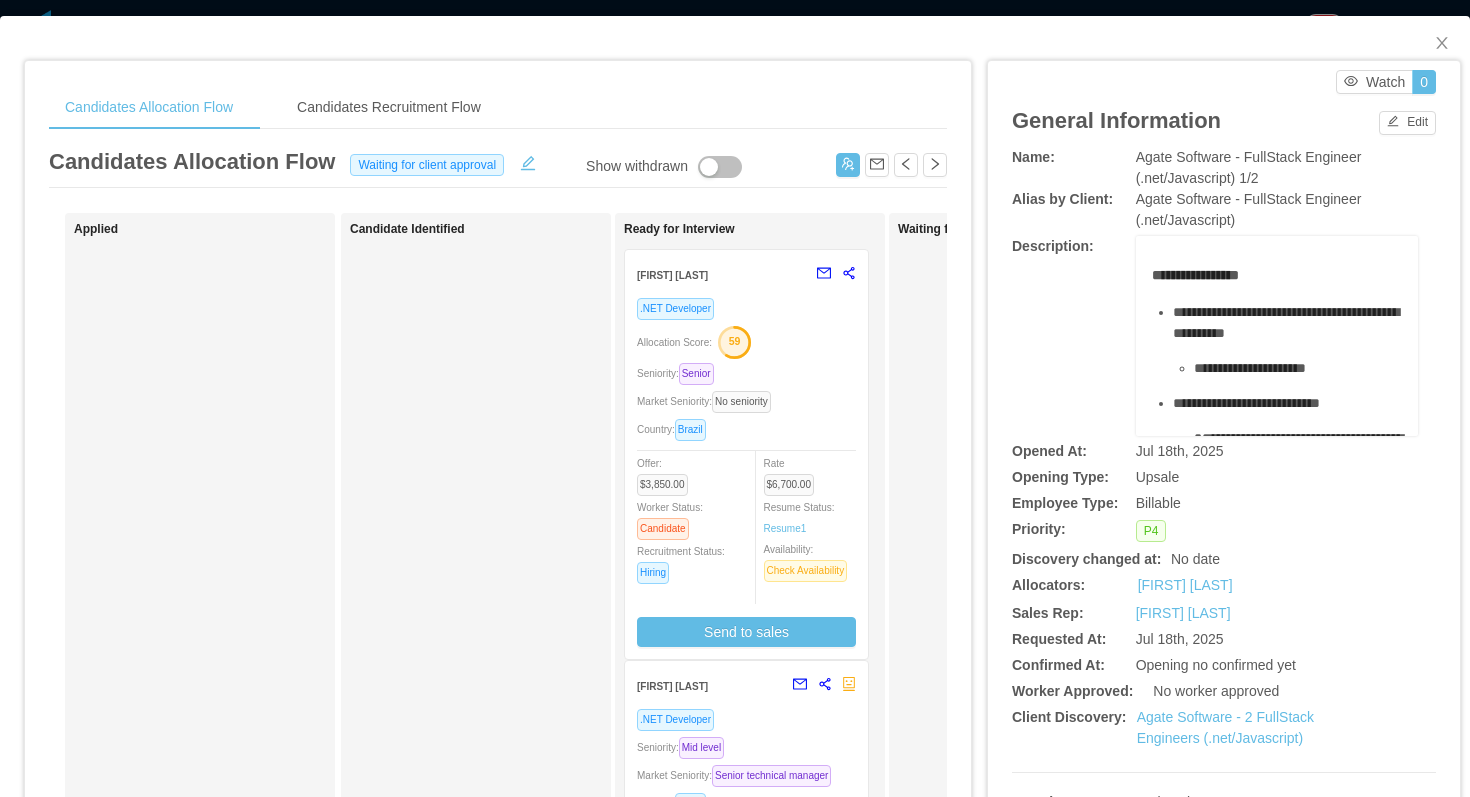 click on ".NET Developer Allocation Score:   59 Seniority:   Senior Market Seniority:   No seniority Country:   Brazil Offer:  $3,850.00 Worker Status:   Candidate Recruitment Status:   Hiring Rate $6,700.00 Resume Status:   Resume  1 Availability:     Check Availability Send to sales" at bounding box center [746, 472] 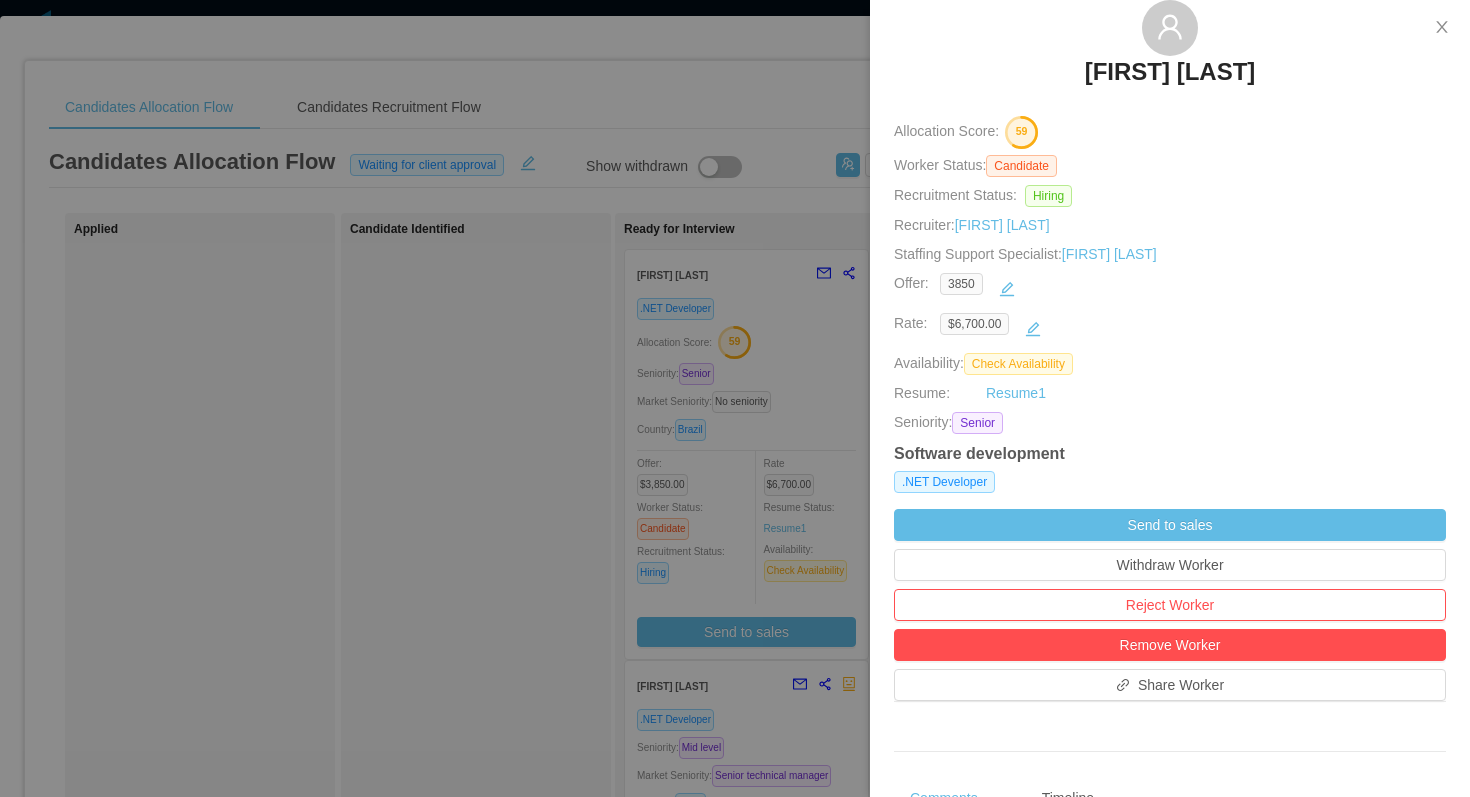 scroll, scrollTop: 705, scrollLeft: 0, axis: vertical 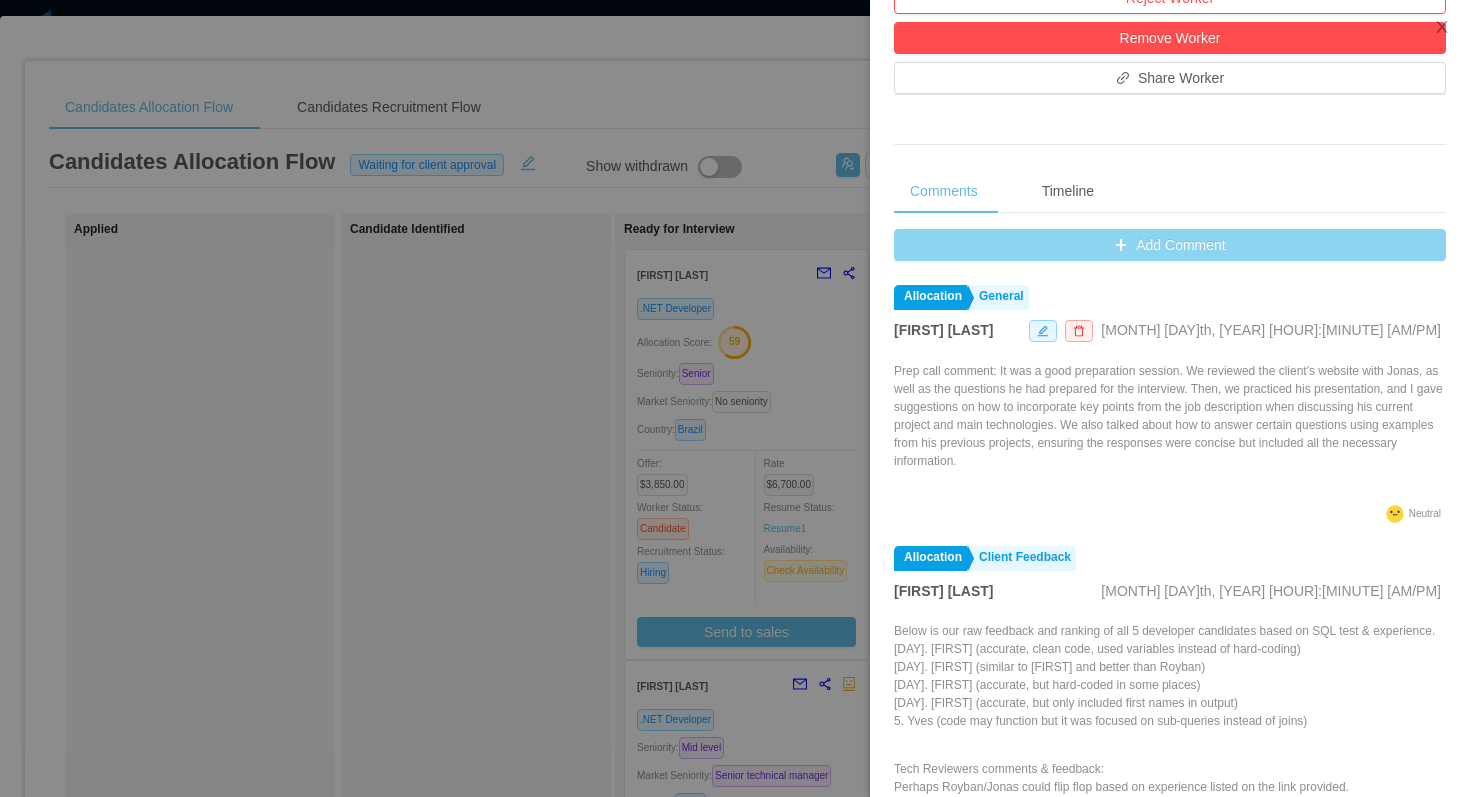 click on "Add Comment" at bounding box center (1170, 245) 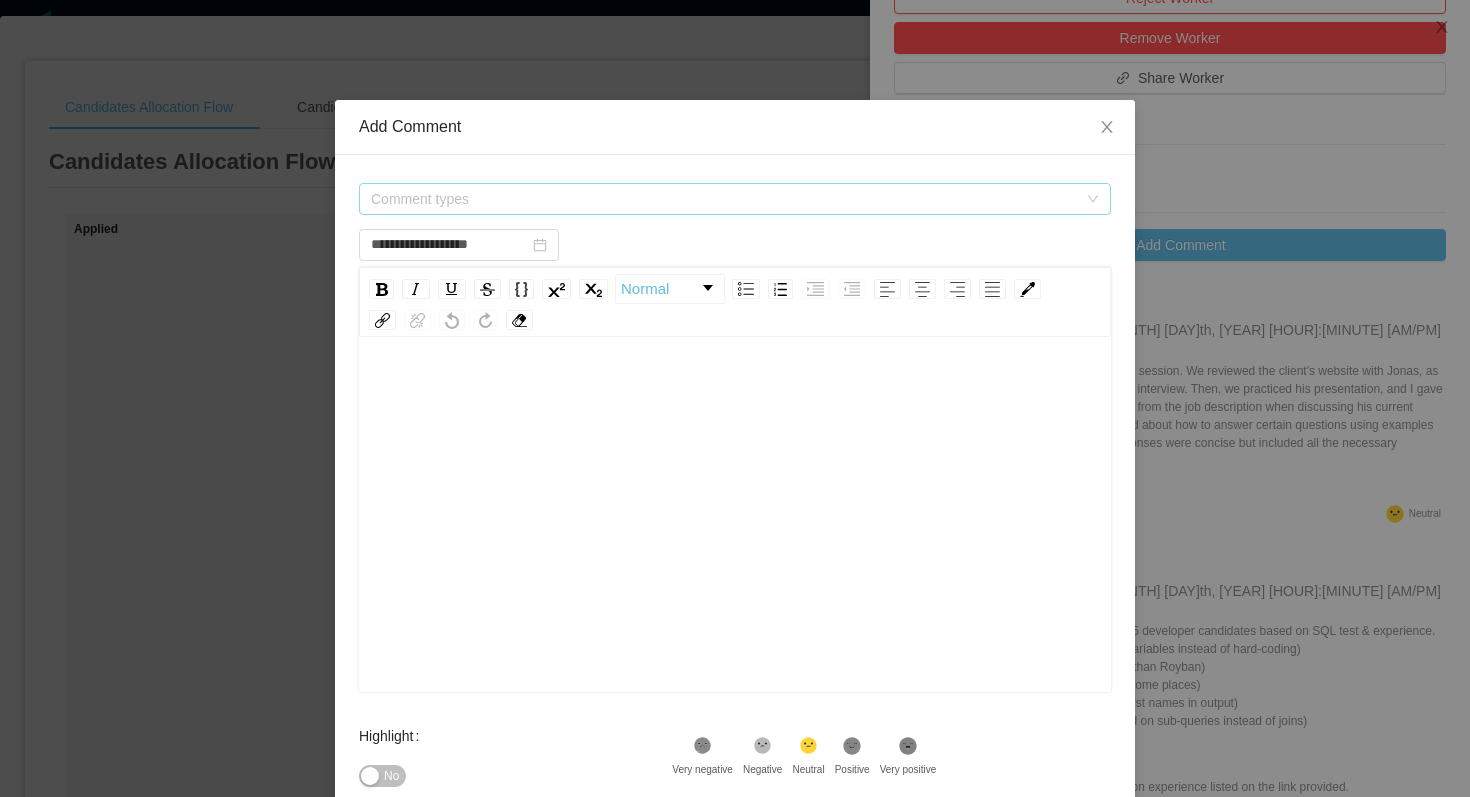 click on "Comment types" at bounding box center (724, 199) 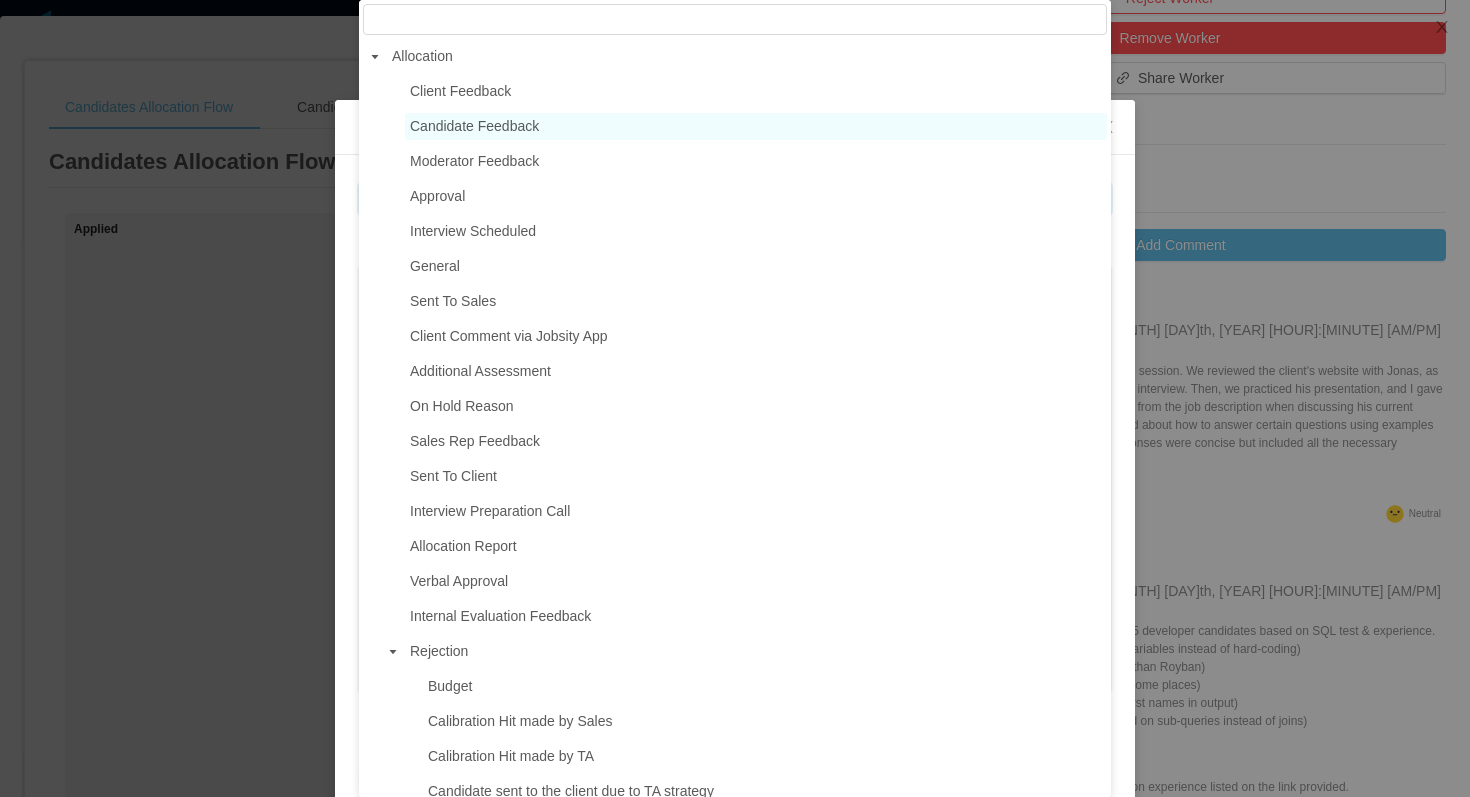 click on "Candidate Feedback" at bounding box center [756, 126] 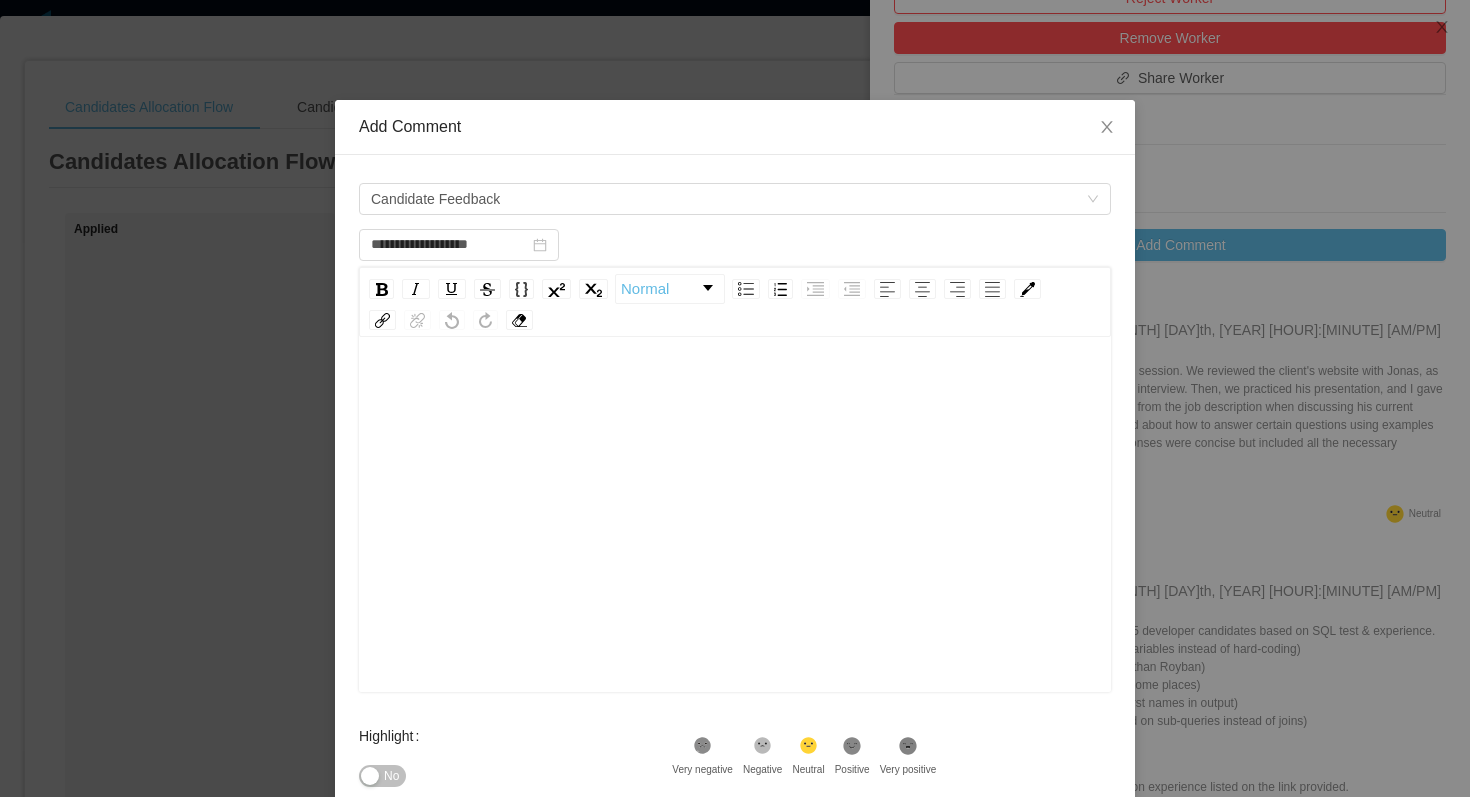 click at bounding box center [735, 517] 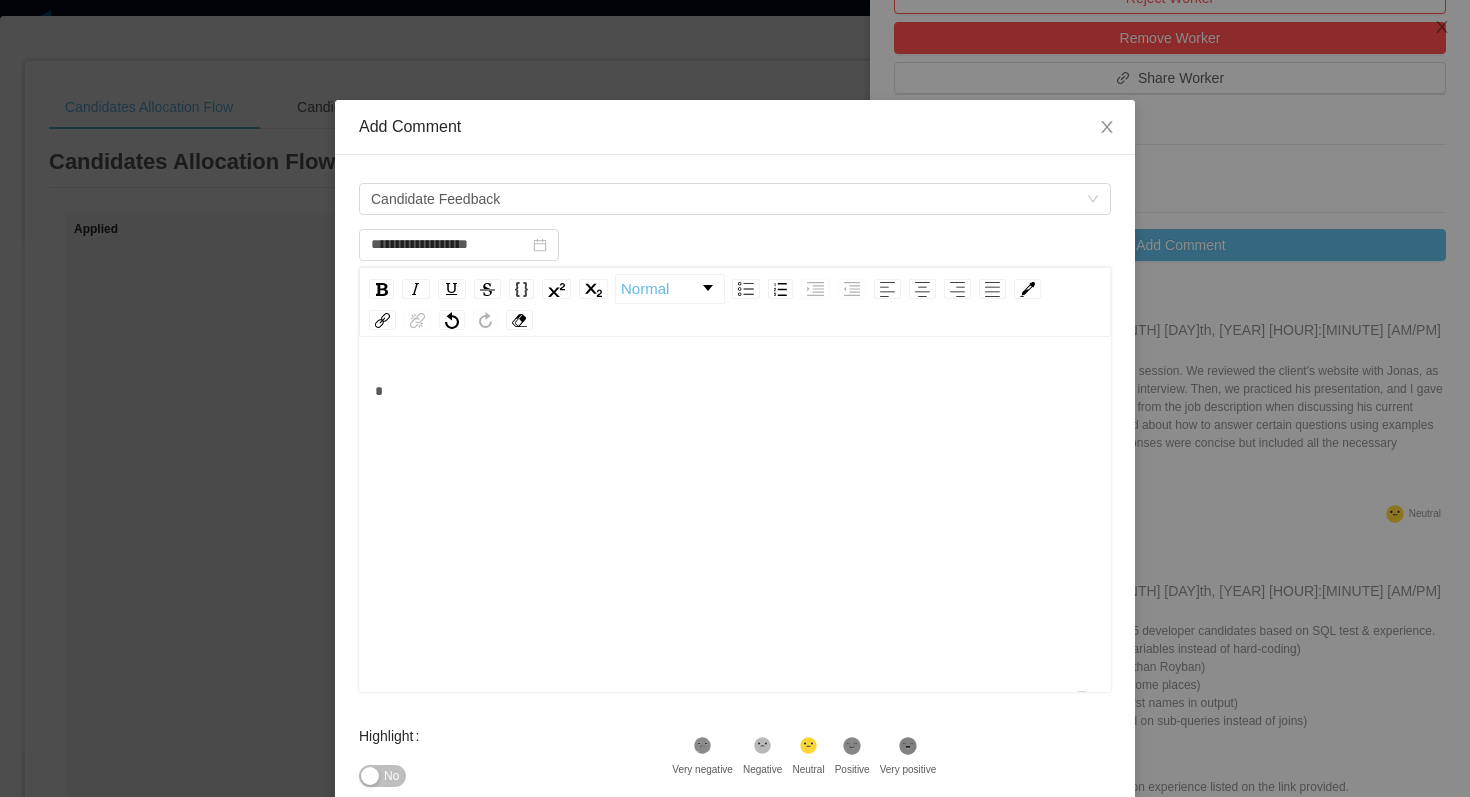 type 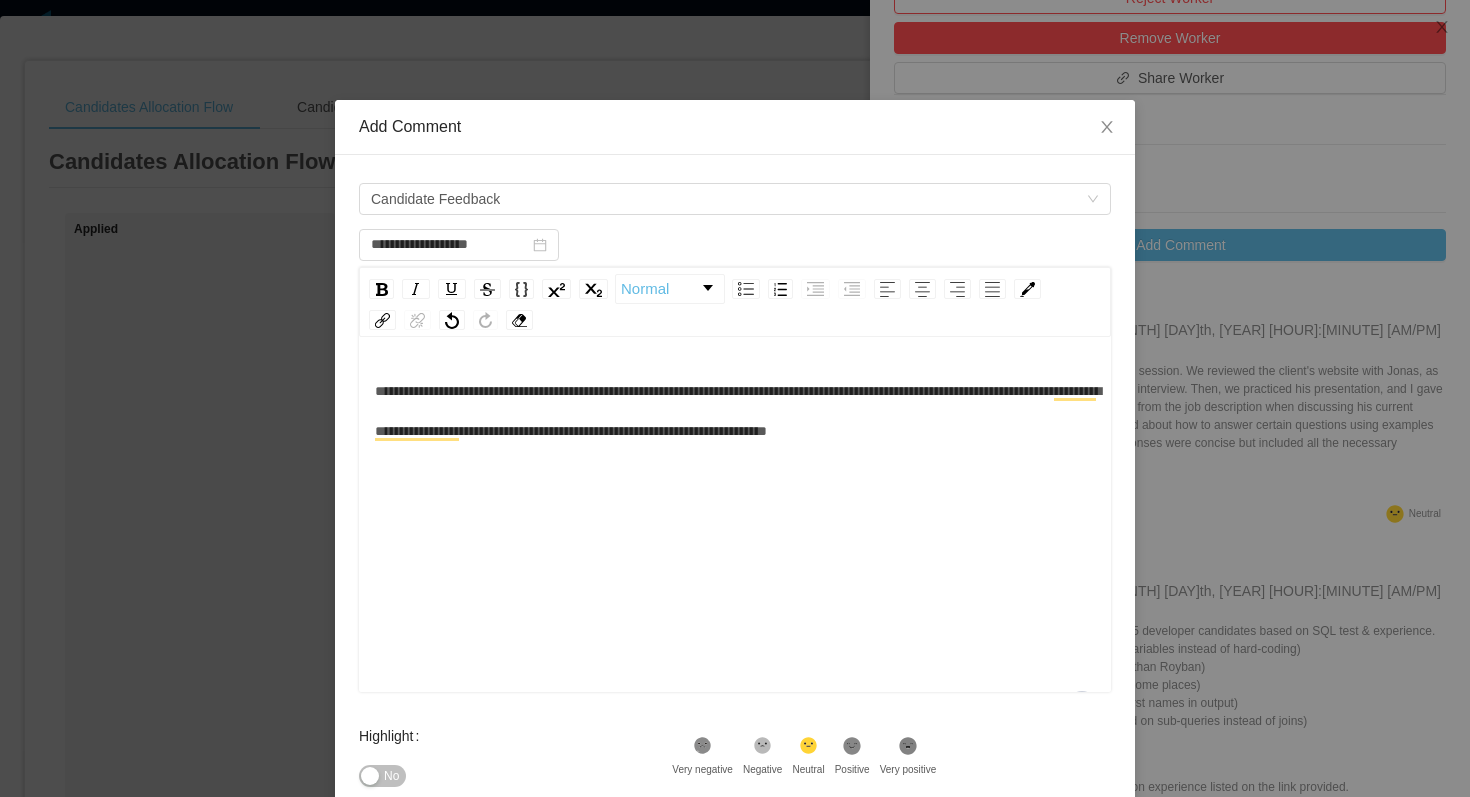 click on ".st1{fill:#232323}" 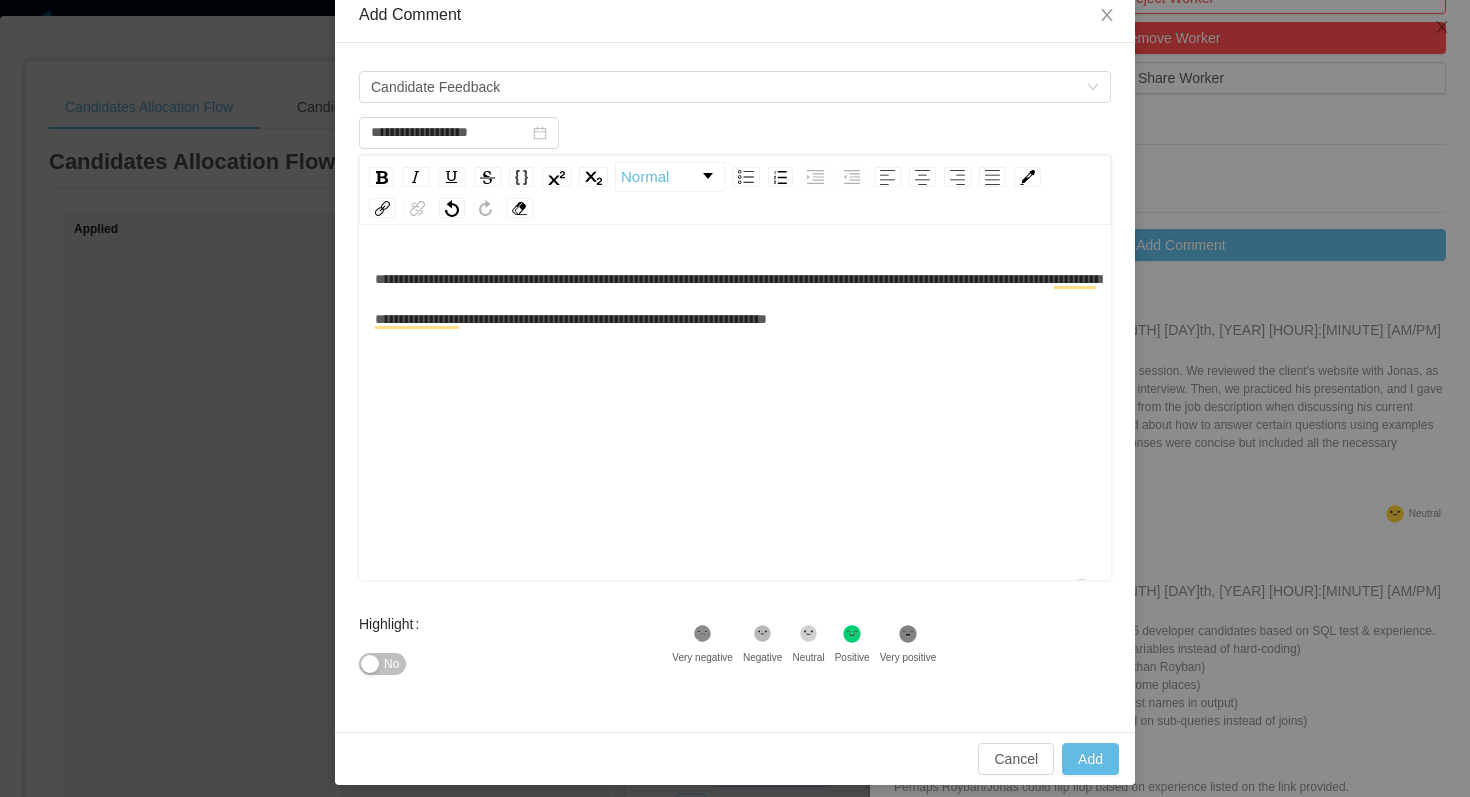 scroll, scrollTop: 124, scrollLeft: 0, axis: vertical 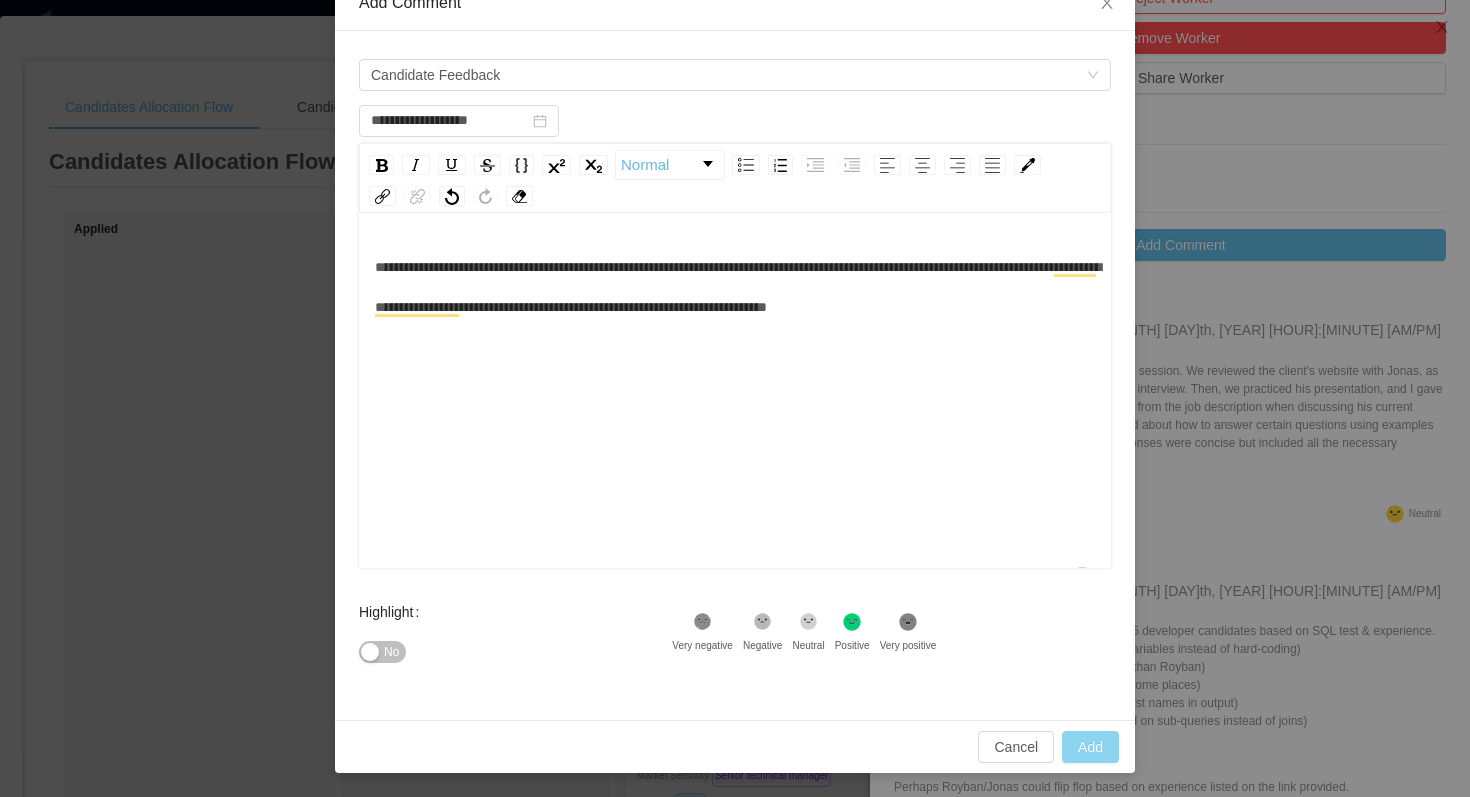click on "Add" at bounding box center [1090, 747] 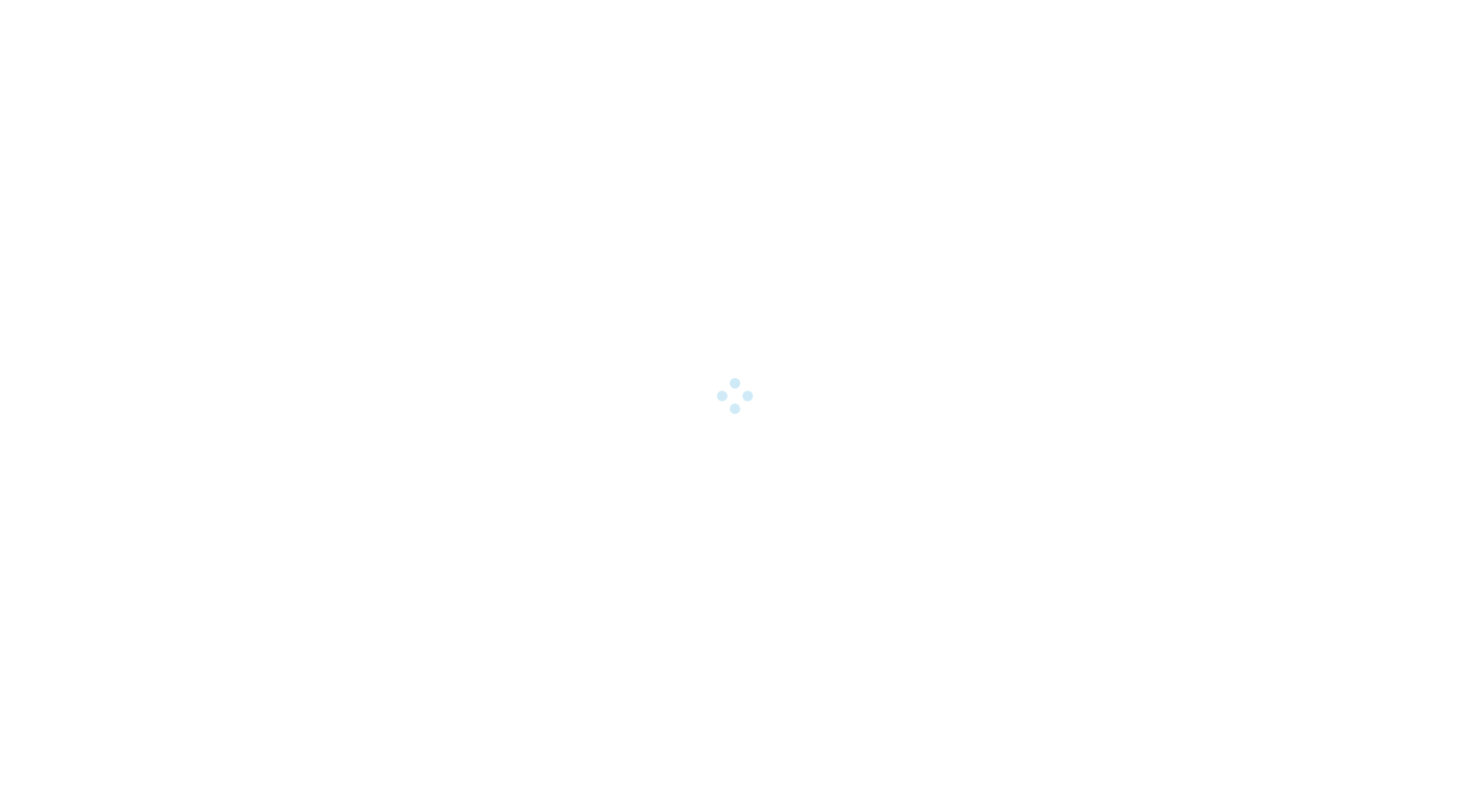 scroll, scrollTop: 0, scrollLeft: 0, axis: both 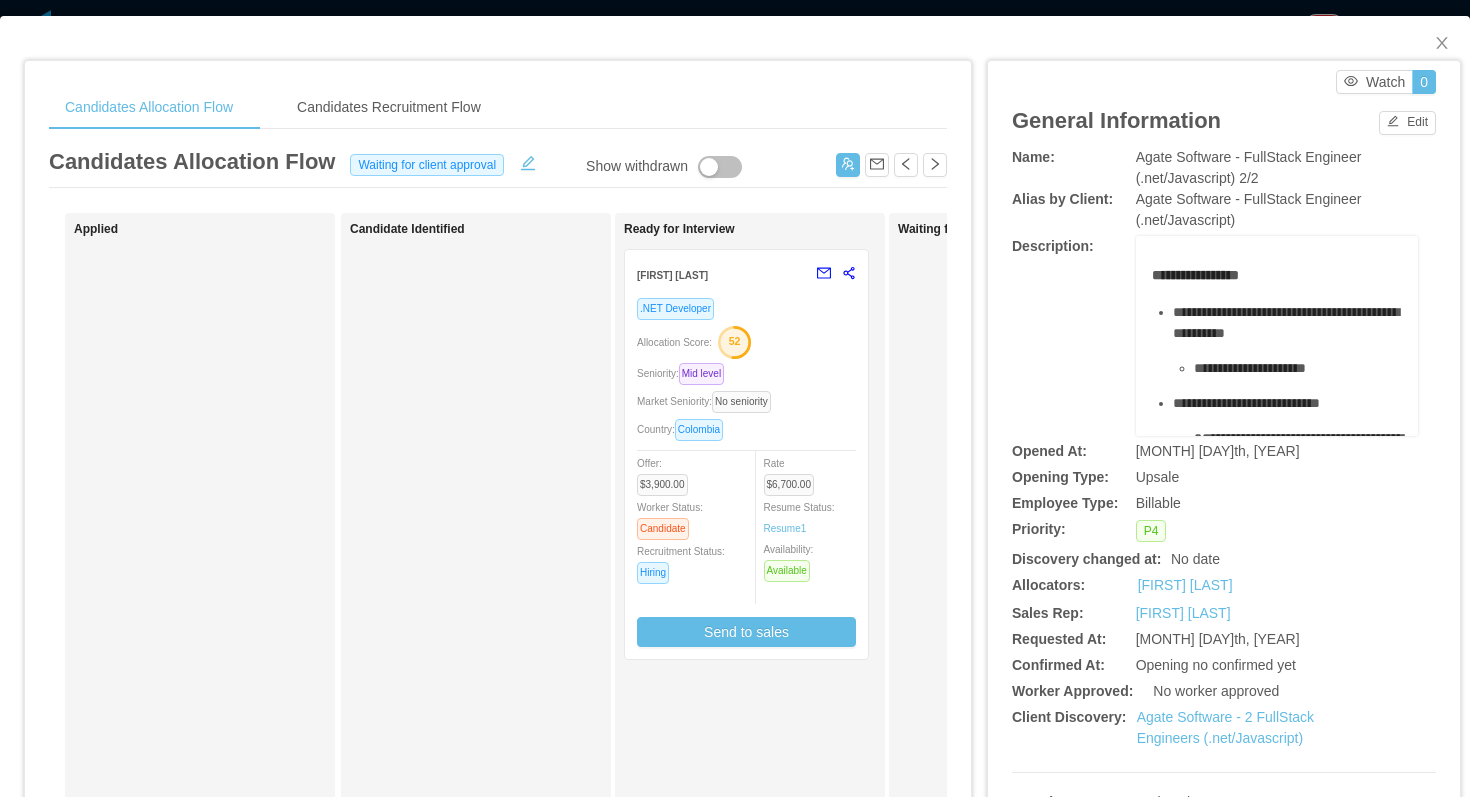 click on "Seniority:   Mid level" at bounding box center [746, 373] 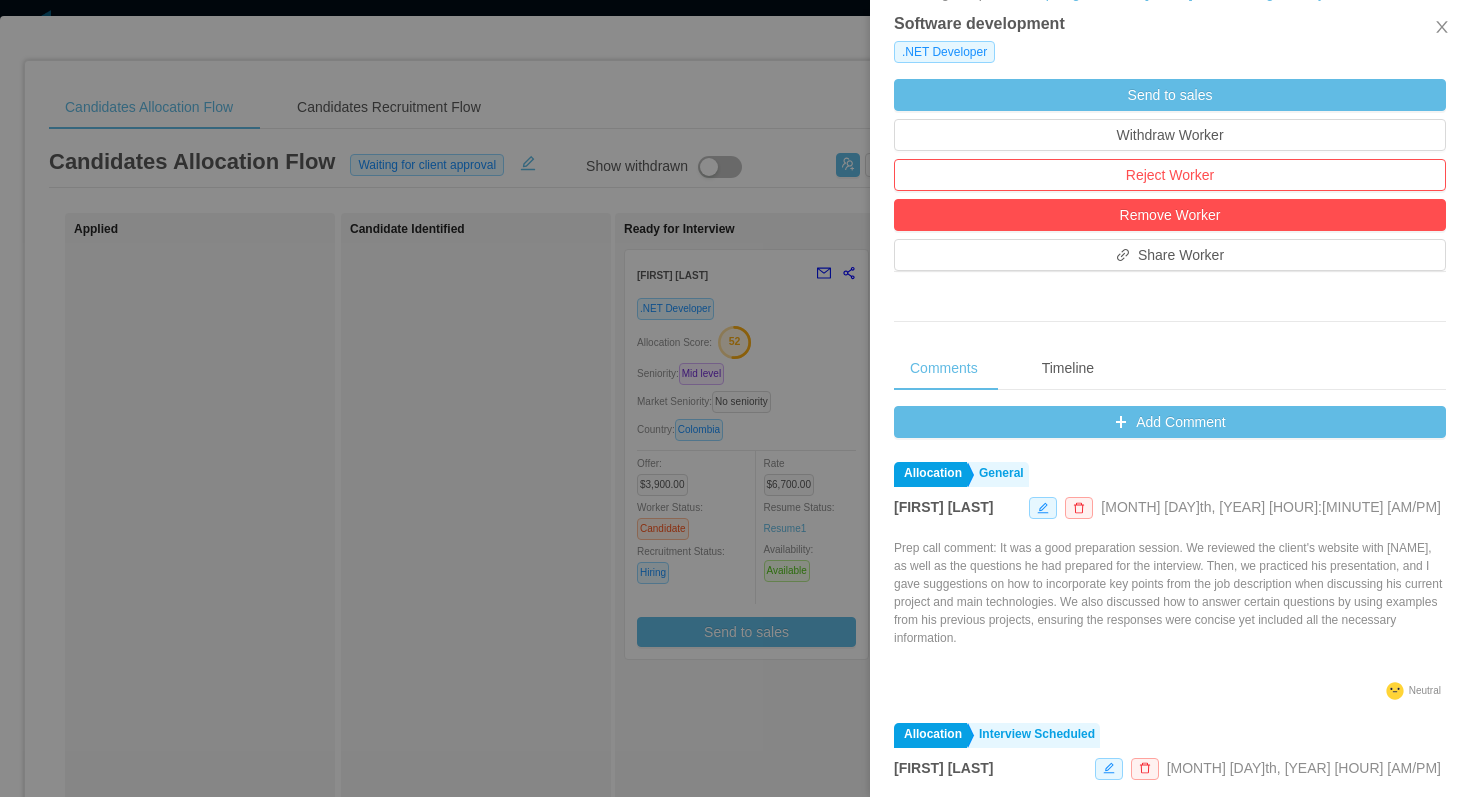 scroll, scrollTop: 867, scrollLeft: 0, axis: vertical 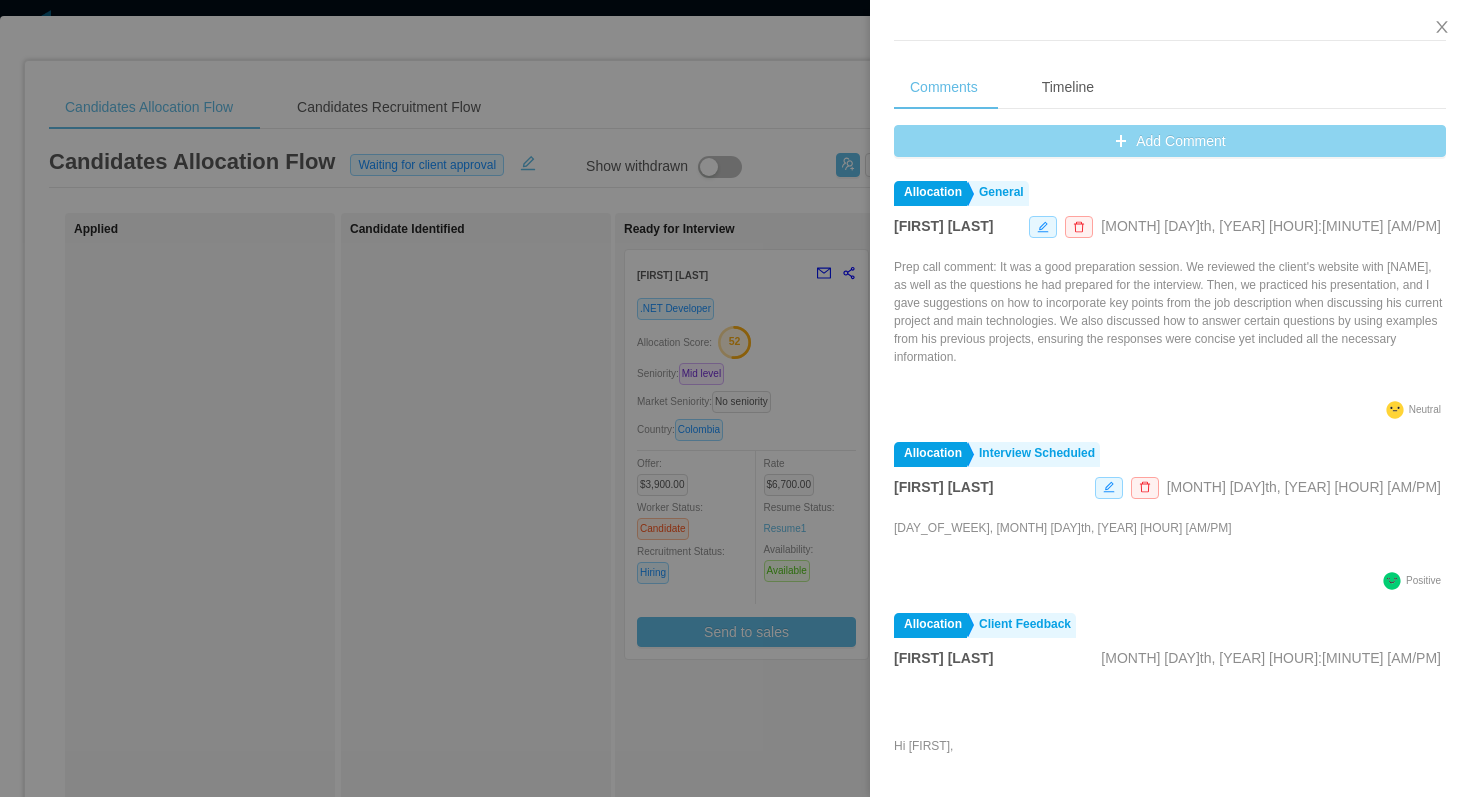 click on "Add Comment" at bounding box center (1170, 141) 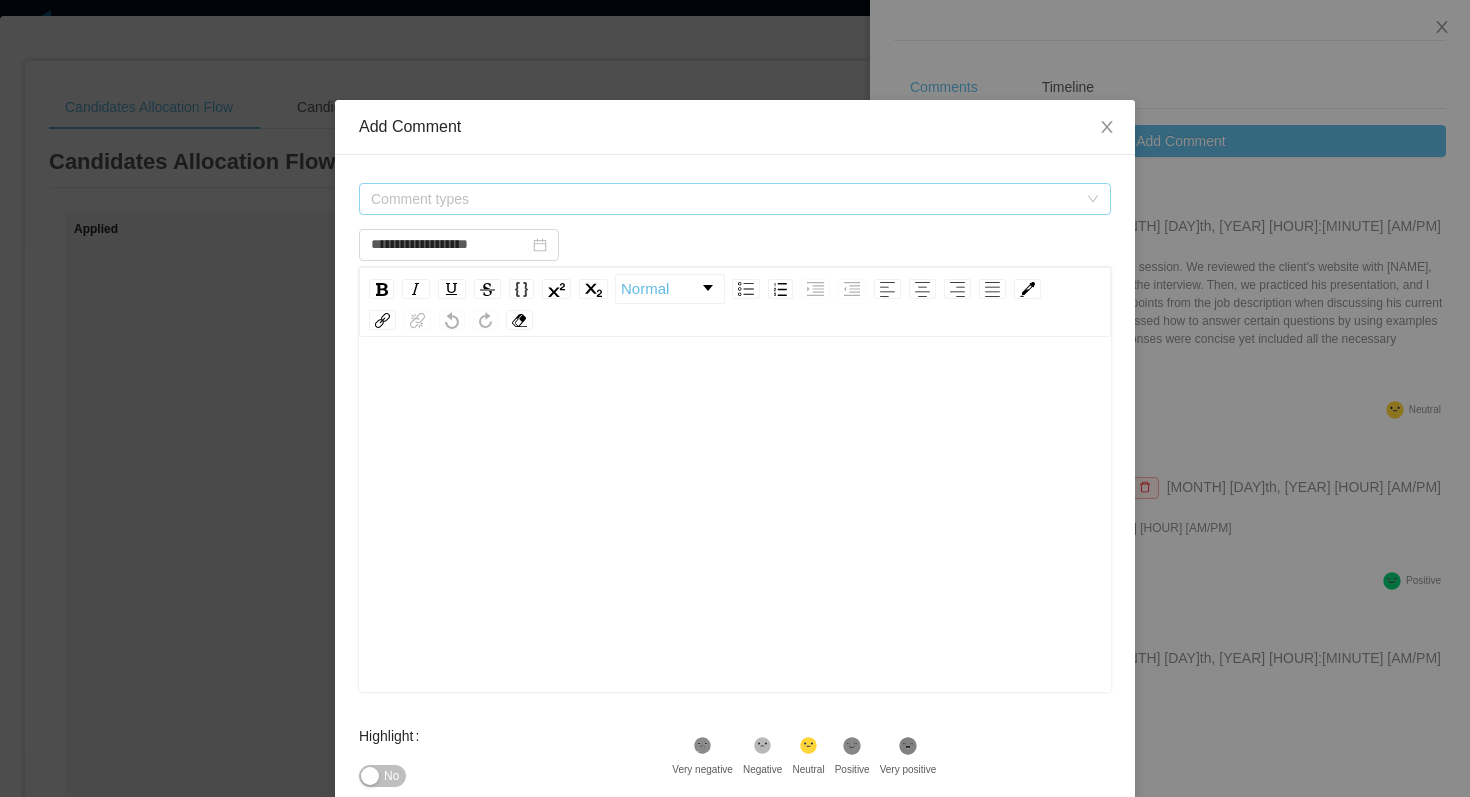 click on "Comment types" at bounding box center (724, 199) 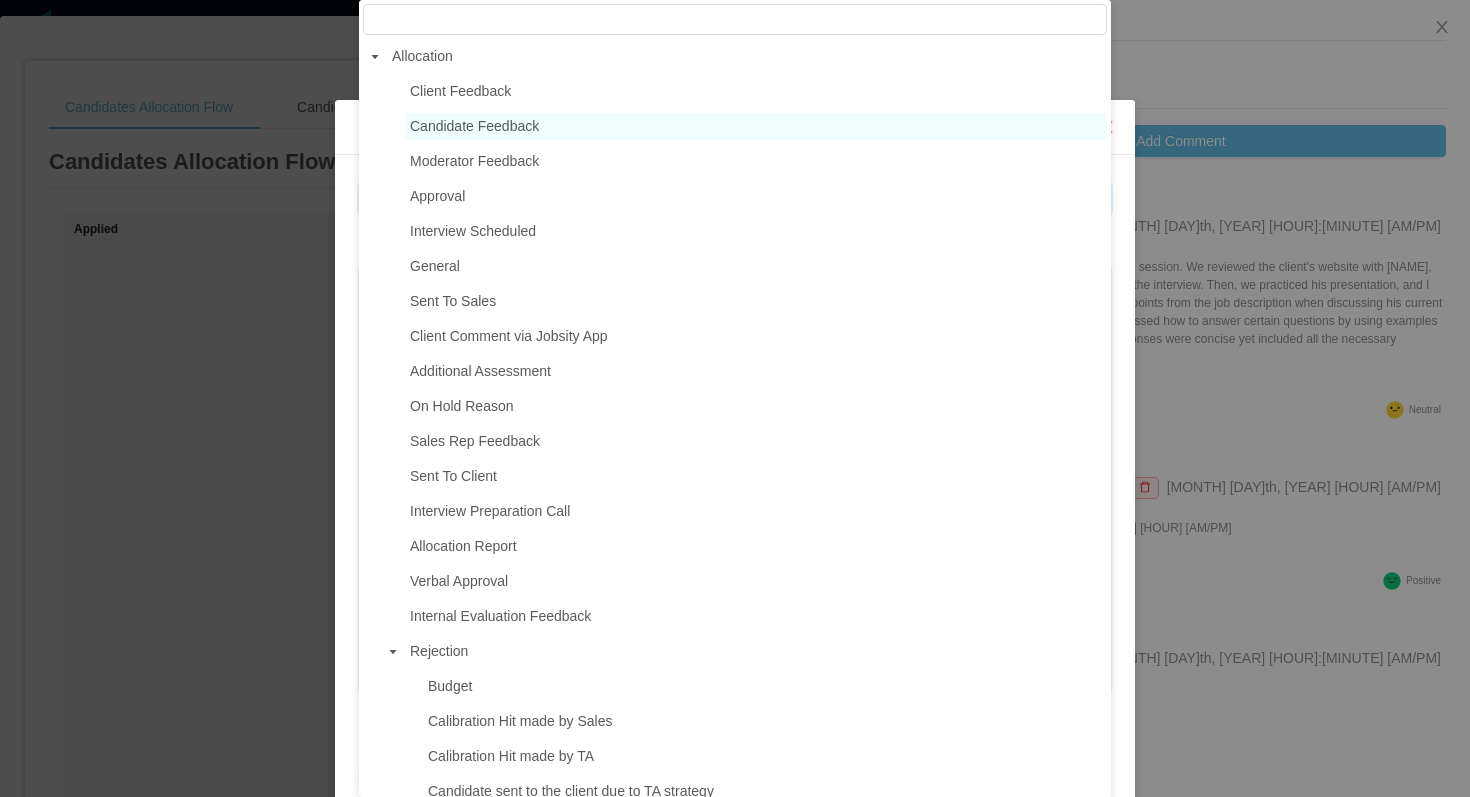 type on "**********" 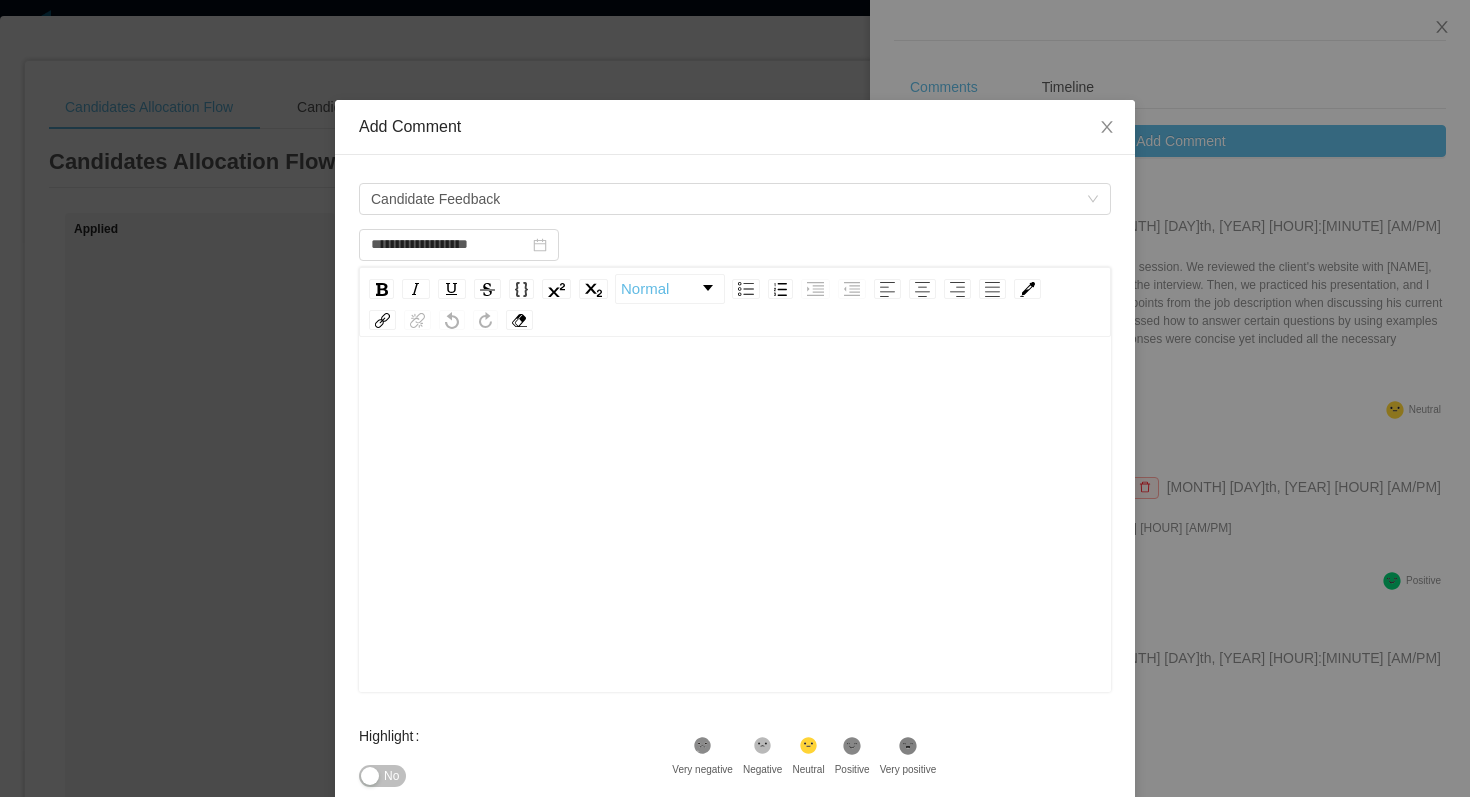 click at bounding box center (735, 546) 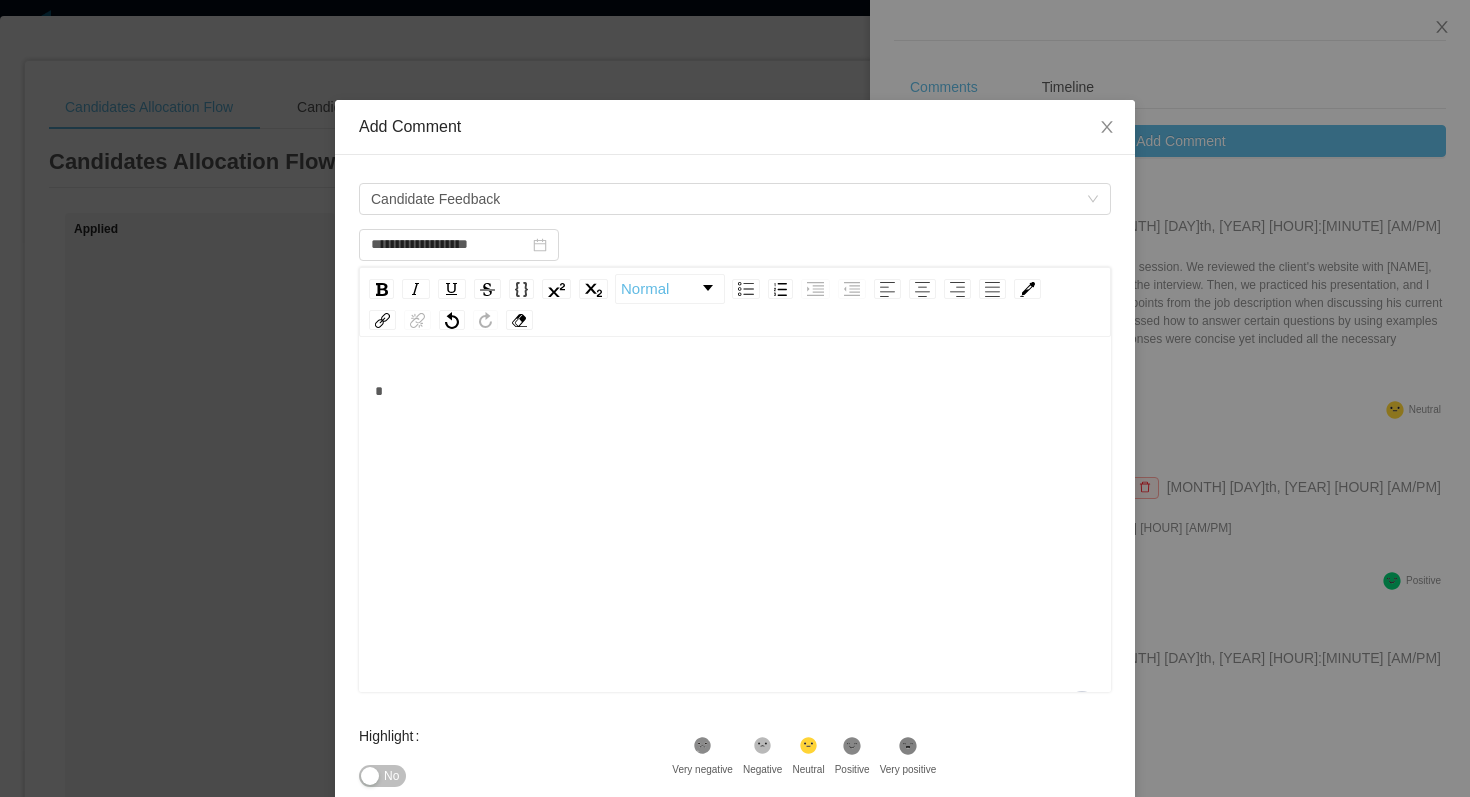 type 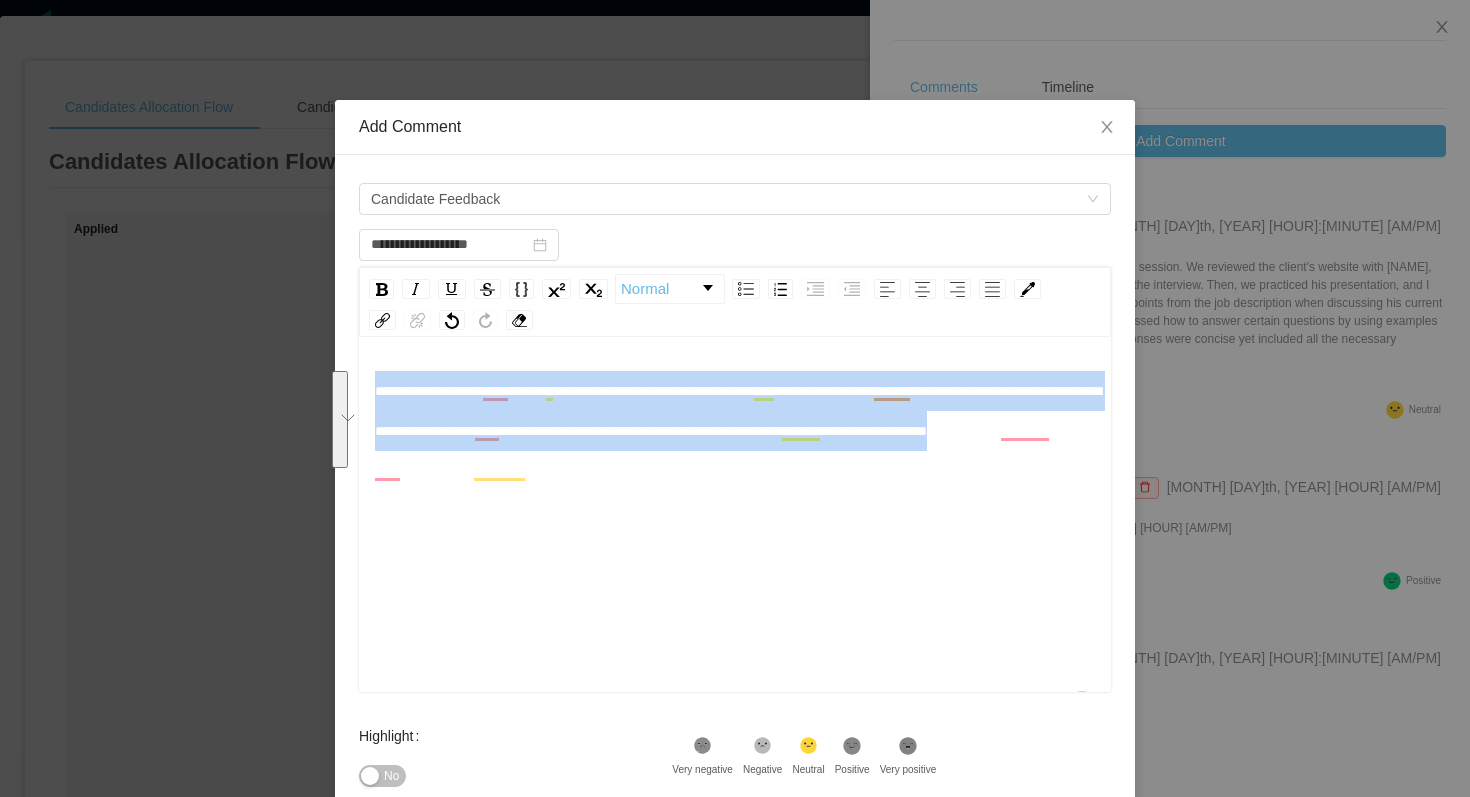 drag, startPoint x: 622, startPoint y: 469, endPoint x: 376, endPoint y: 395, distance: 256.88907 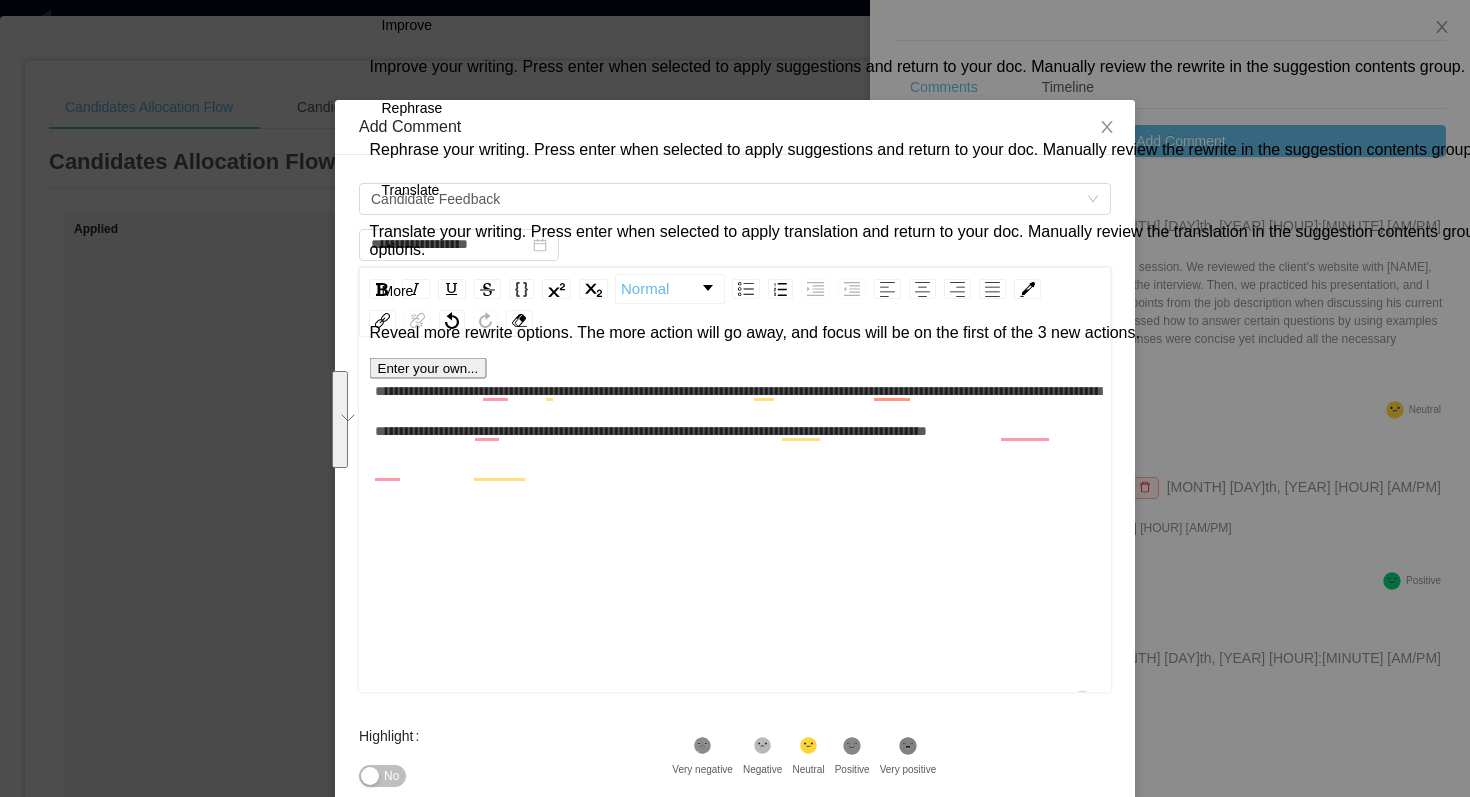 click on "Accept" 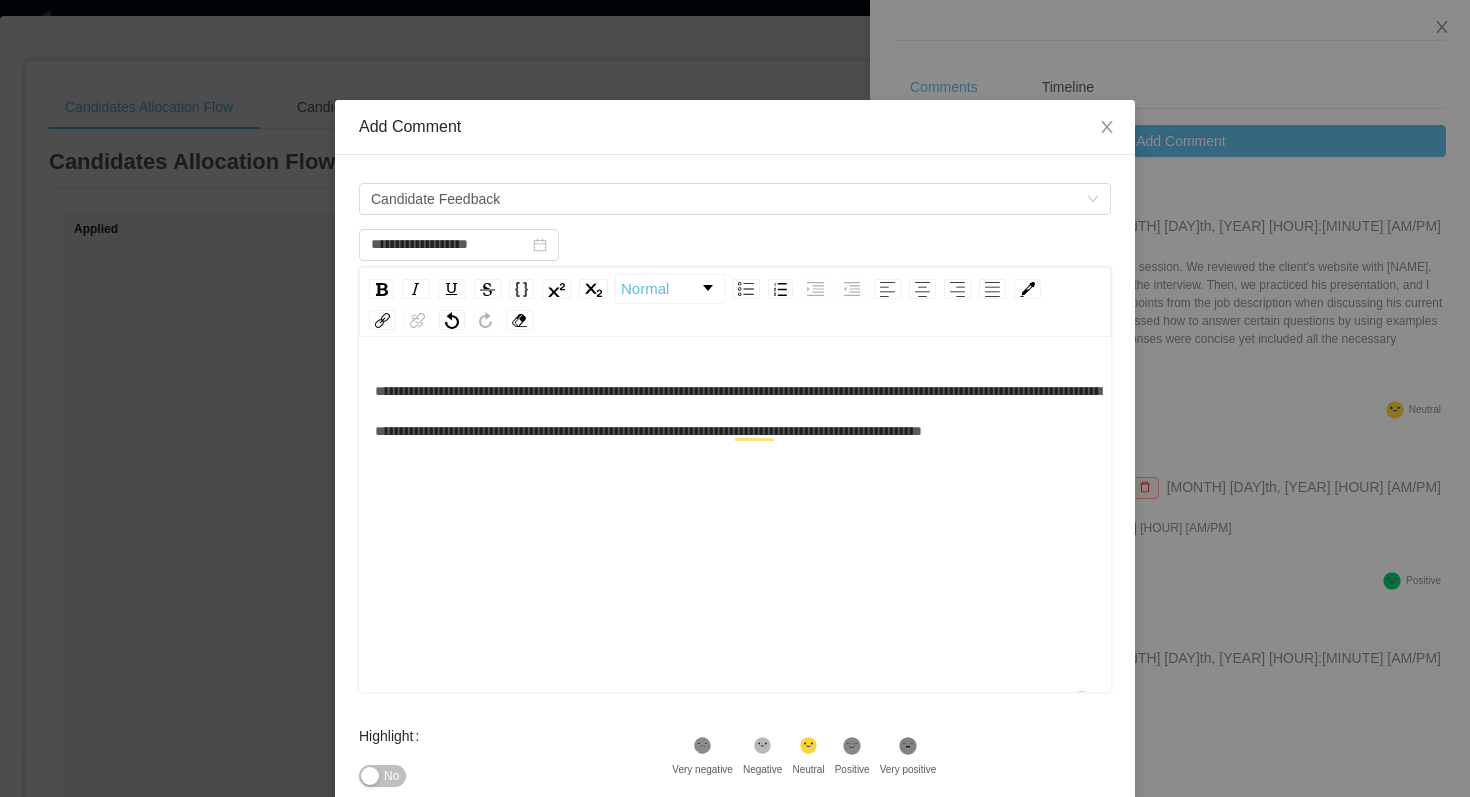 click 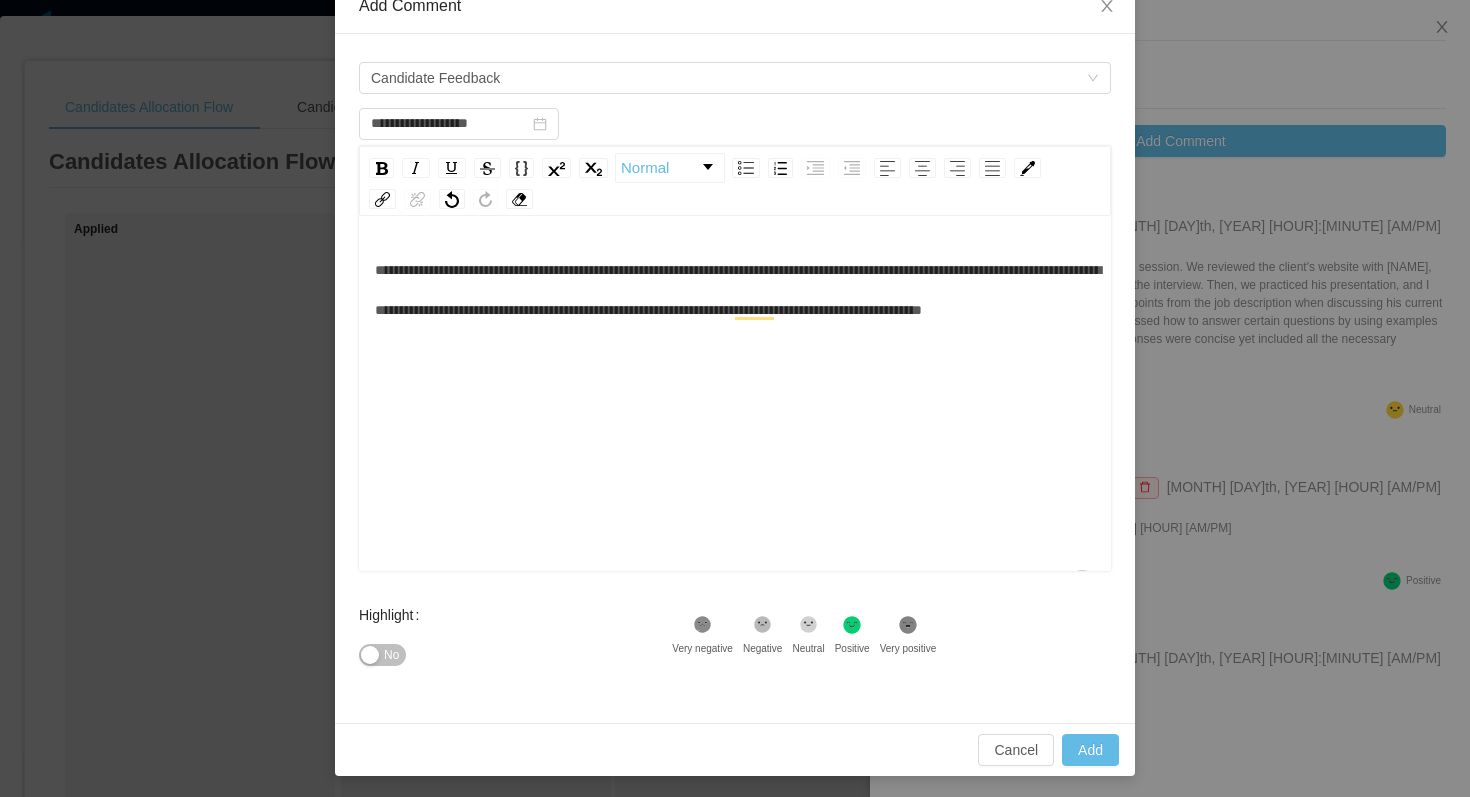 scroll, scrollTop: 124, scrollLeft: 0, axis: vertical 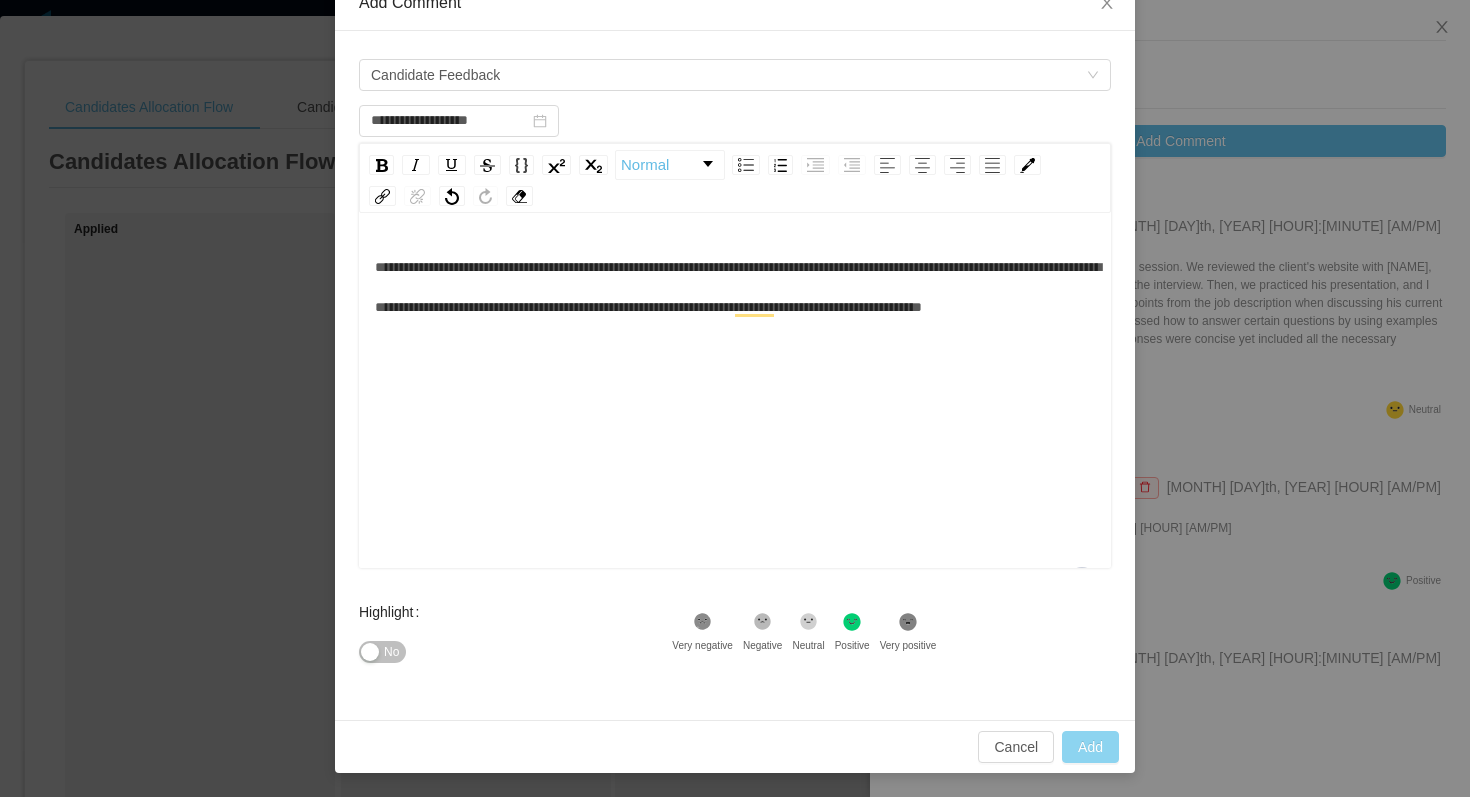 click on "Add" at bounding box center (1090, 747) 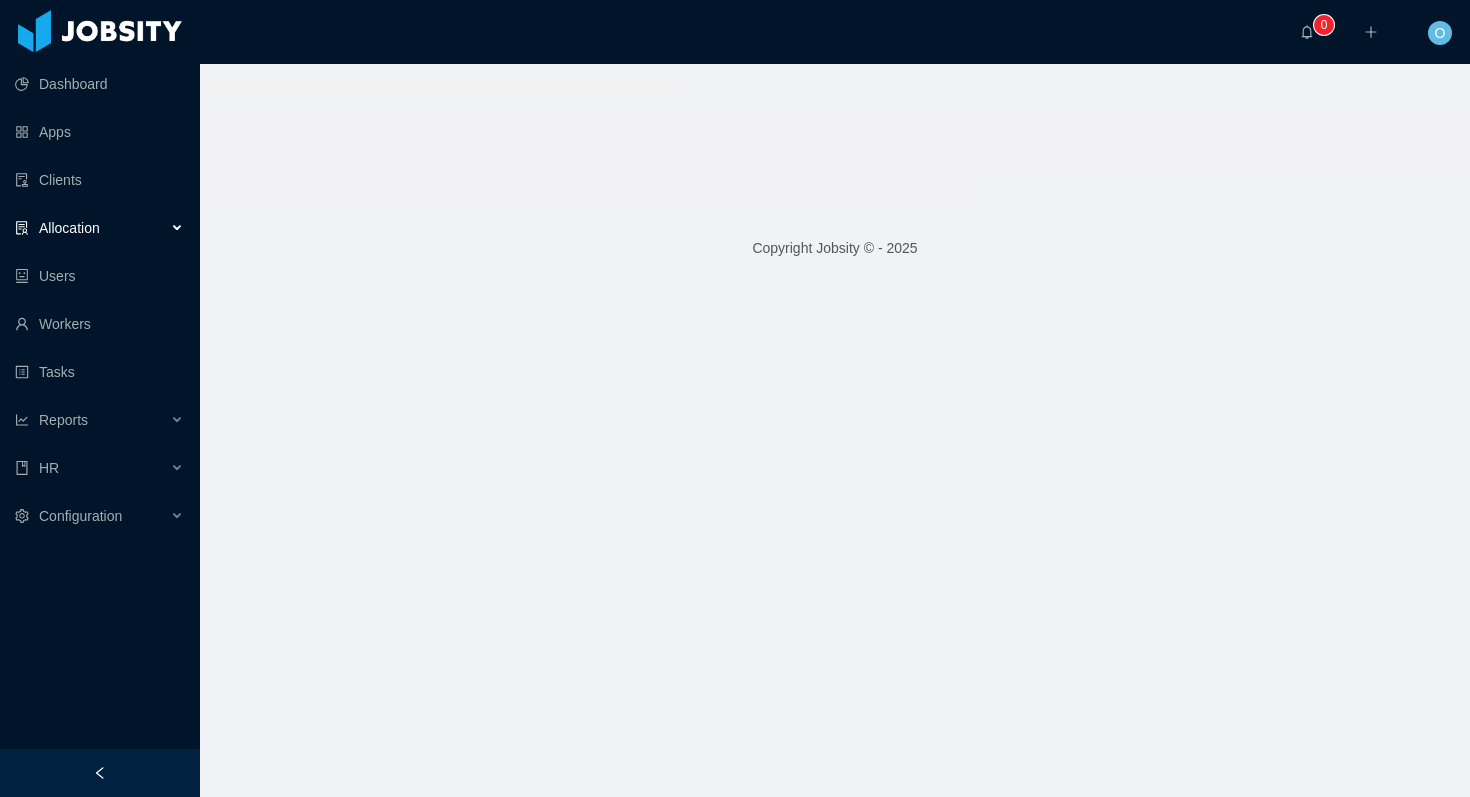 scroll, scrollTop: 0, scrollLeft: 0, axis: both 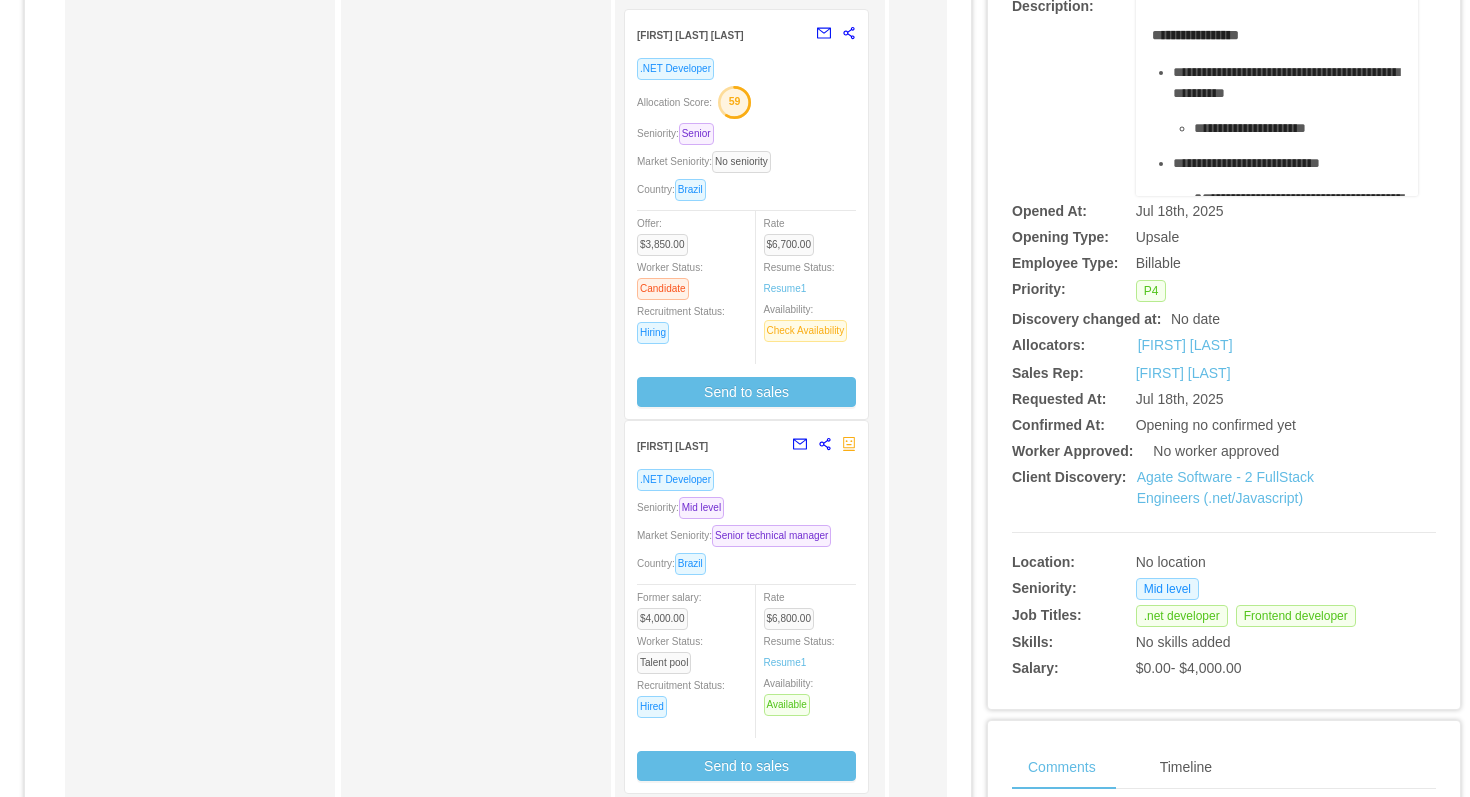 click on "Market Seniority:   Senior technical manager" at bounding box center [746, 535] 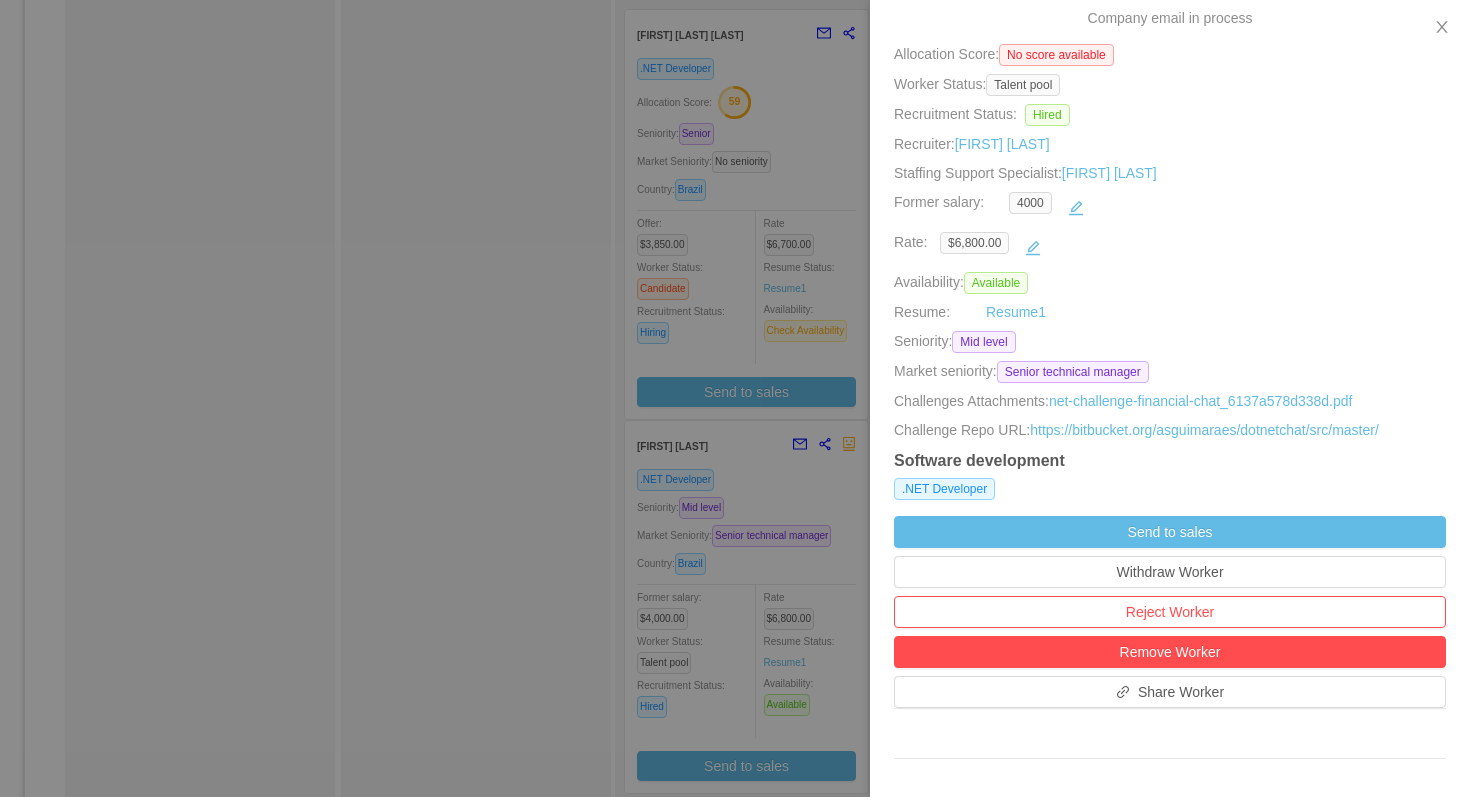 scroll, scrollTop: 480, scrollLeft: 0, axis: vertical 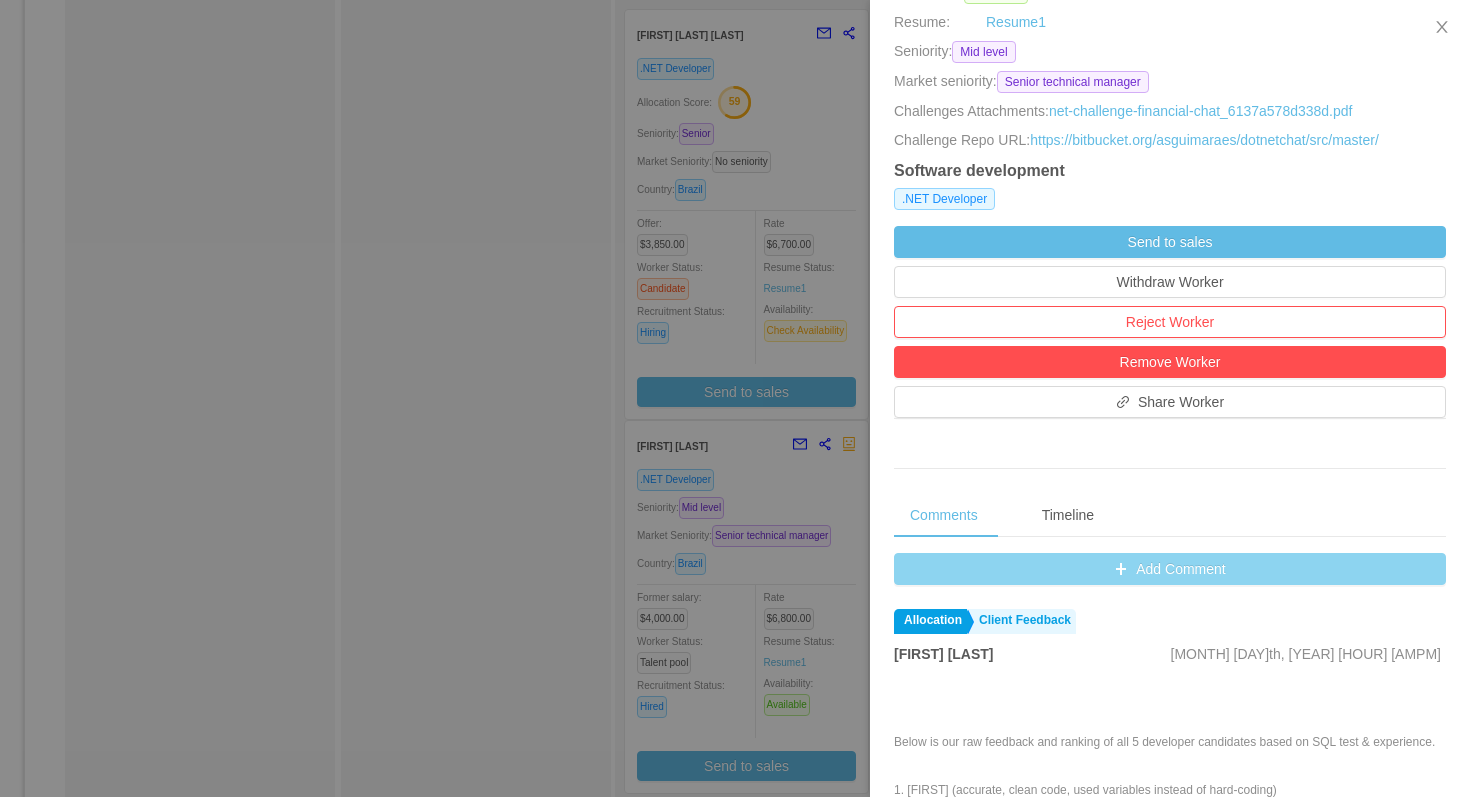 click on "Add Comment" at bounding box center (1170, 569) 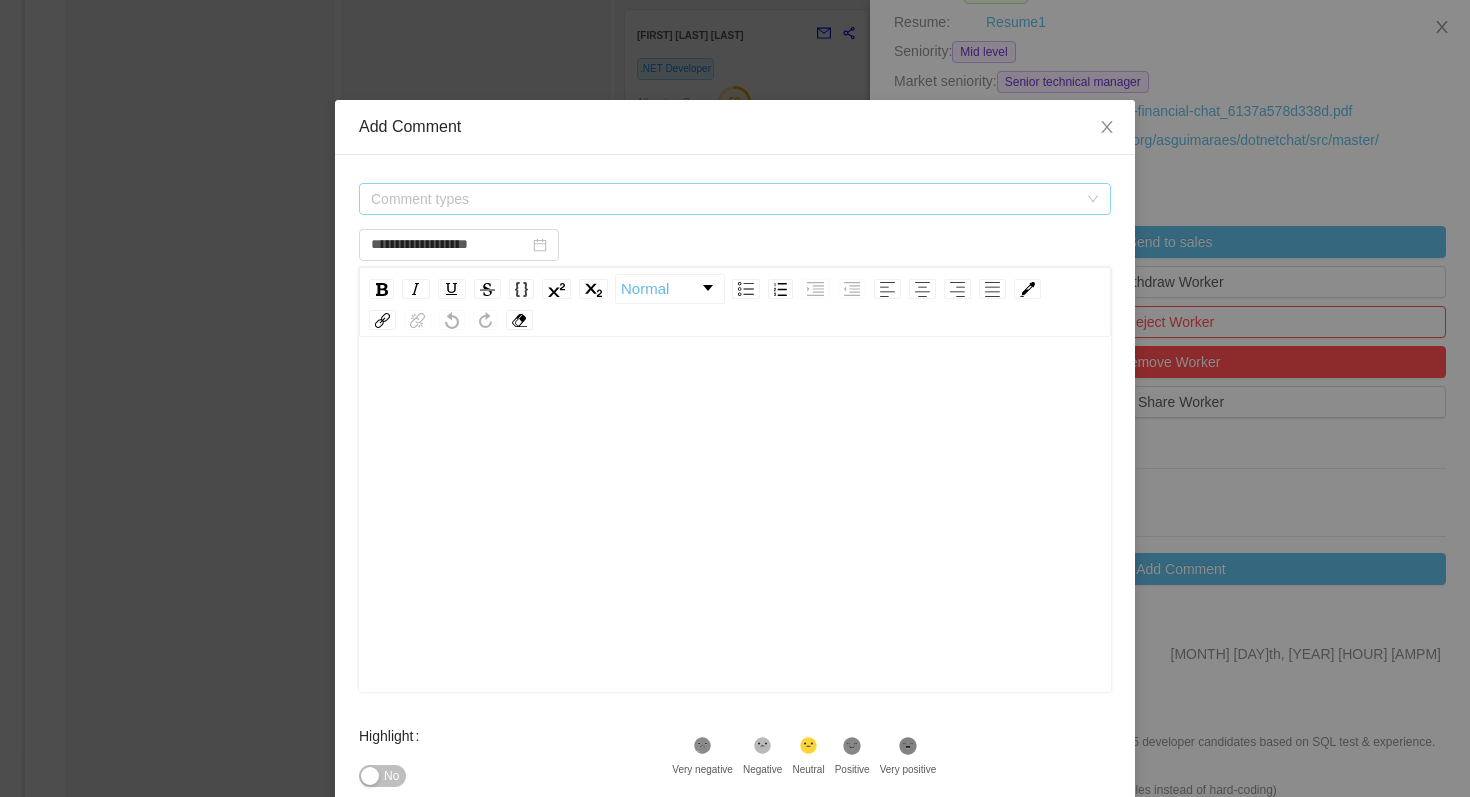 click on "Comment types" at bounding box center (724, 199) 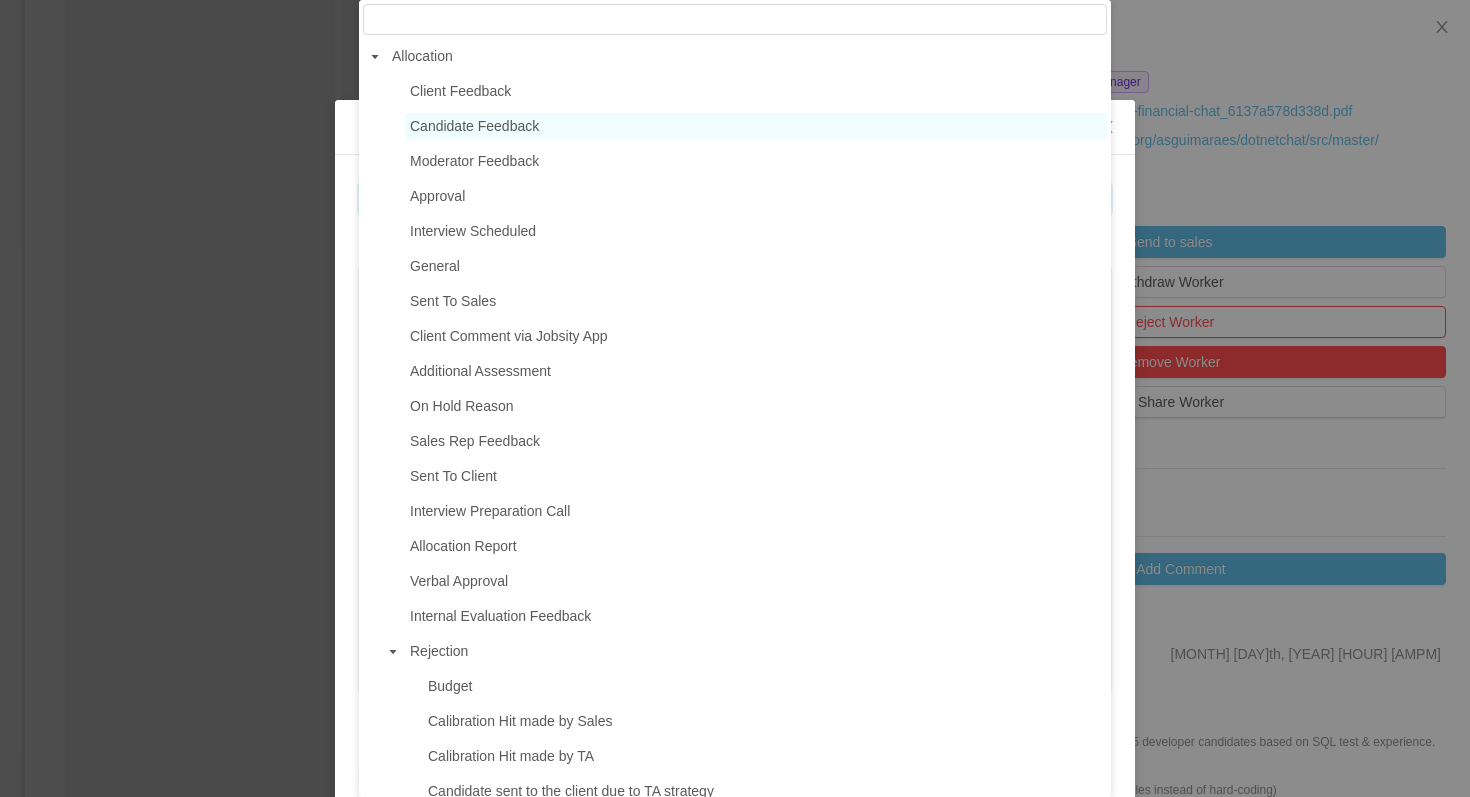 click on "Candidate Feedback" at bounding box center [474, 126] 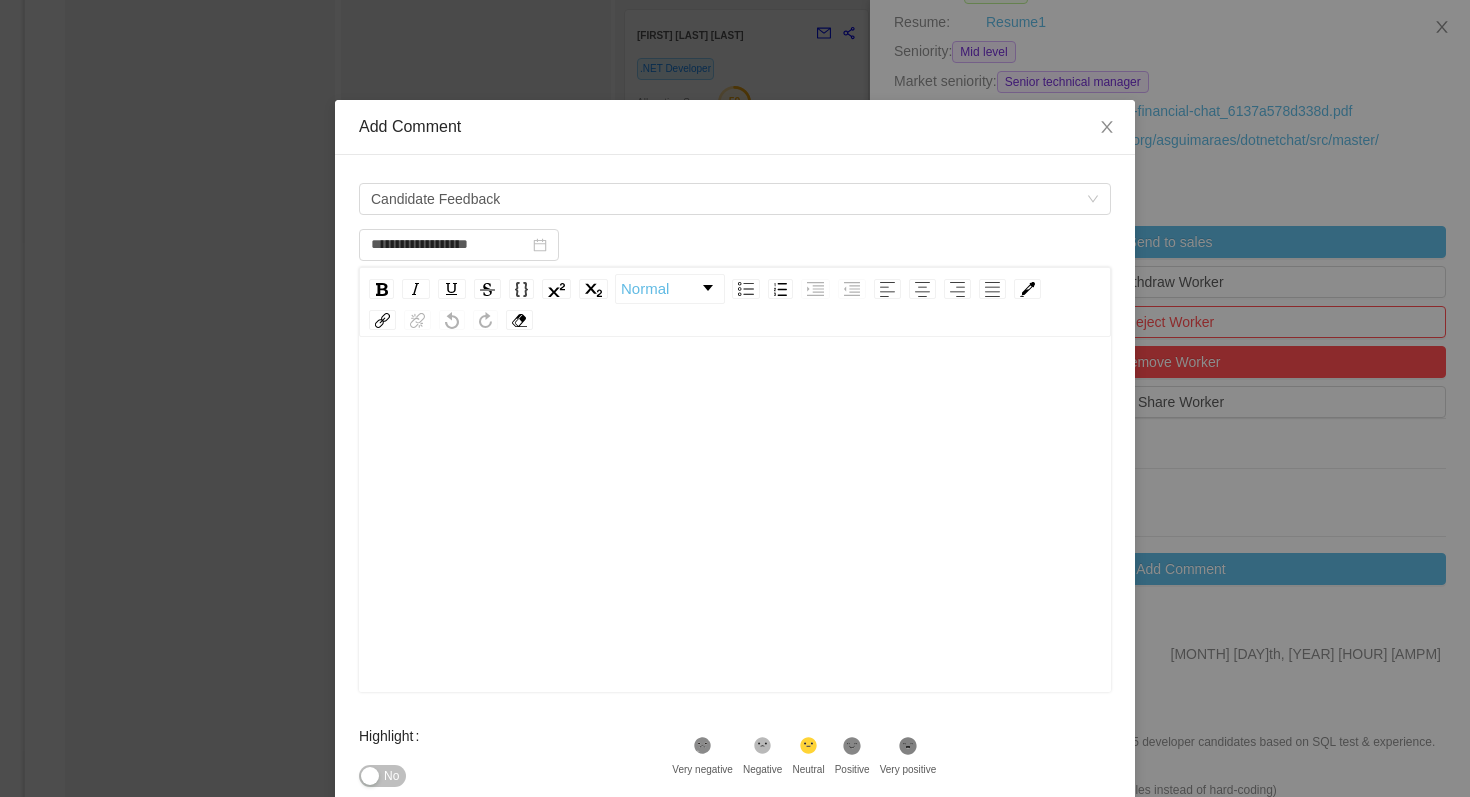 click at bounding box center (735, 546) 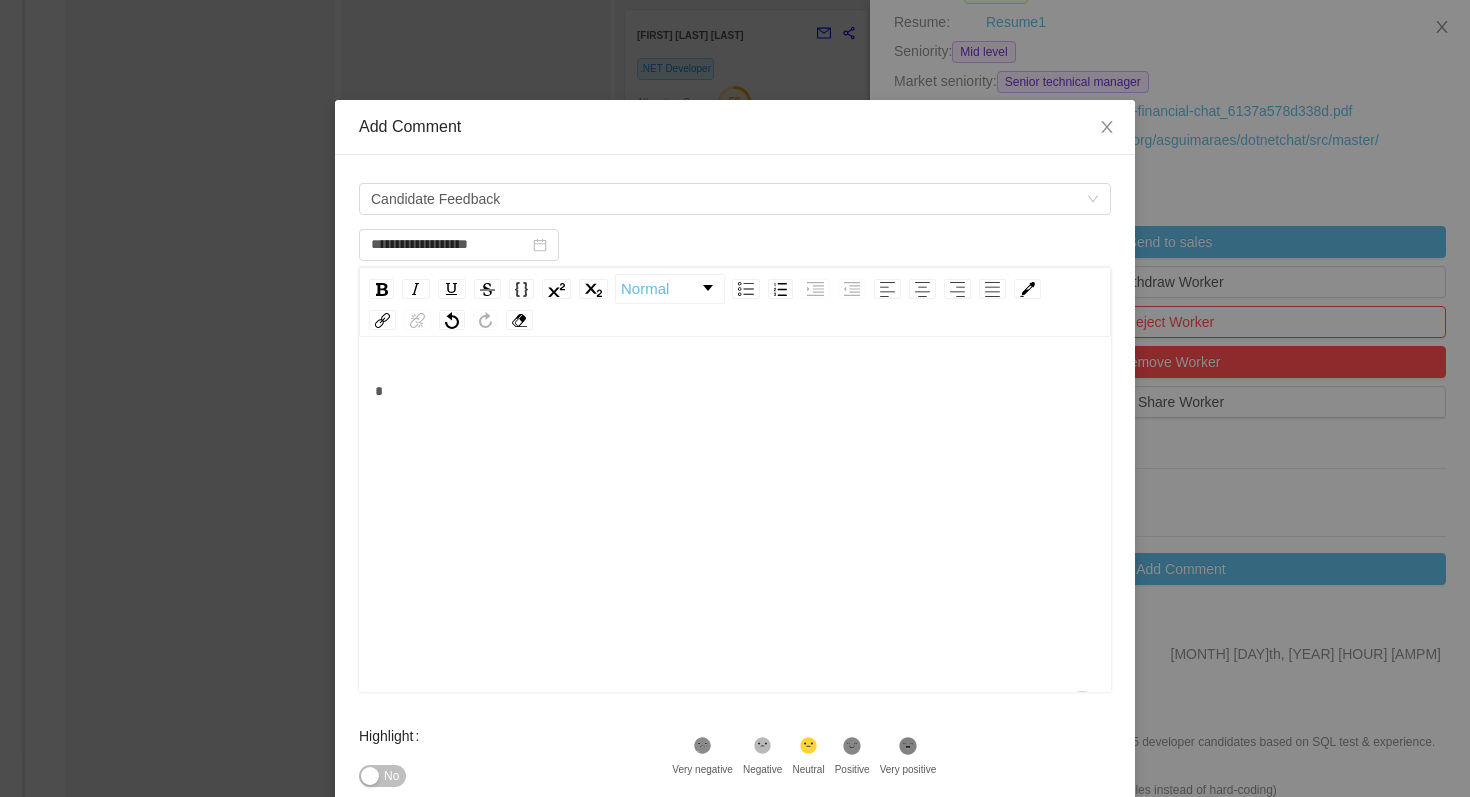 type 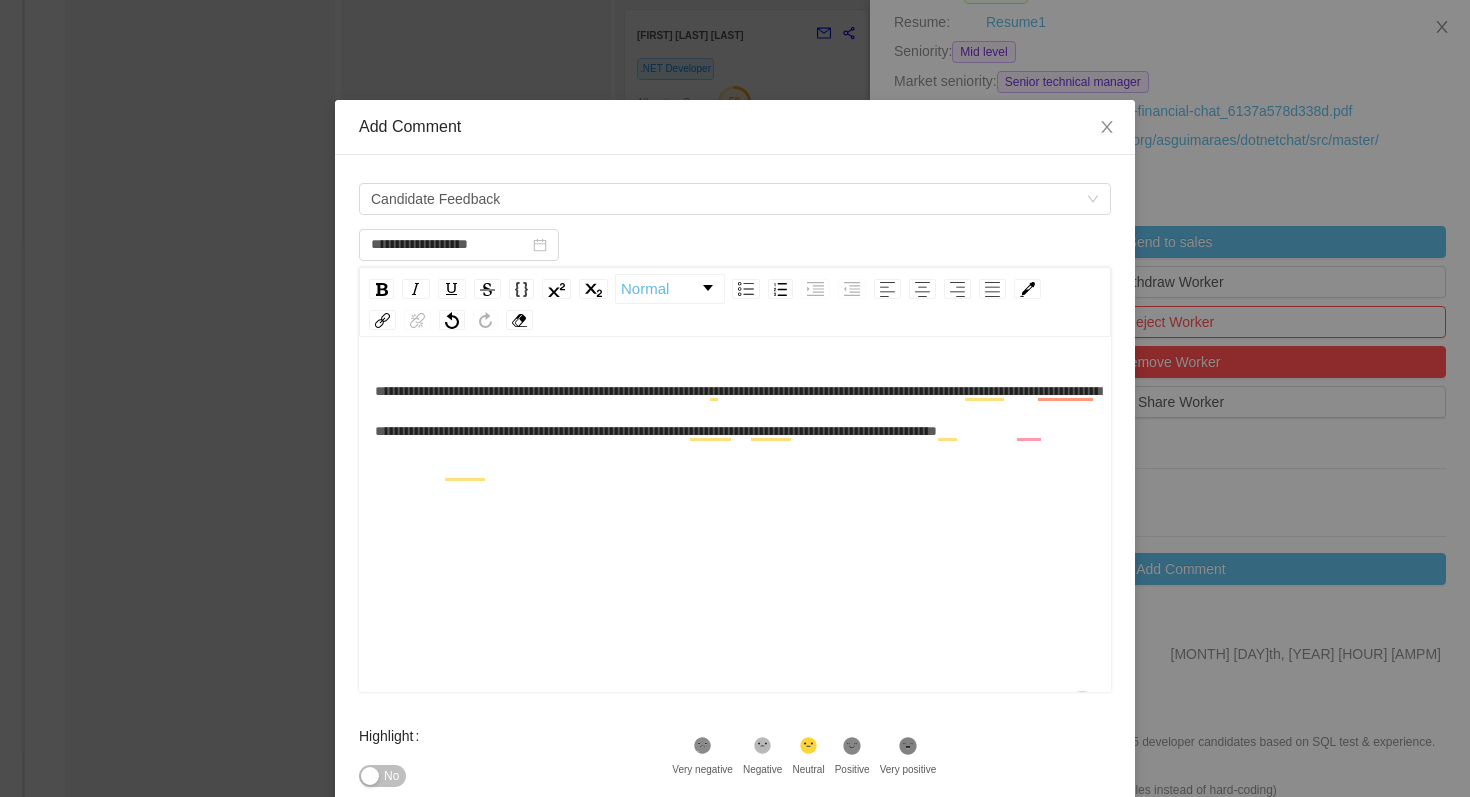 scroll, scrollTop: 104, scrollLeft: 0, axis: vertical 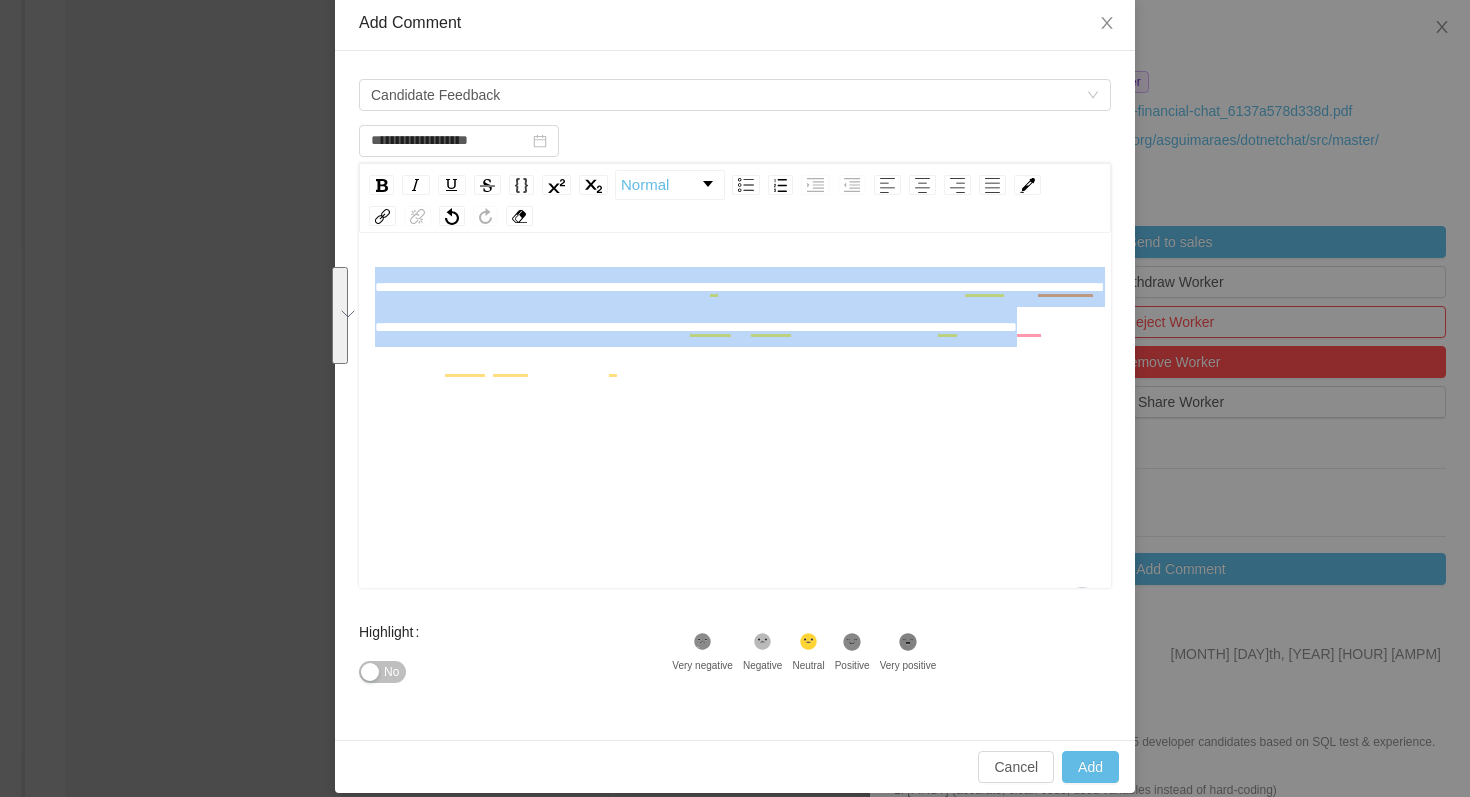 drag, startPoint x: 762, startPoint y: 366, endPoint x: 378, endPoint y: 293, distance: 390.87723 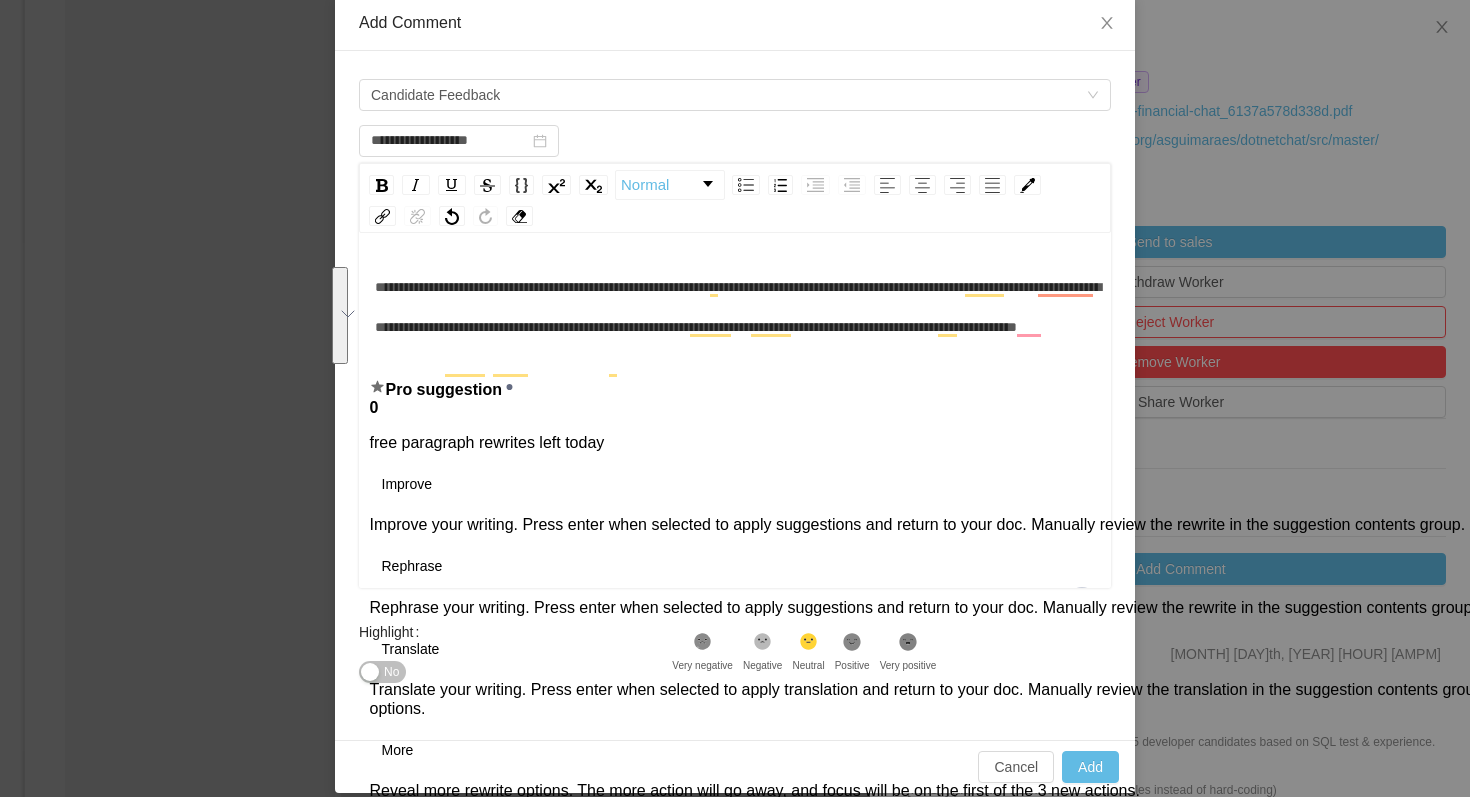 click on "Accept" 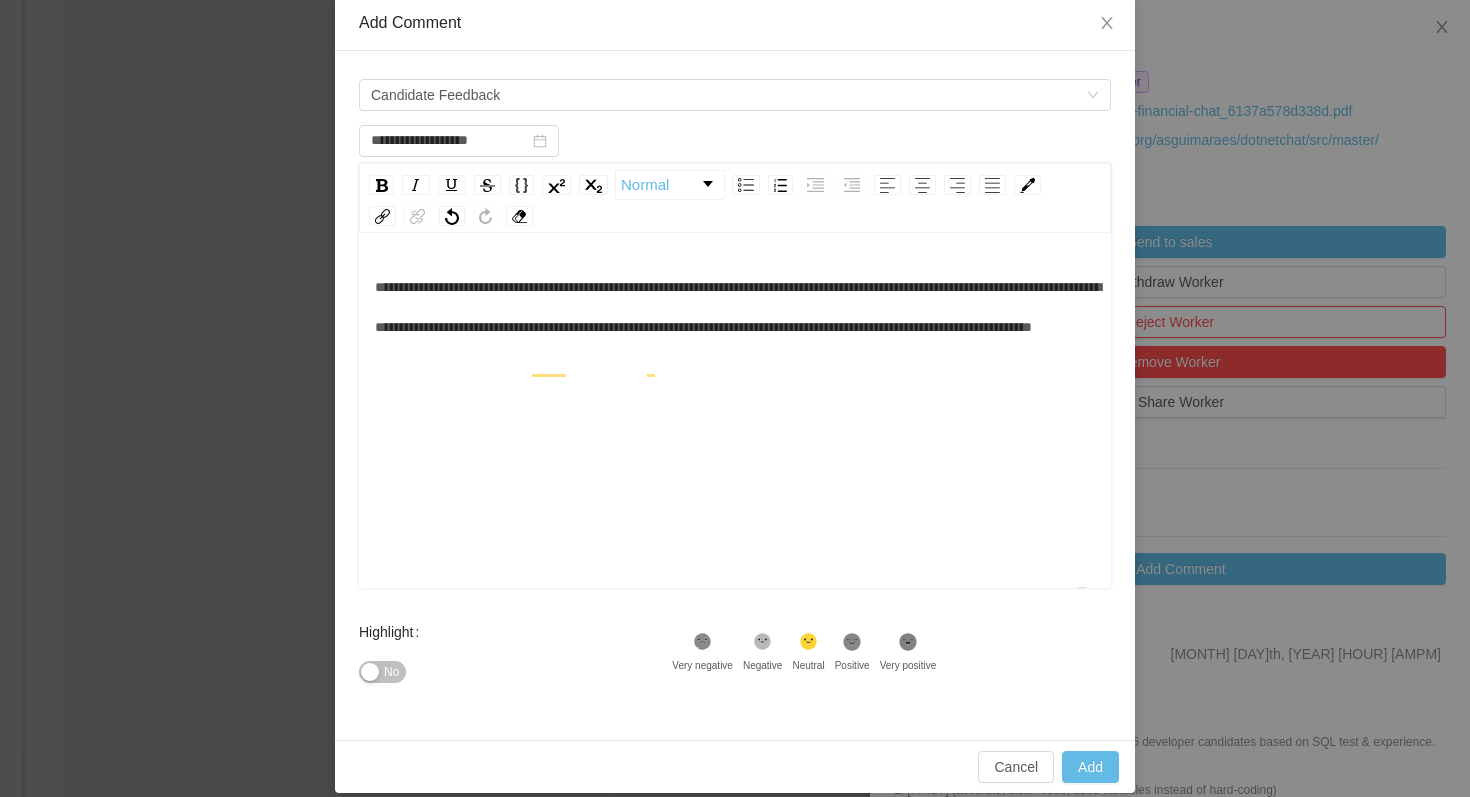 click 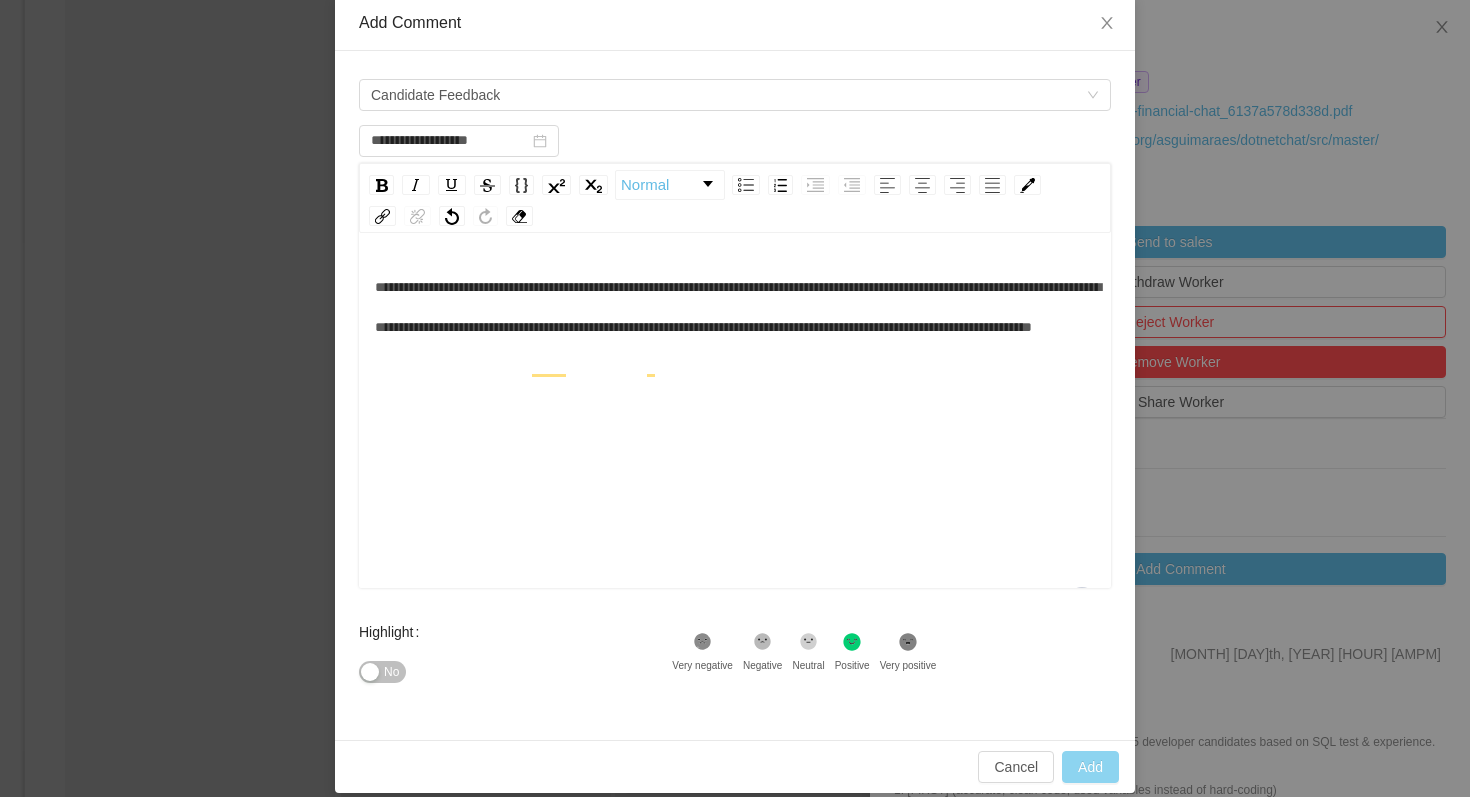 click on "Add" at bounding box center (1090, 767) 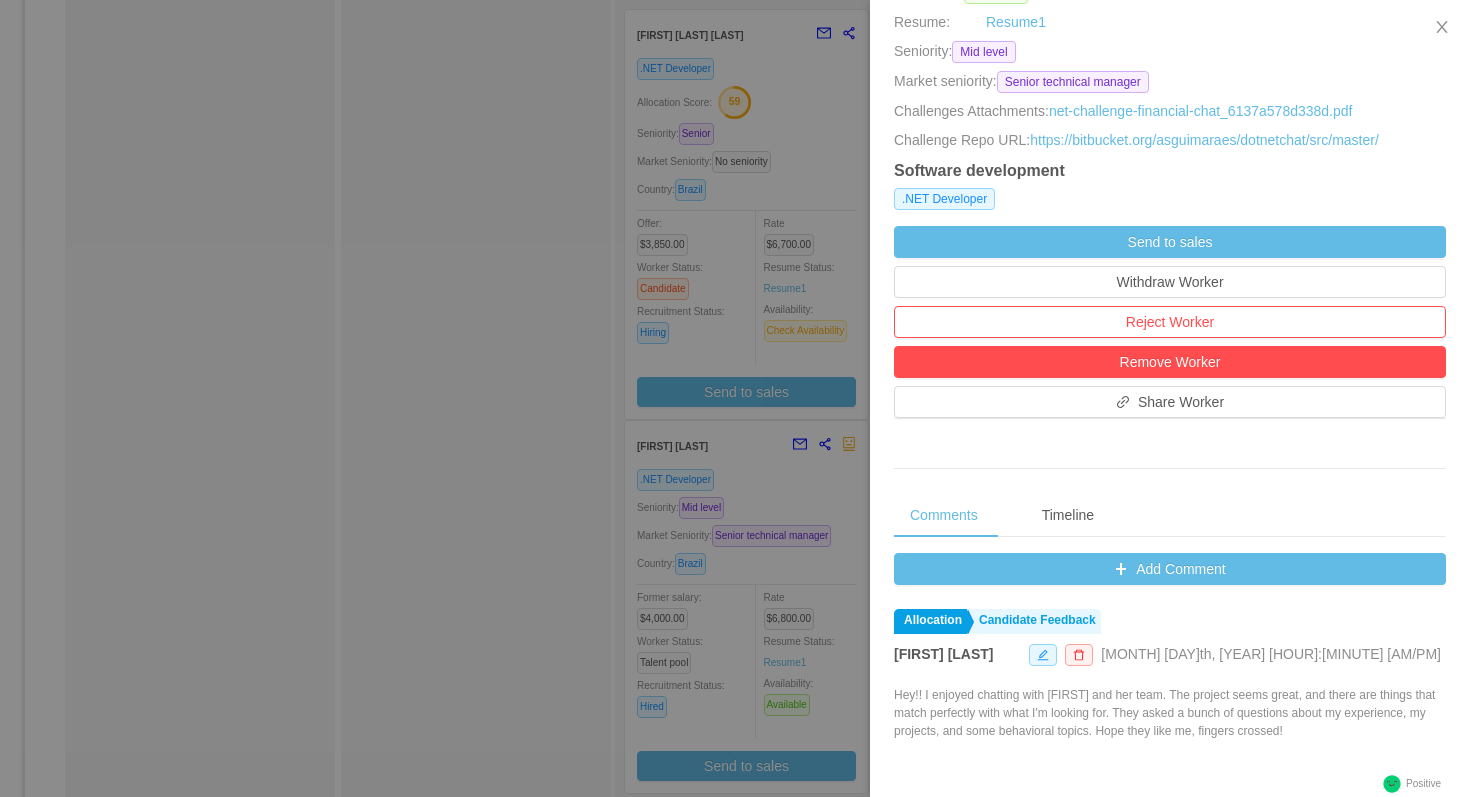 click at bounding box center [735, 398] 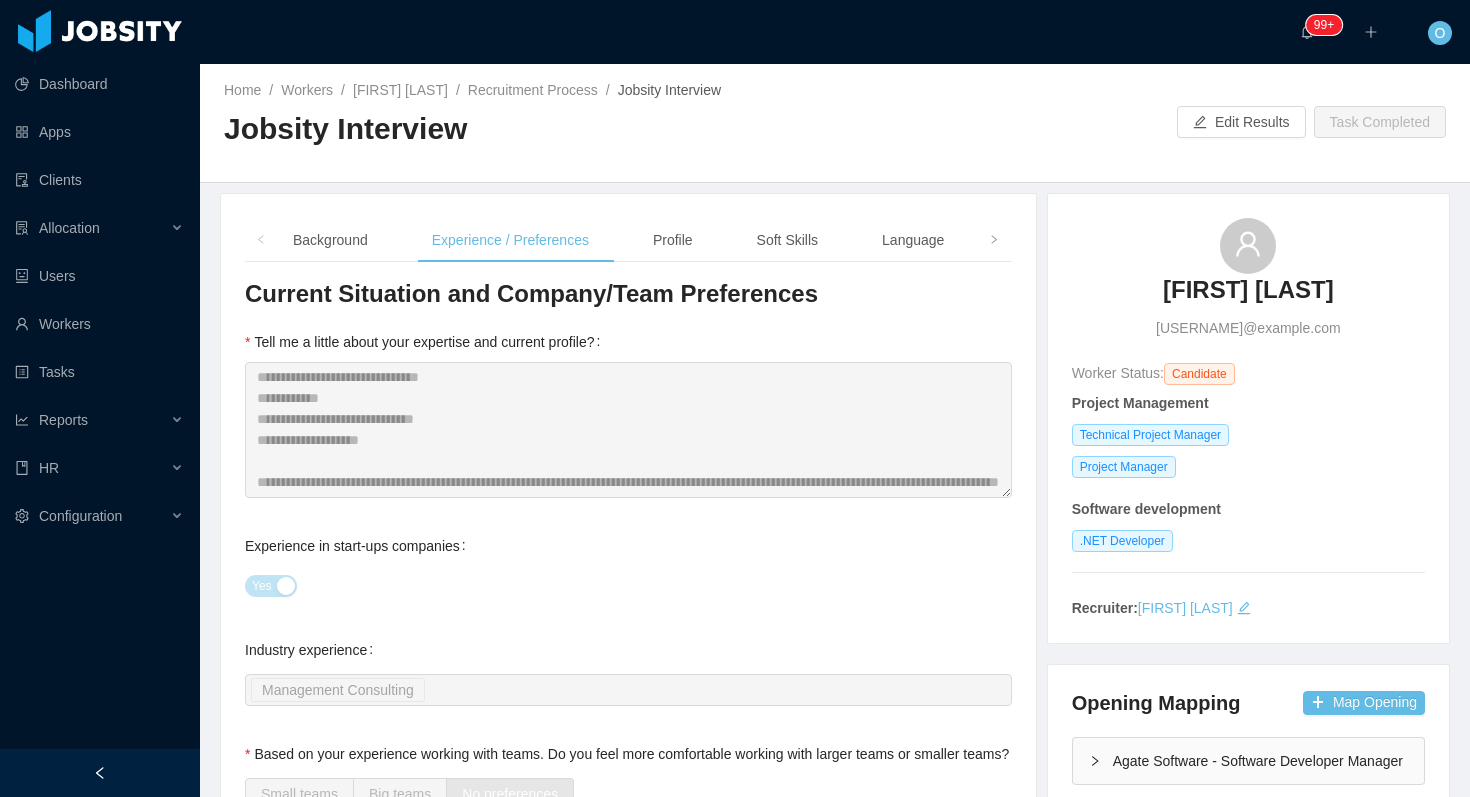 scroll, scrollTop: 0, scrollLeft: 0, axis: both 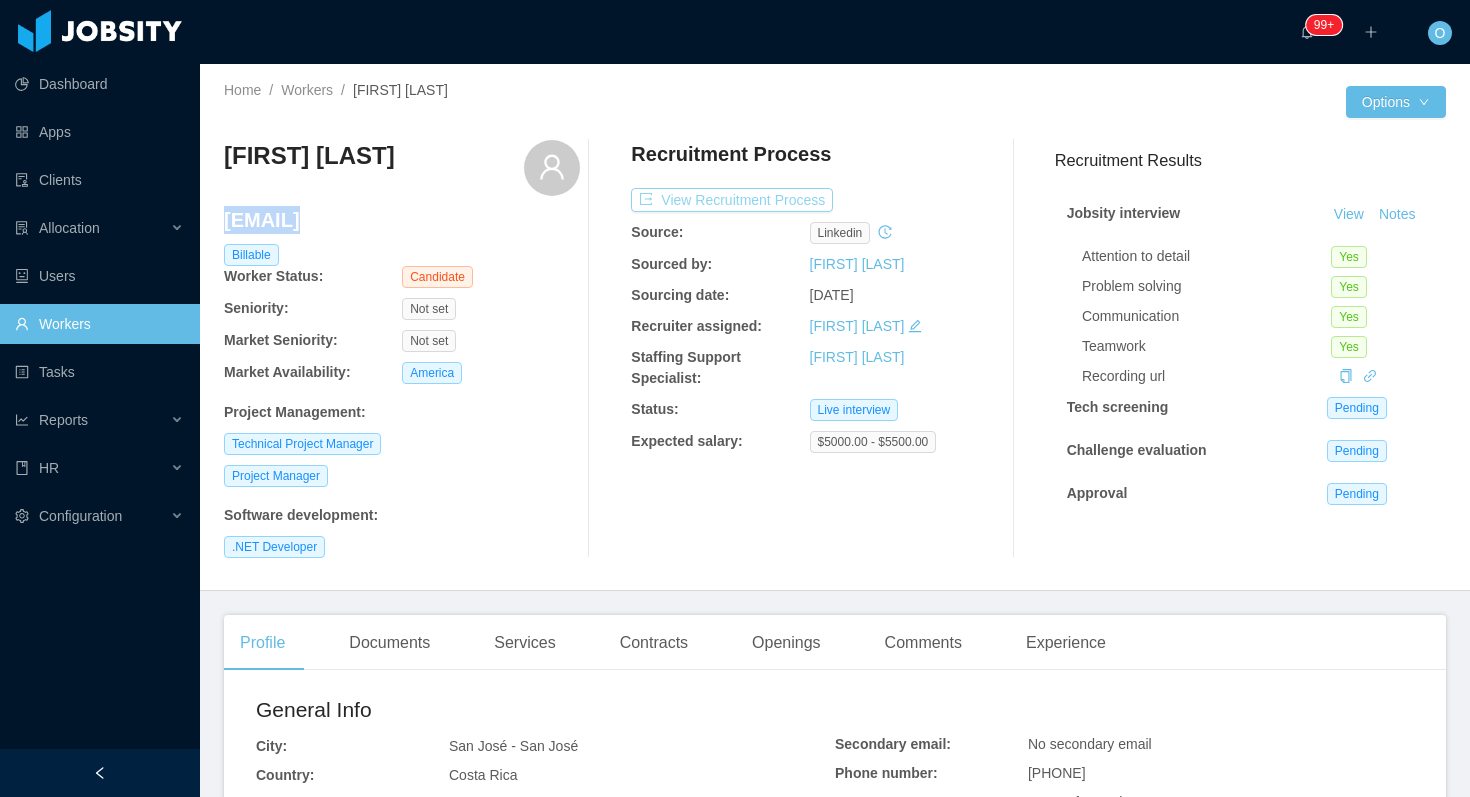 click on "View Recruitment Process" at bounding box center [732, 200] 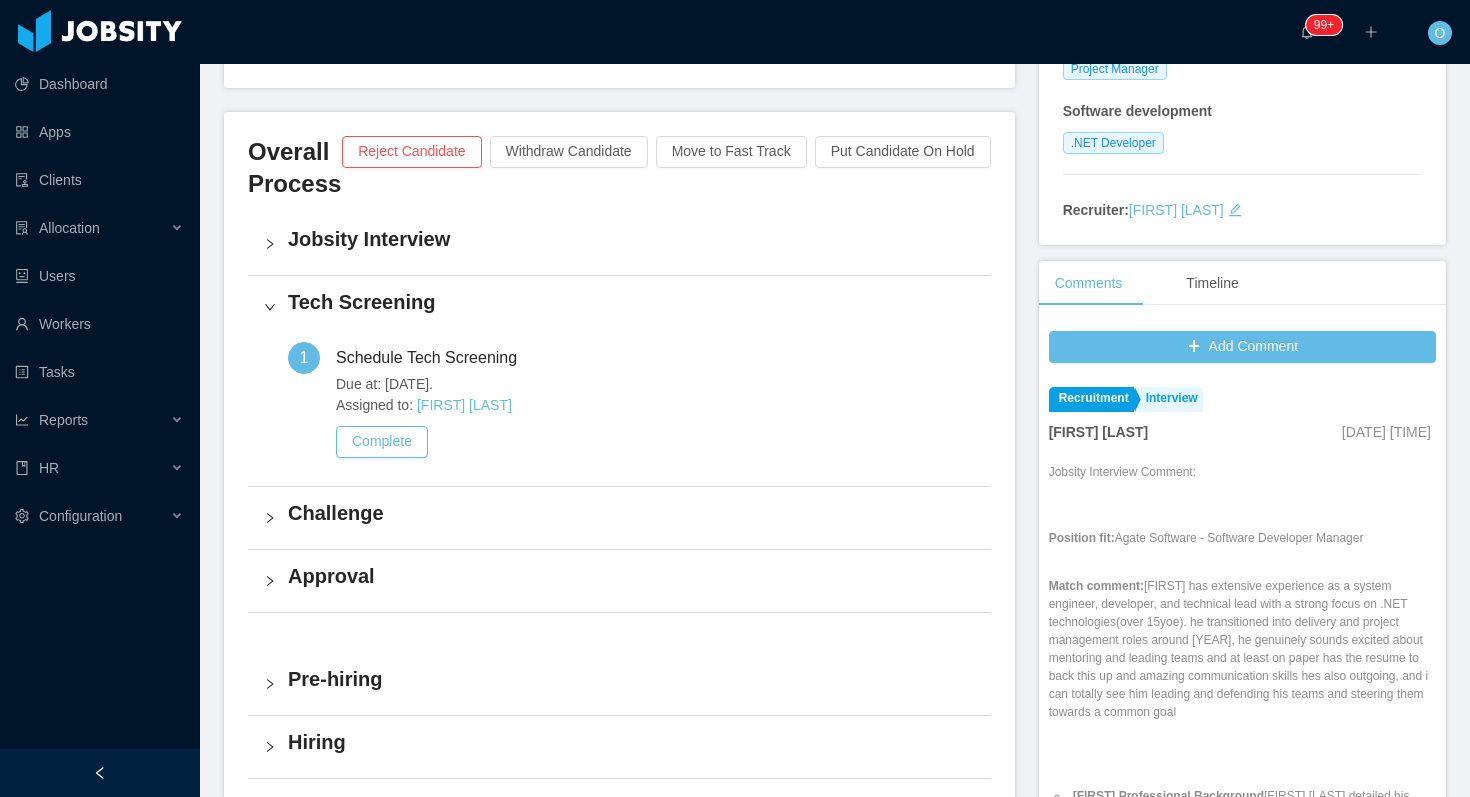 scroll, scrollTop: 495, scrollLeft: 0, axis: vertical 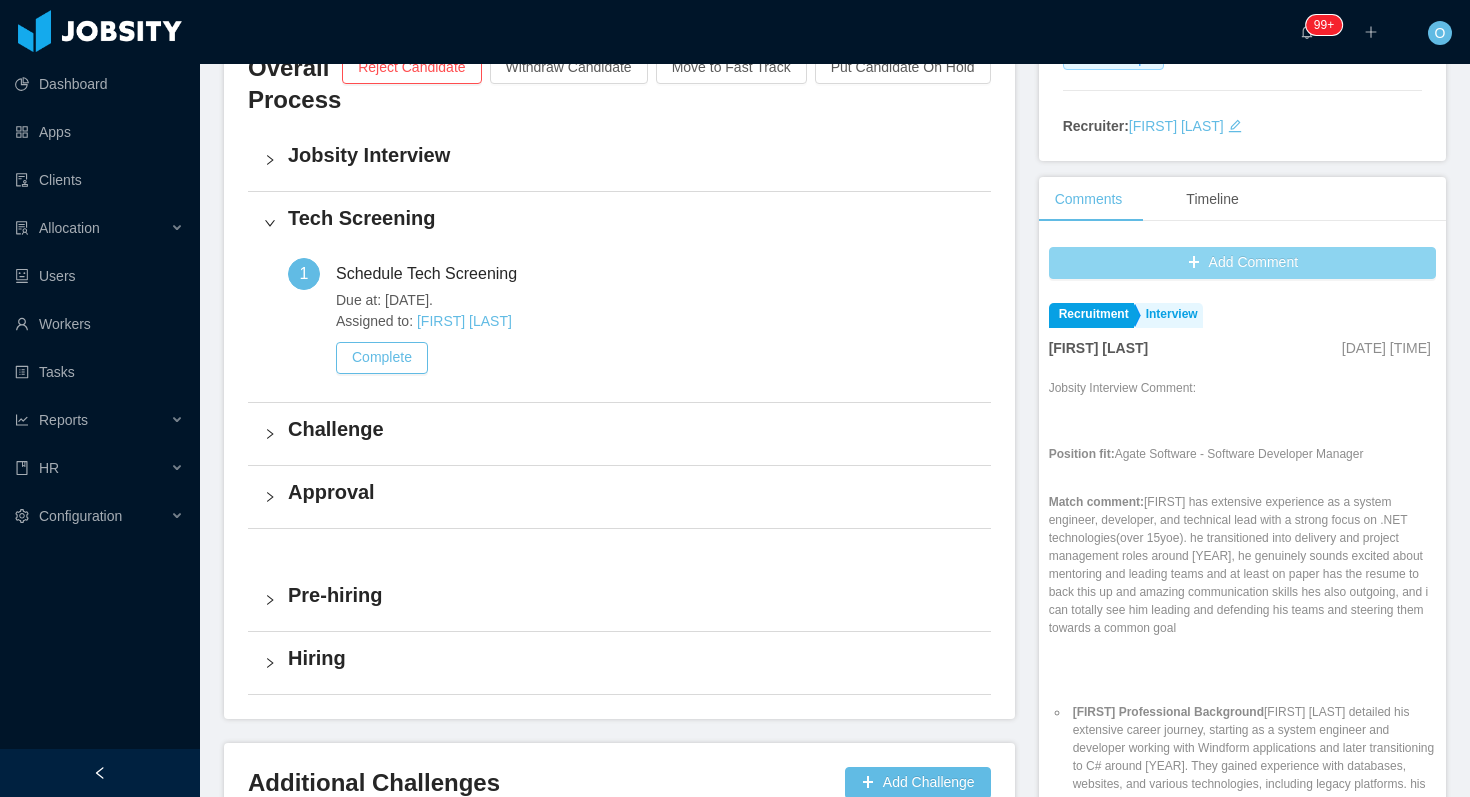 click on "Add Comment" at bounding box center [1242, 263] 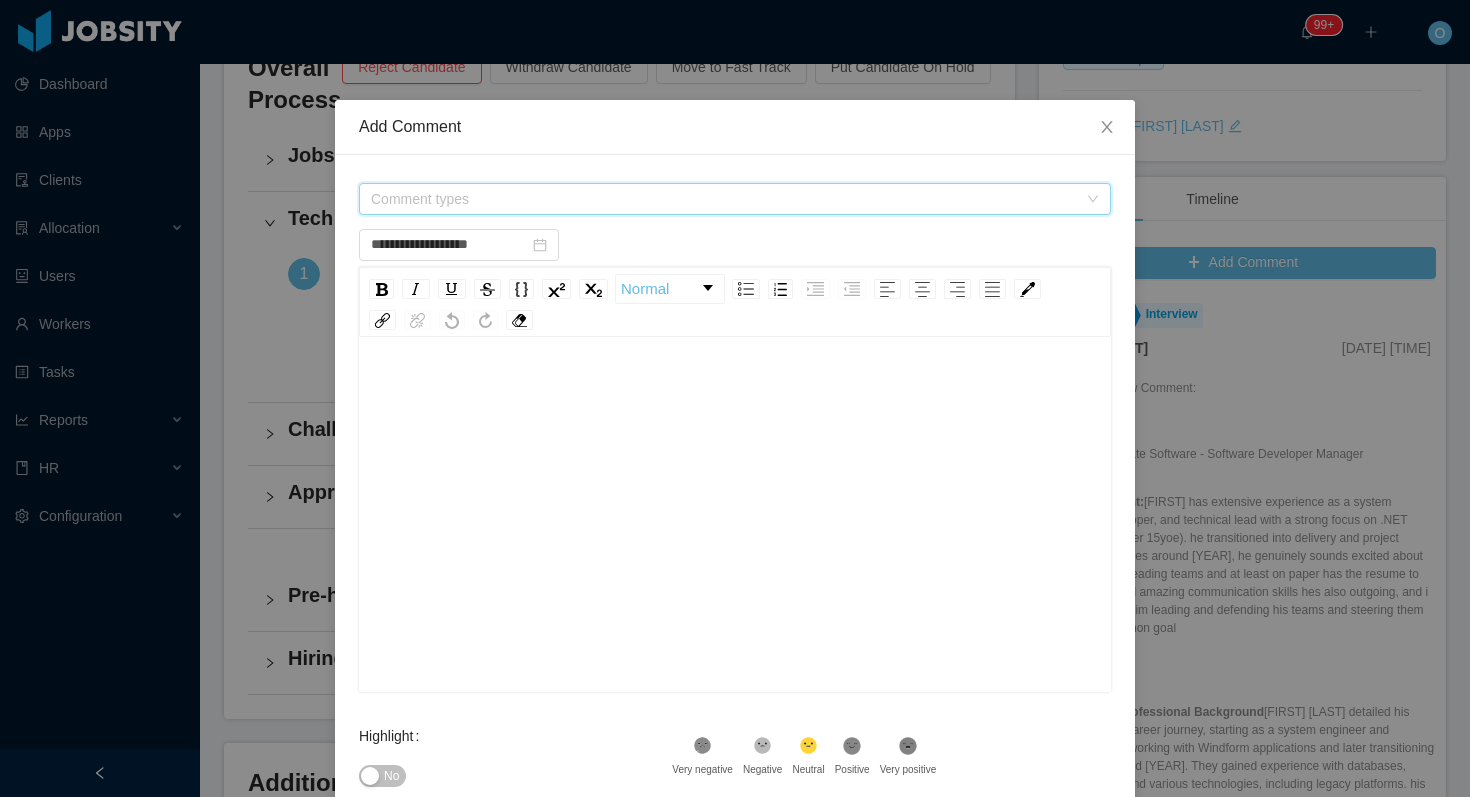 click on "Comment types" at bounding box center (724, 199) 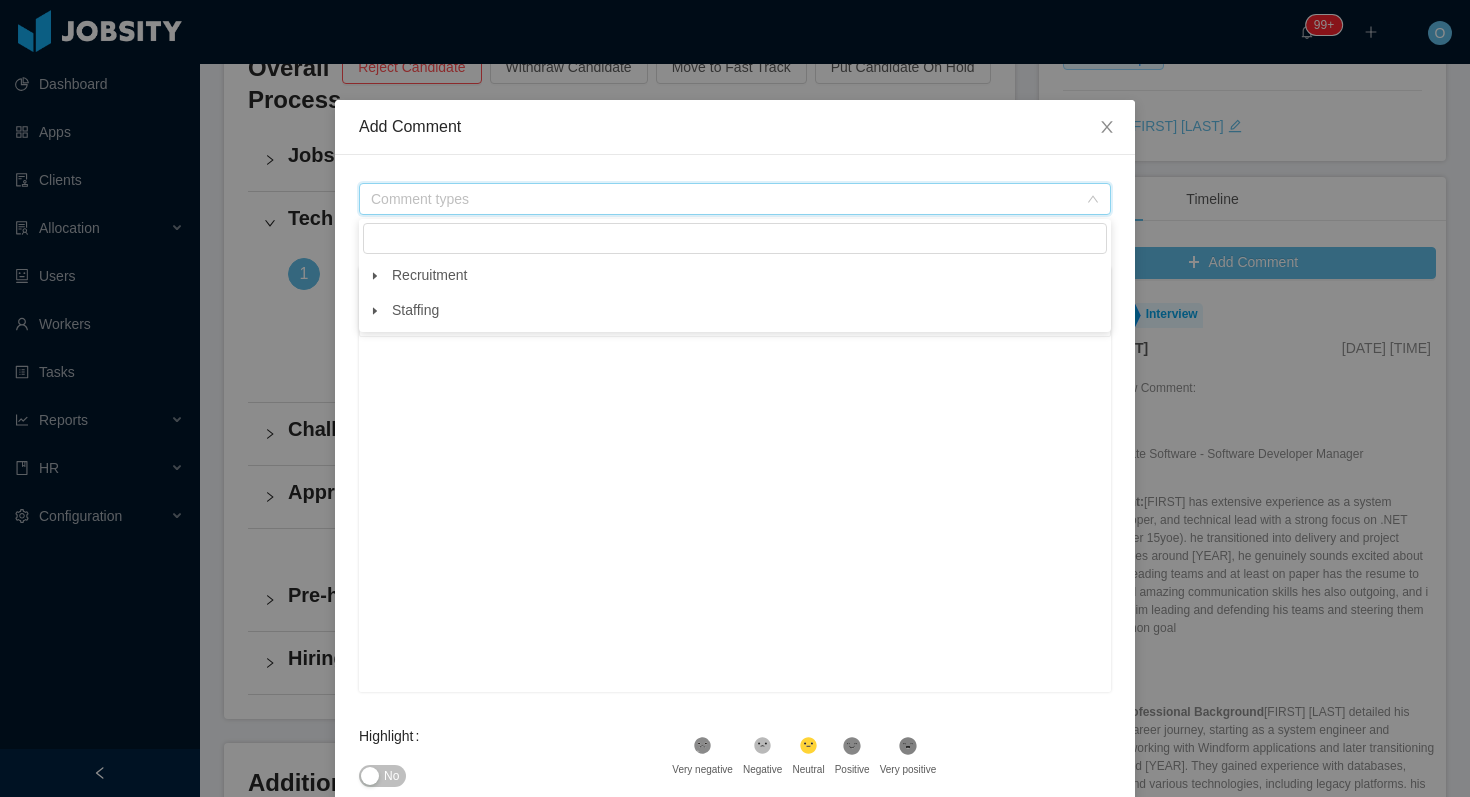 click 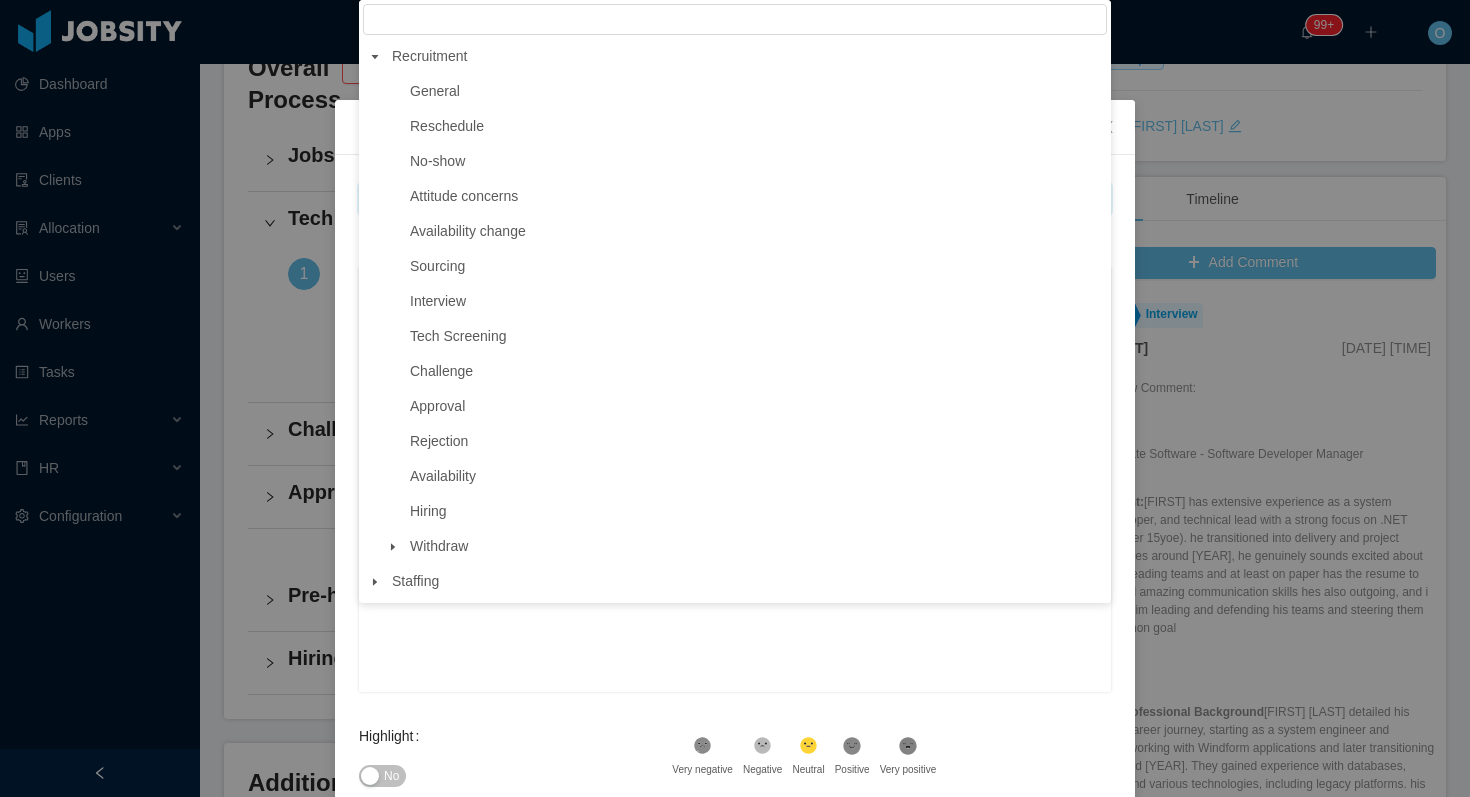 click 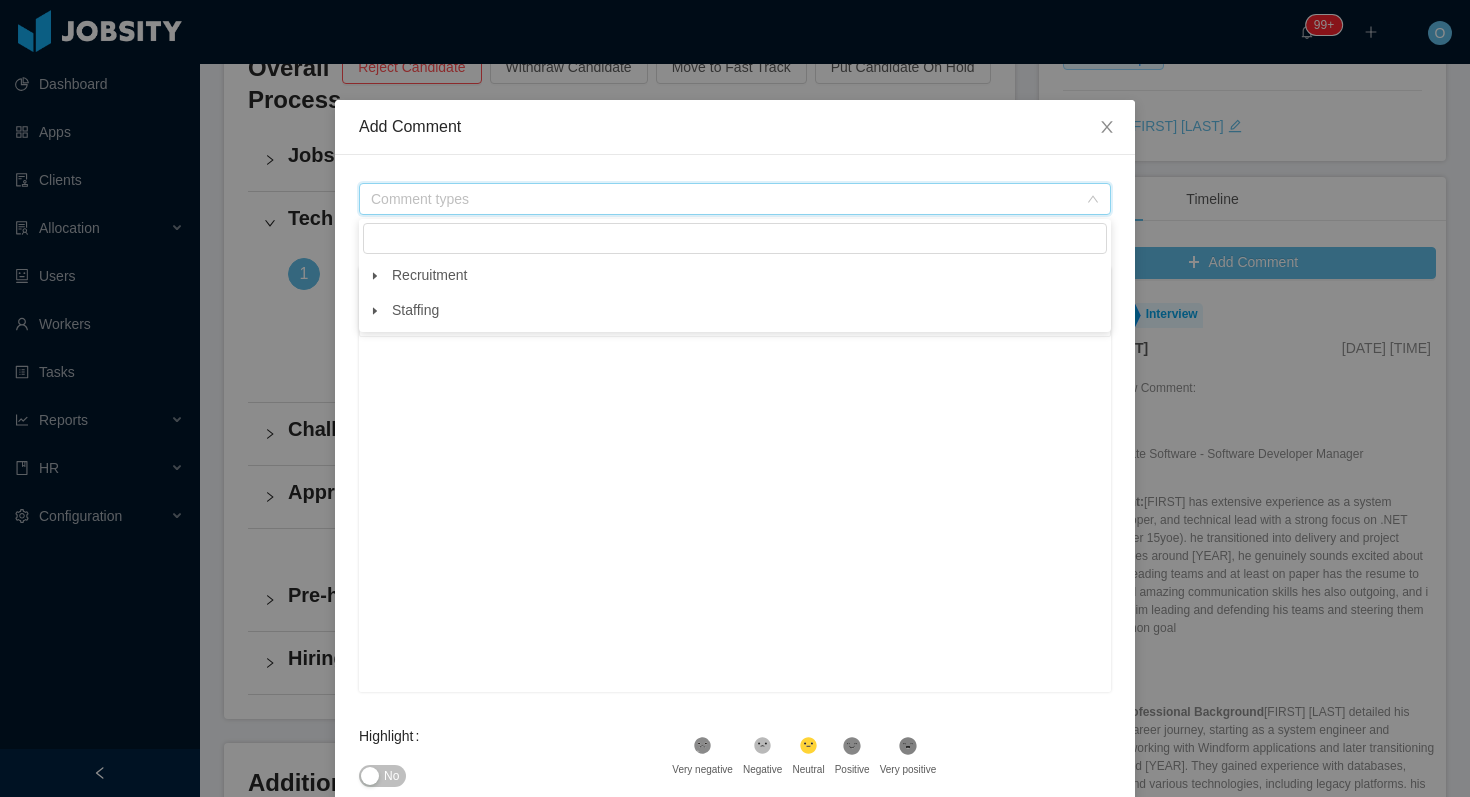 click 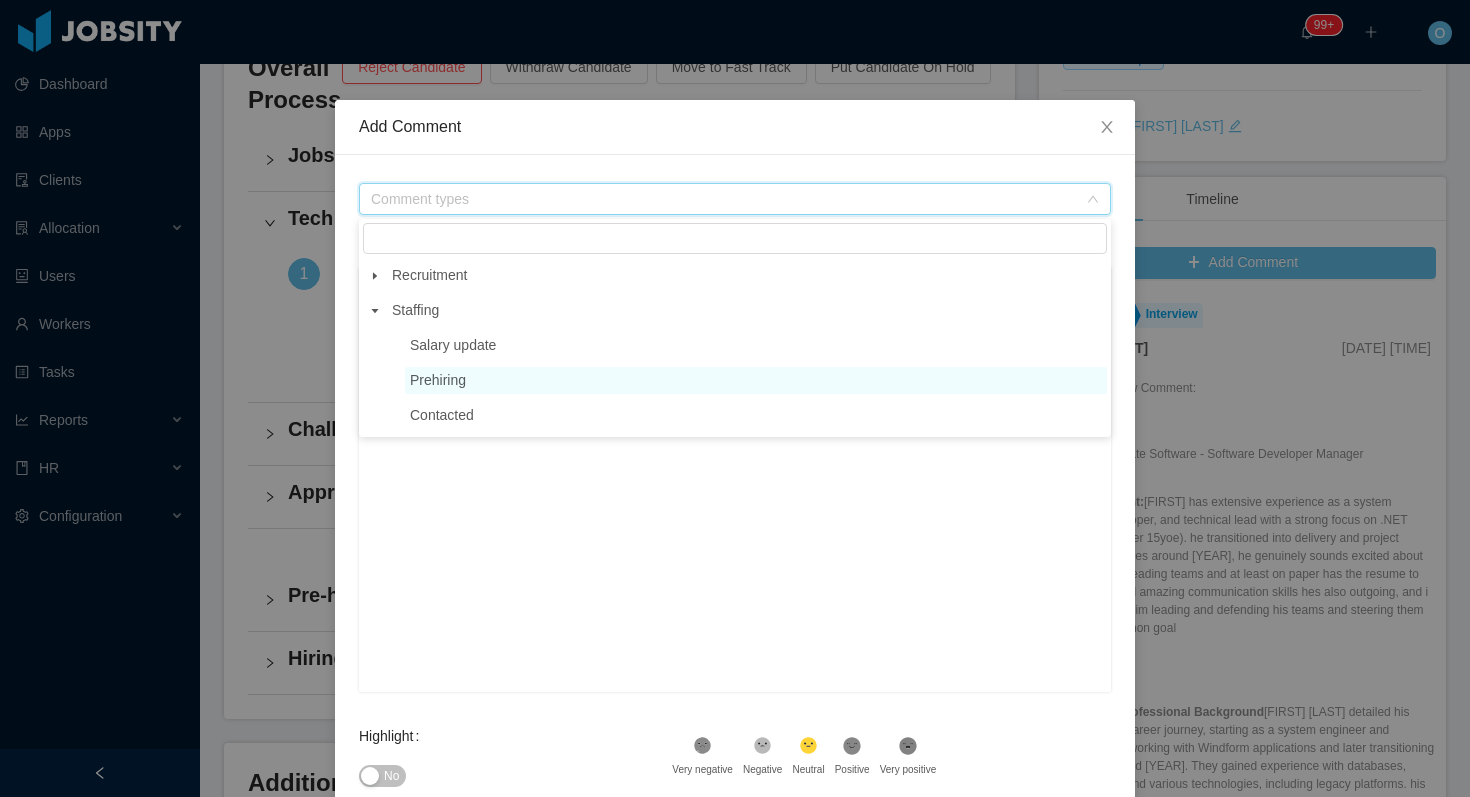 click on "Prehiring" at bounding box center (438, 380) 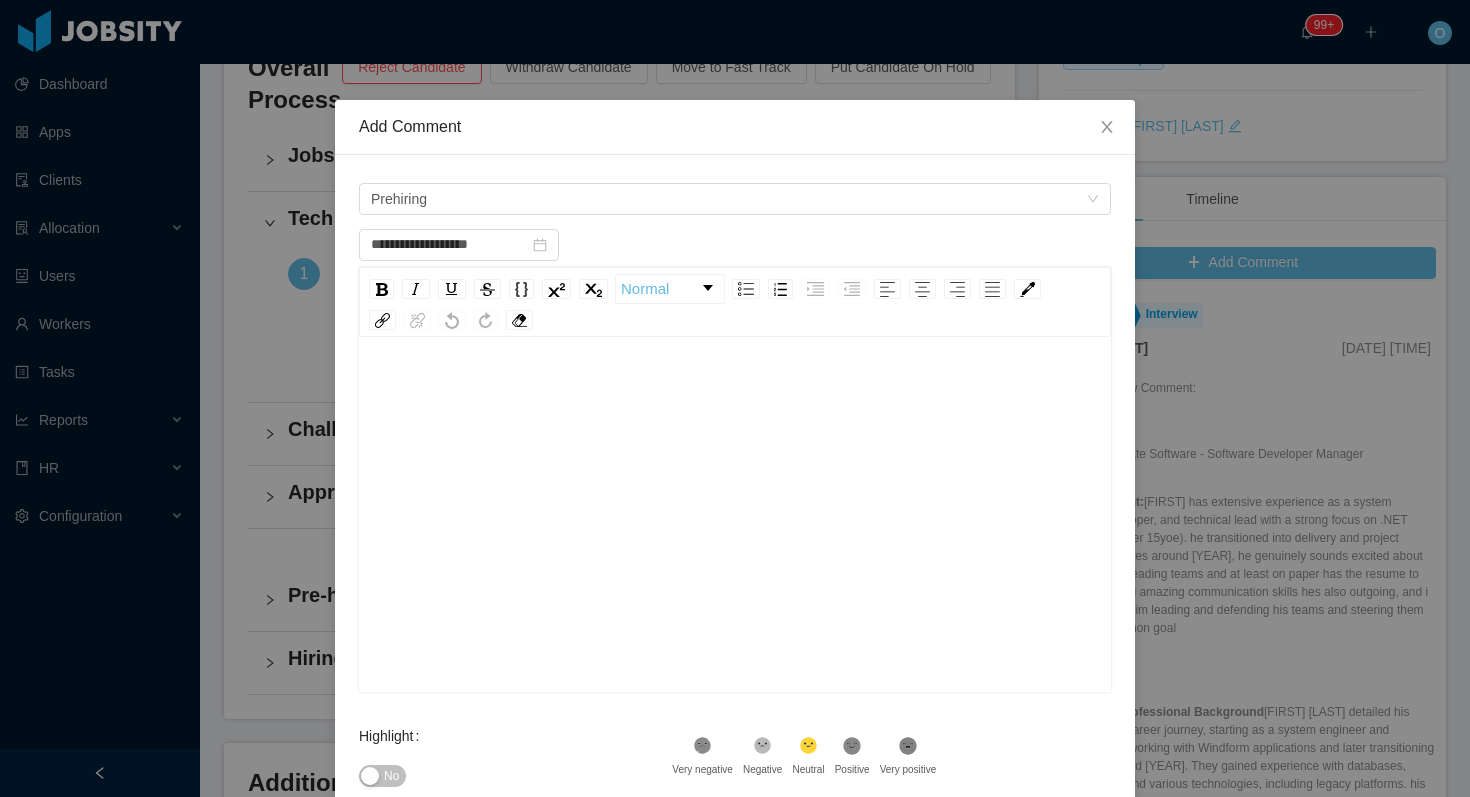 click at bounding box center [735, 391] 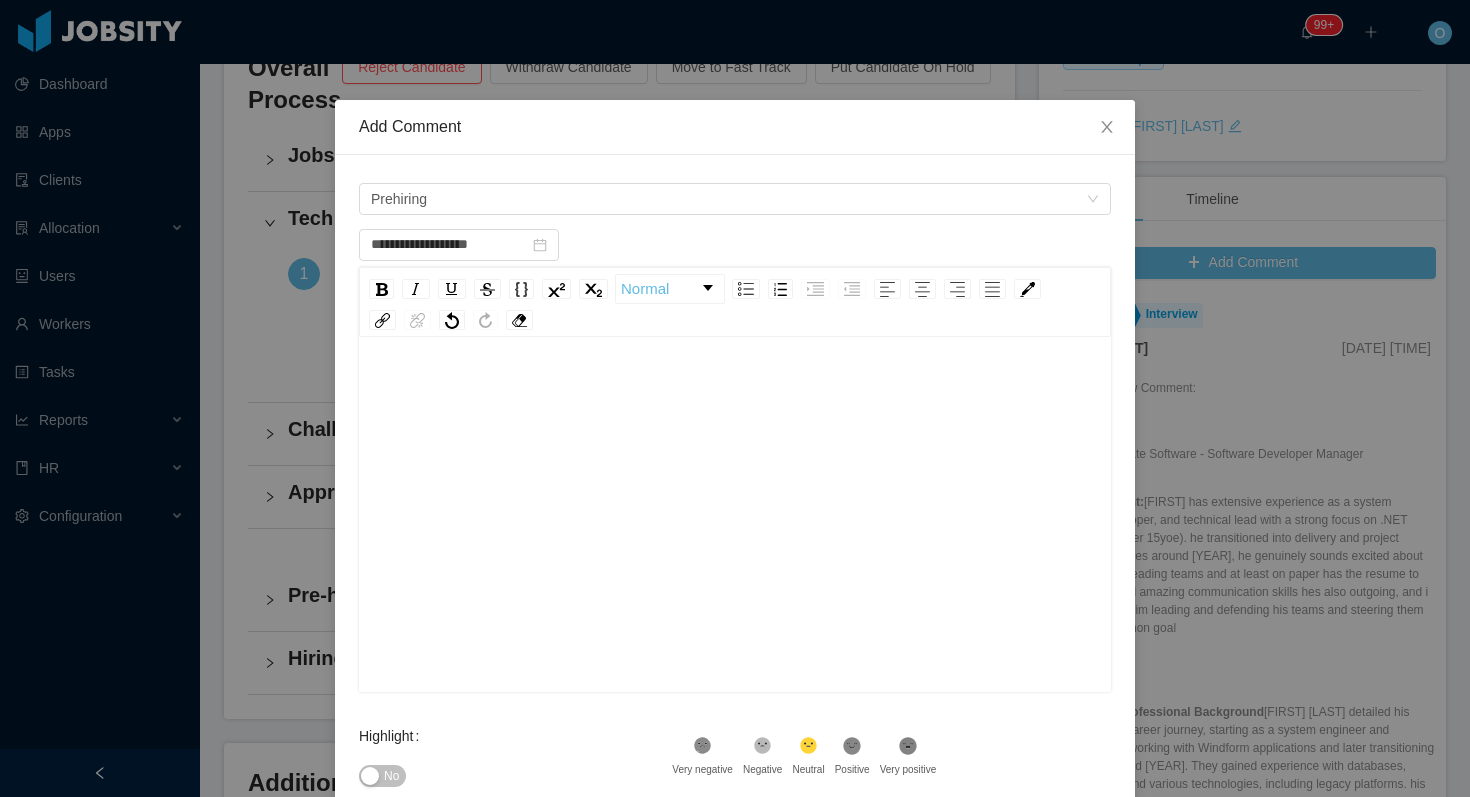 type 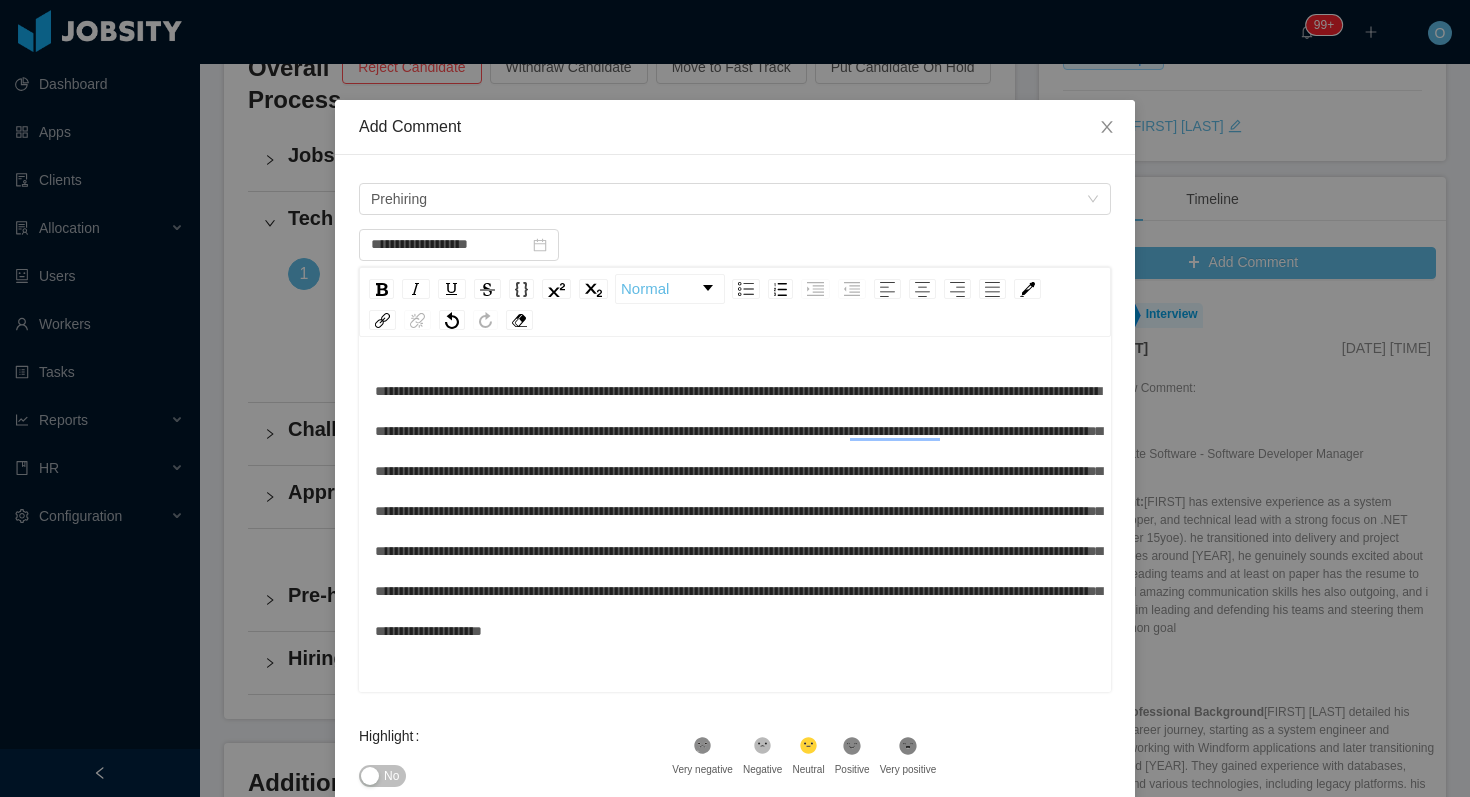 scroll, scrollTop: 27, scrollLeft: 0, axis: vertical 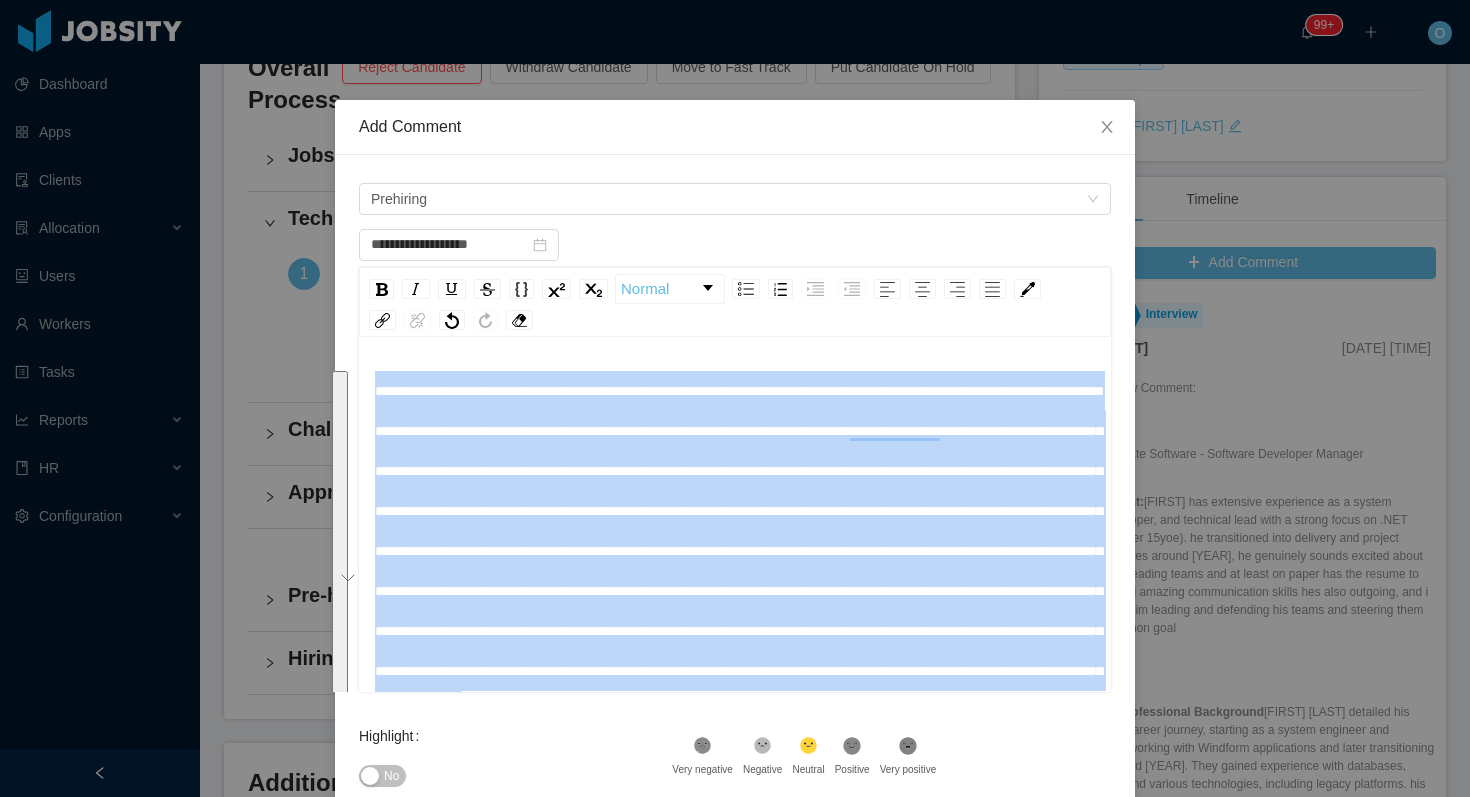 drag, startPoint x: 737, startPoint y: 680, endPoint x: 358, endPoint y: 341, distance: 508.48993 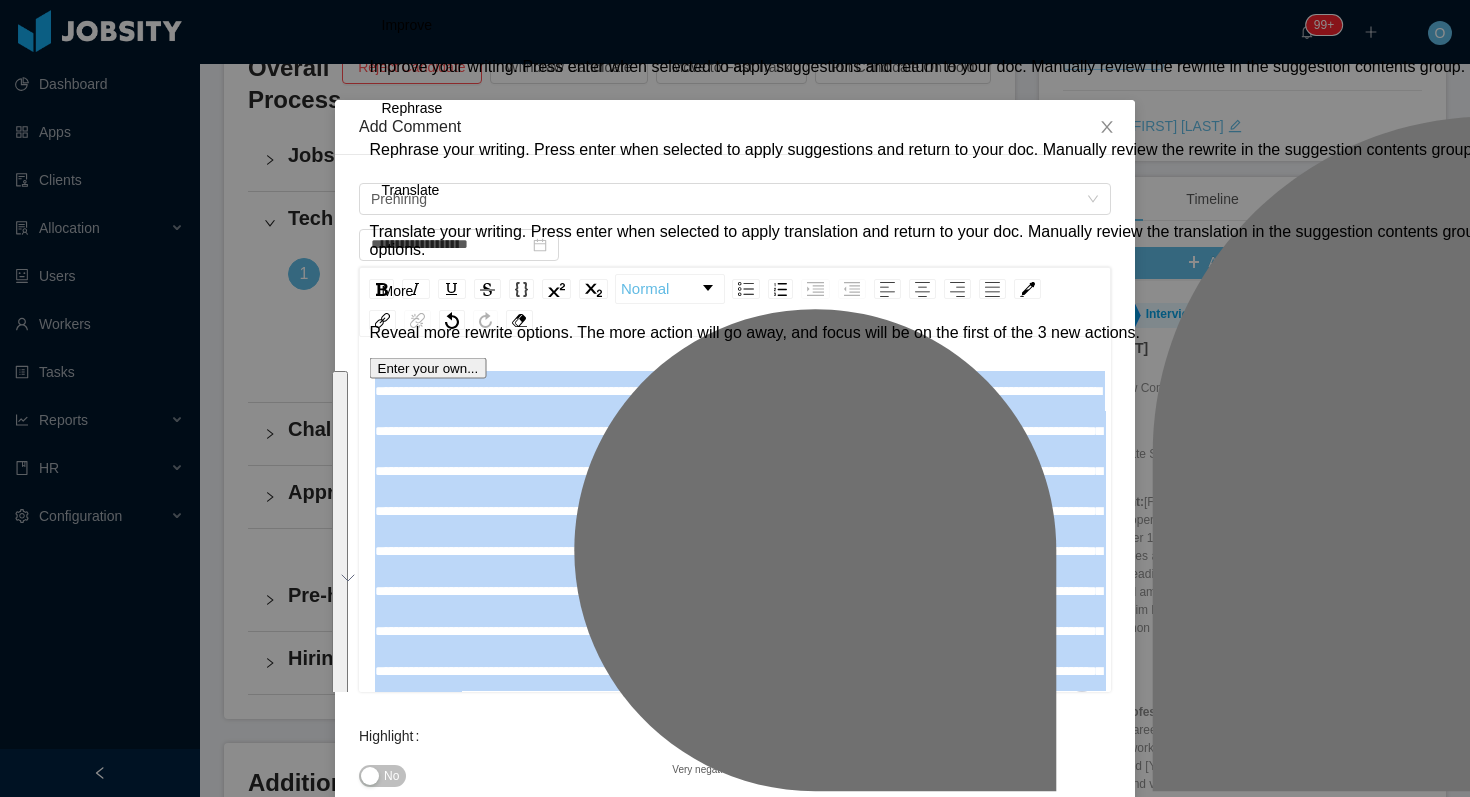 scroll, scrollTop: 43, scrollLeft: 0, axis: vertical 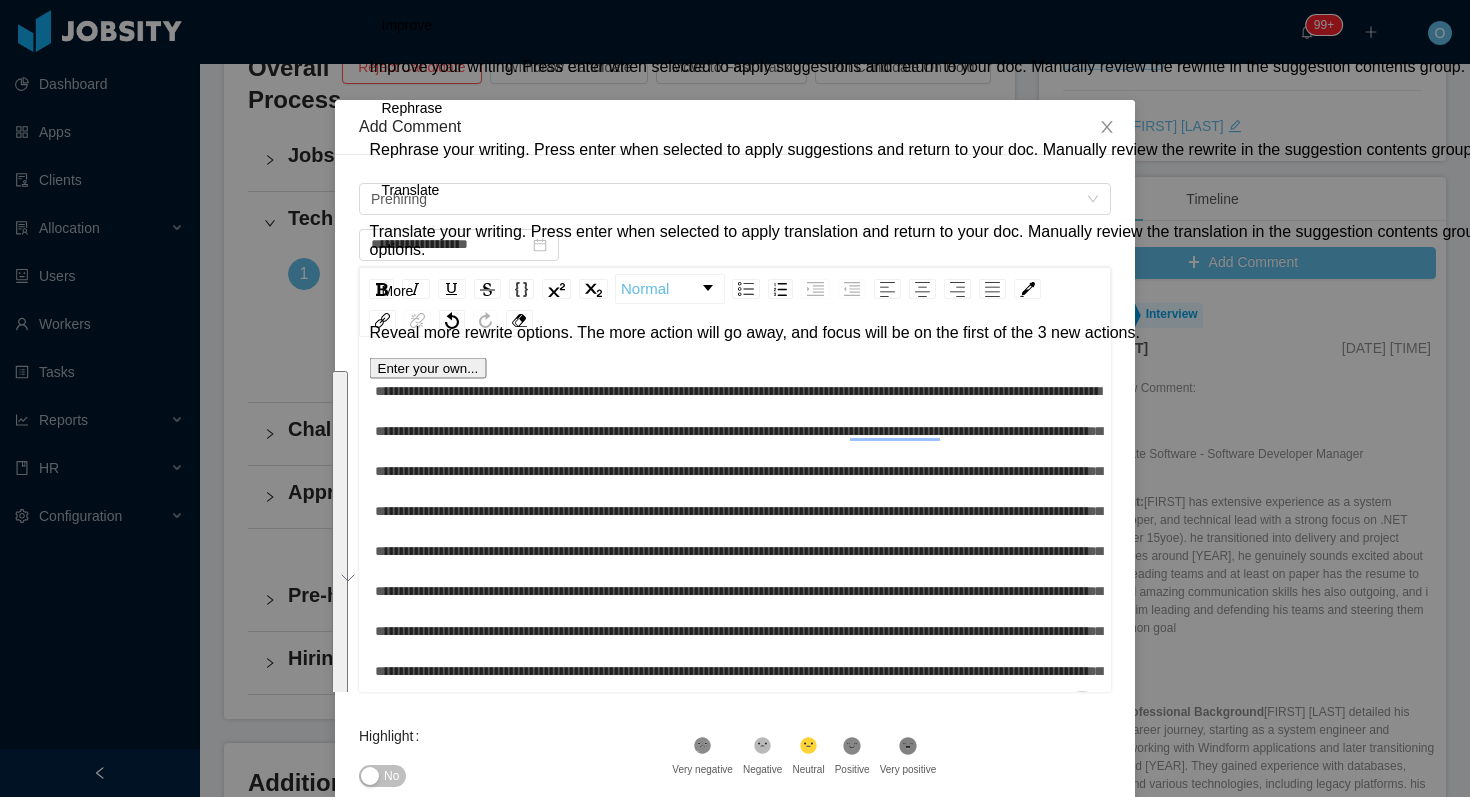 click at bounding box center (735, 551) 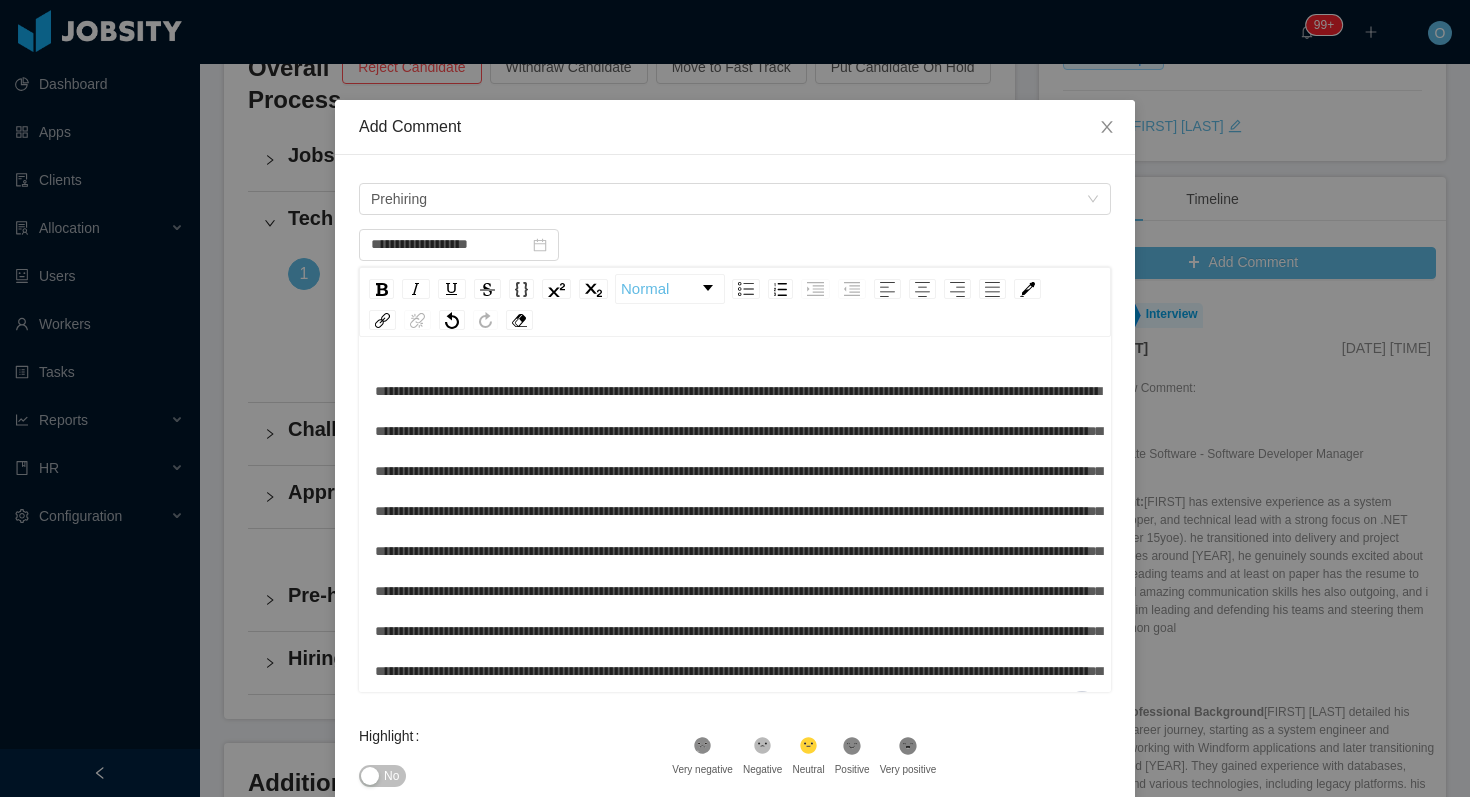 scroll, scrollTop: 119, scrollLeft: 0, axis: vertical 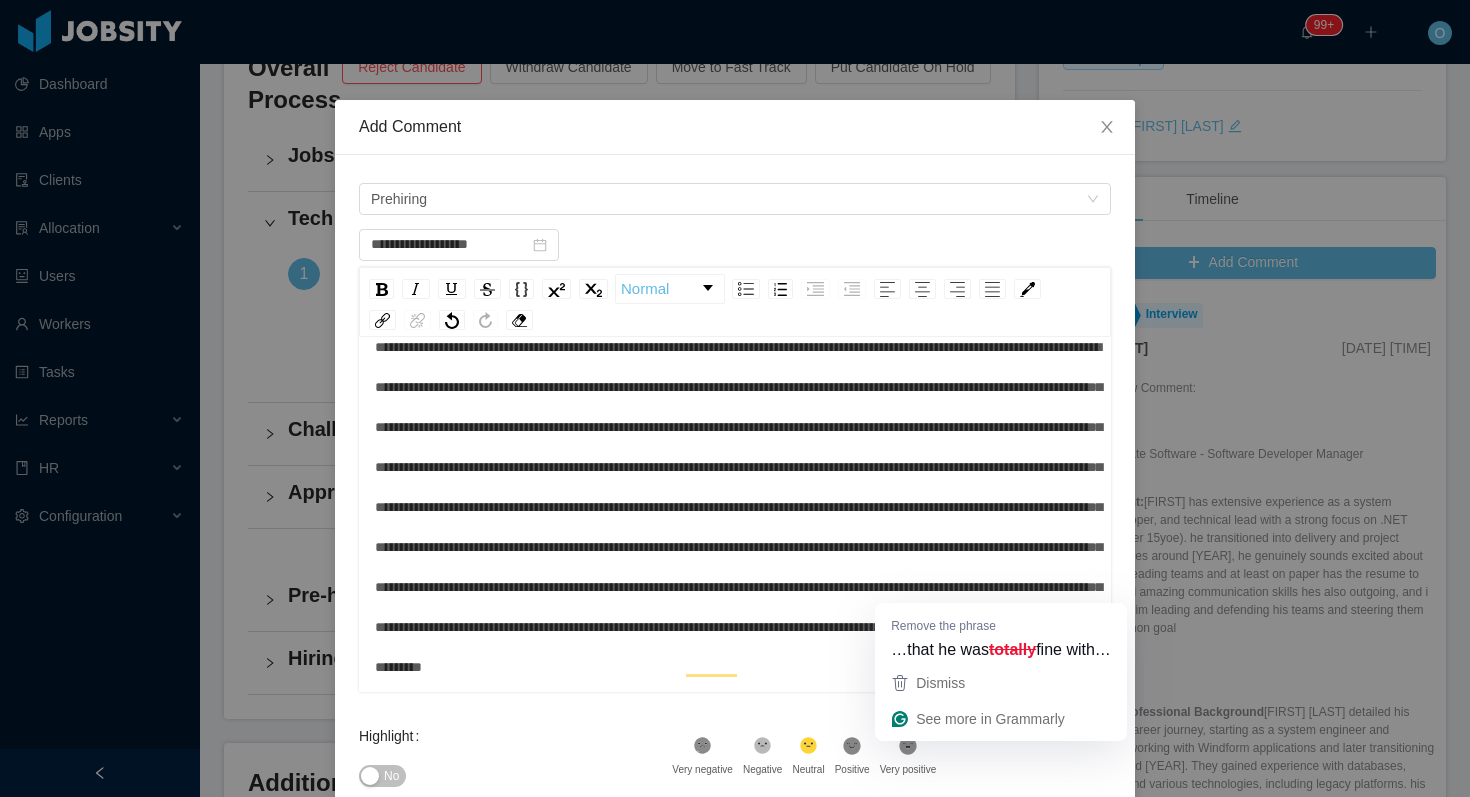 click at bounding box center (735, 507) 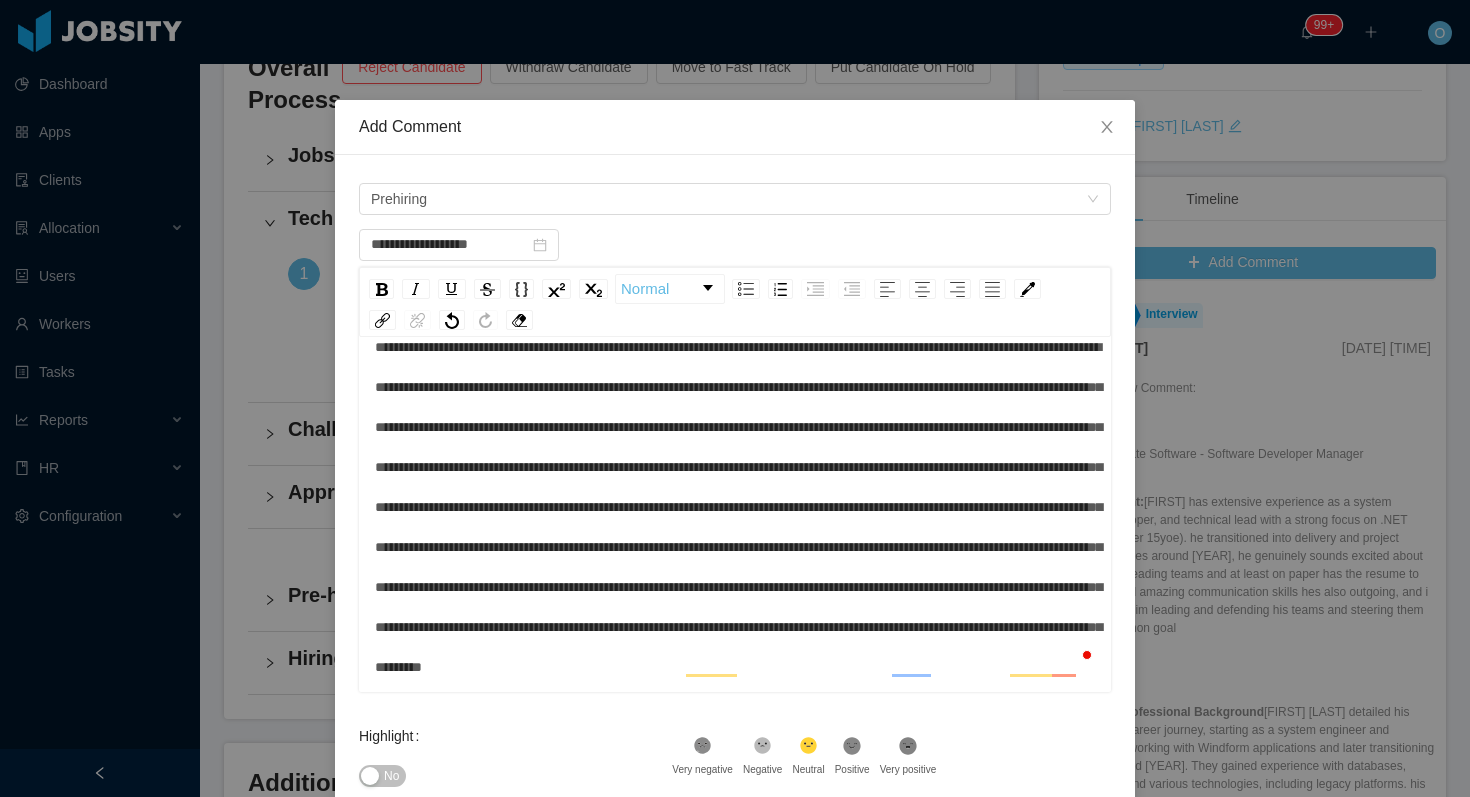scroll, scrollTop: 58, scrollLeft: 0, axis: vertical 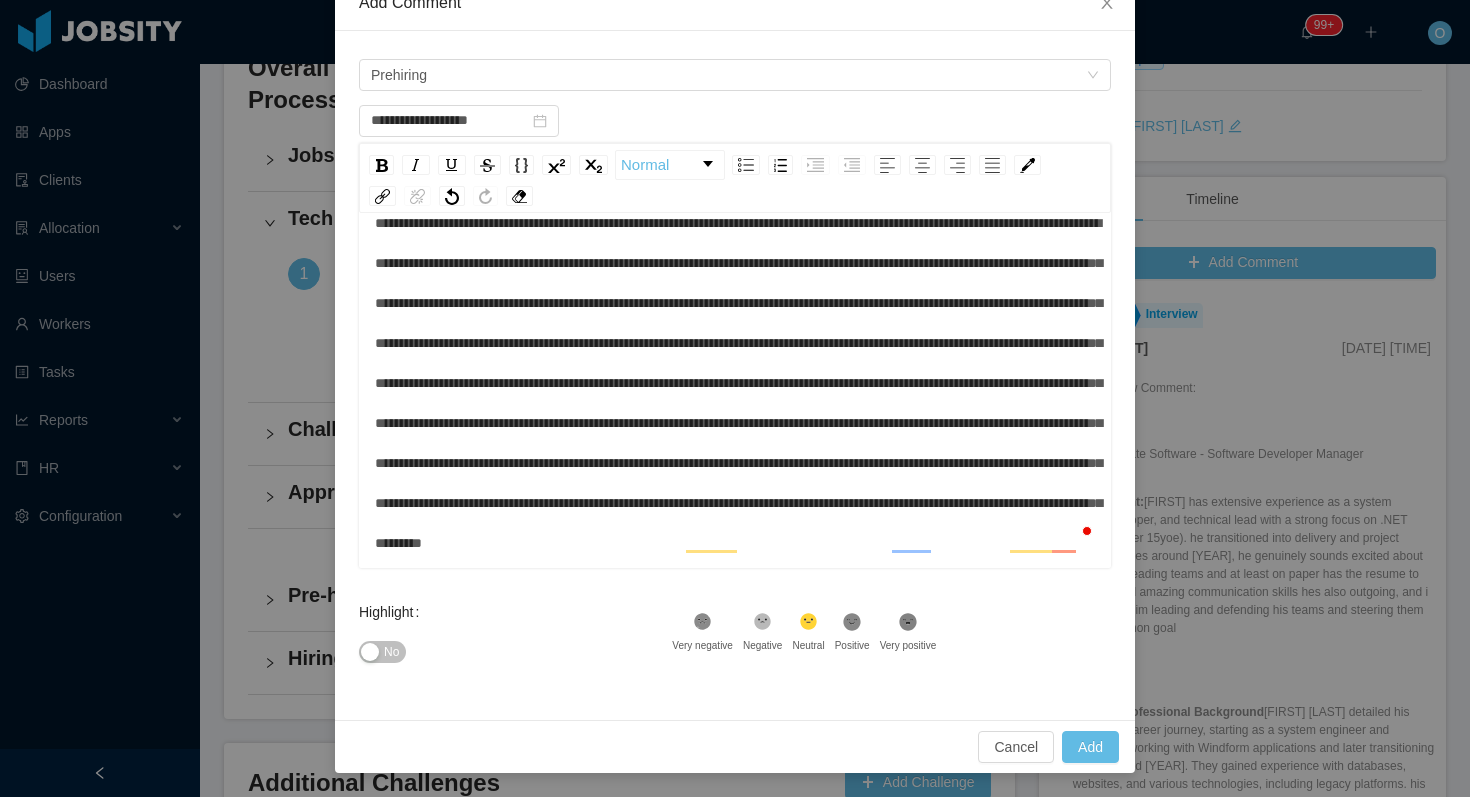 click on "No" at bounding box center (391, 652) 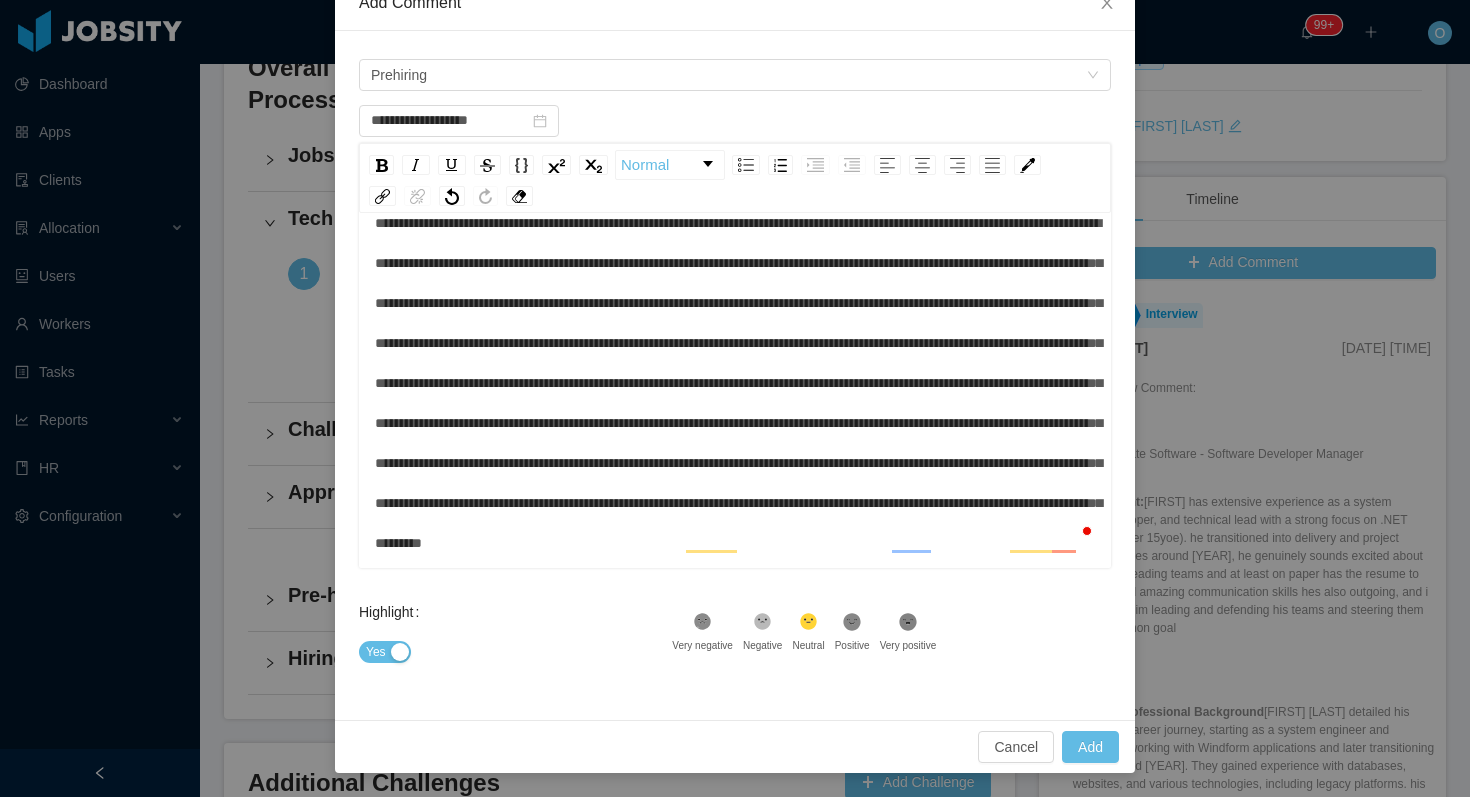 scroll, scrollTop: 0, scrollLeft: 0, axis: both 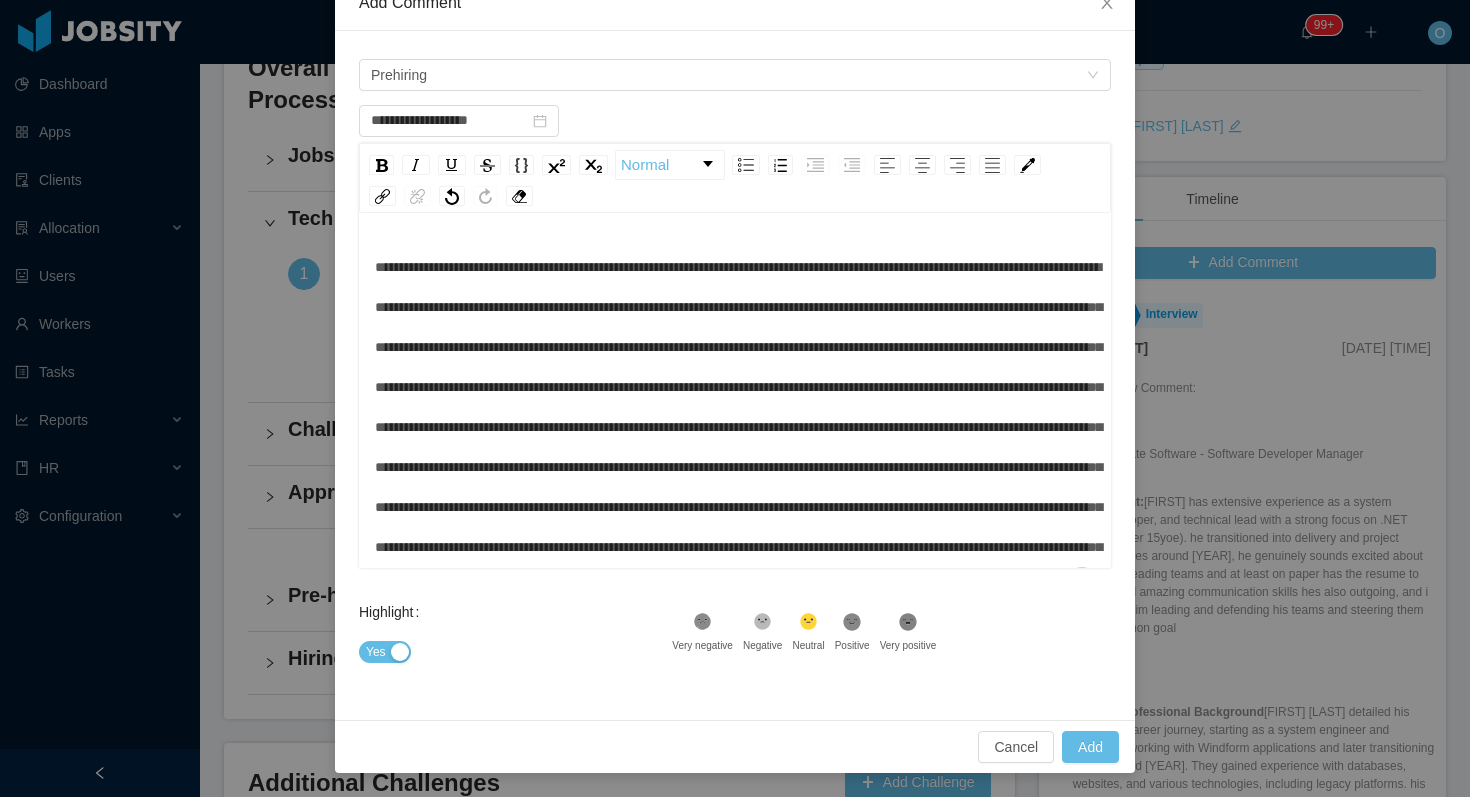click at bounding box center [738, 427] 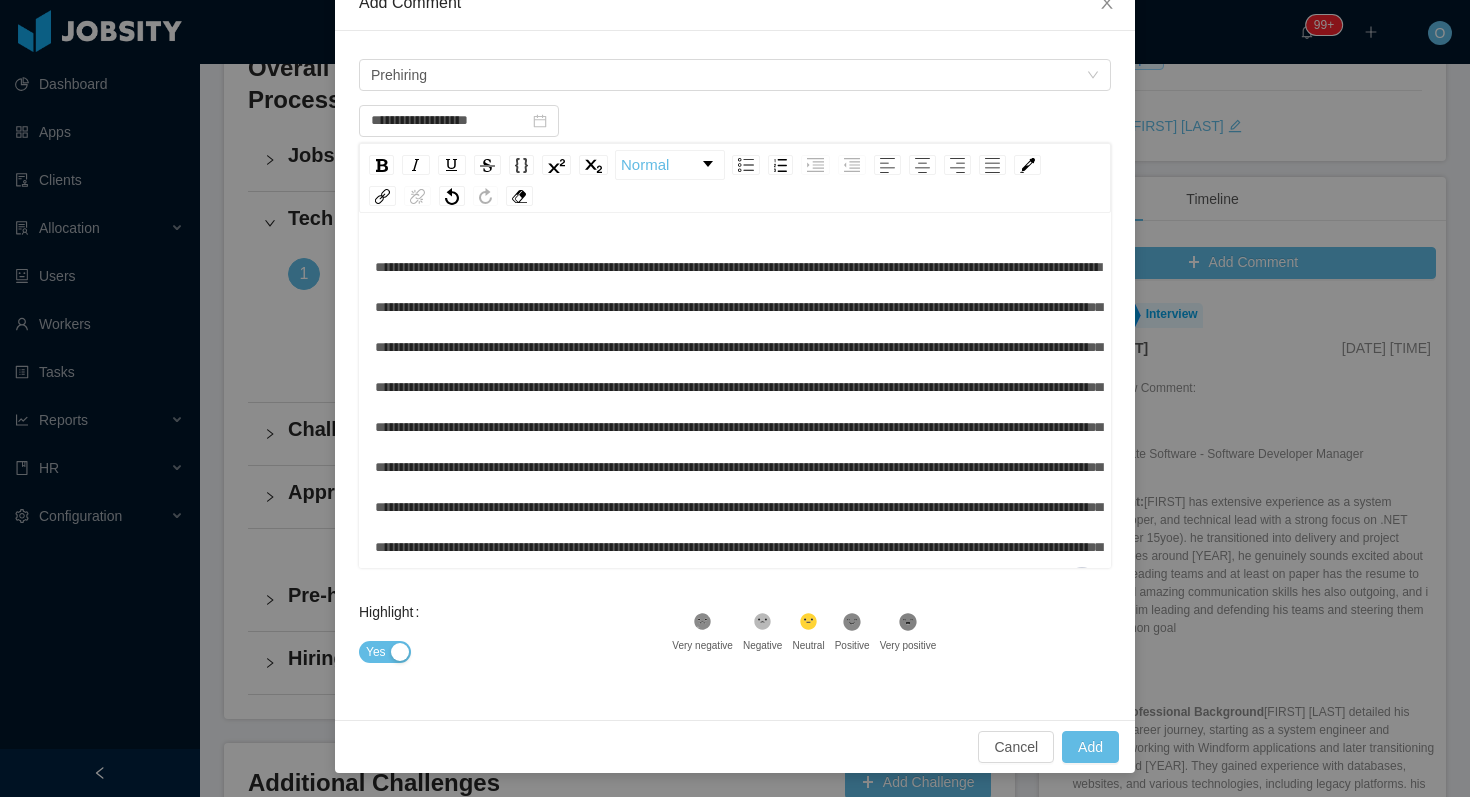 scroll 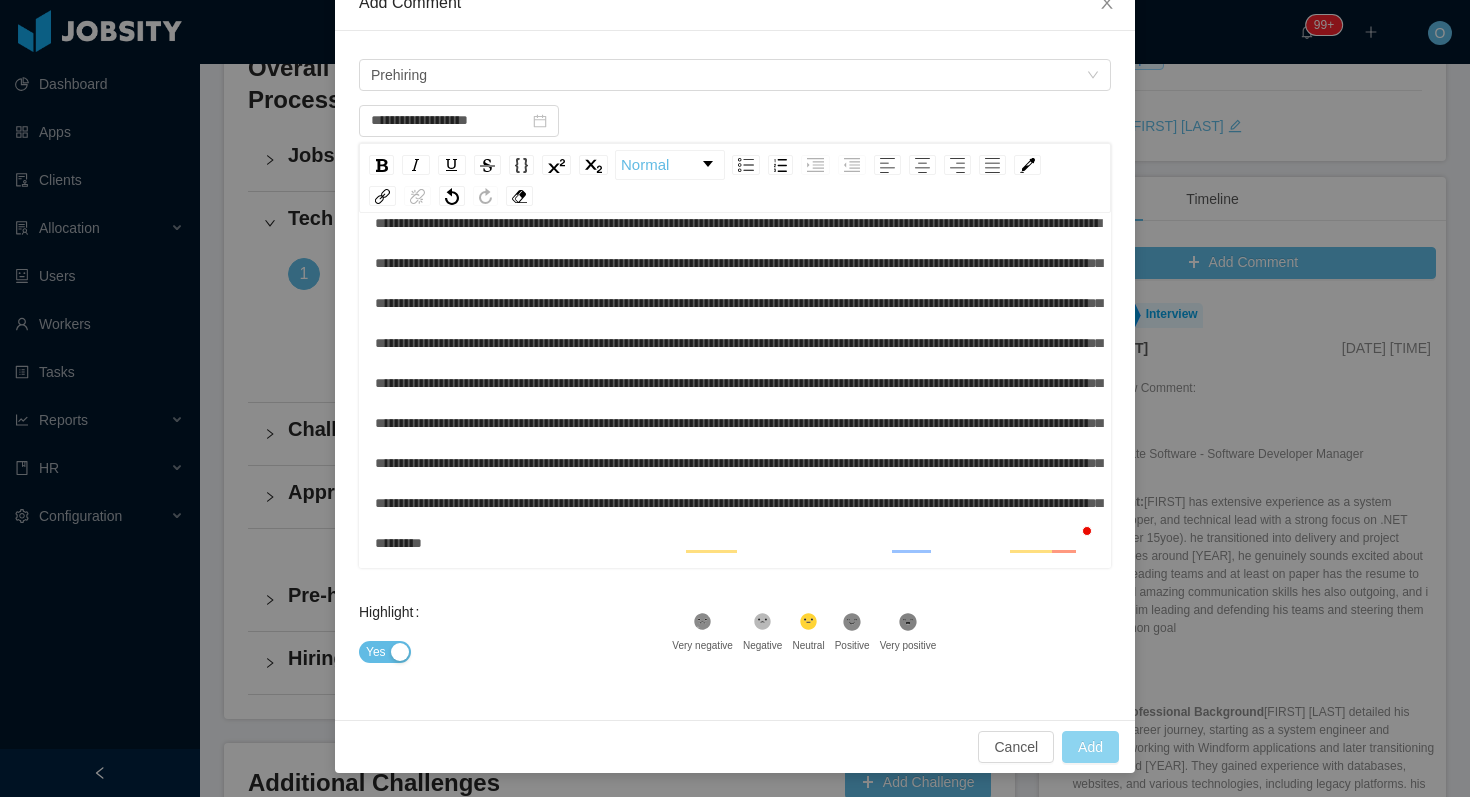 click on "Add" at bounding box center [1090, 747] 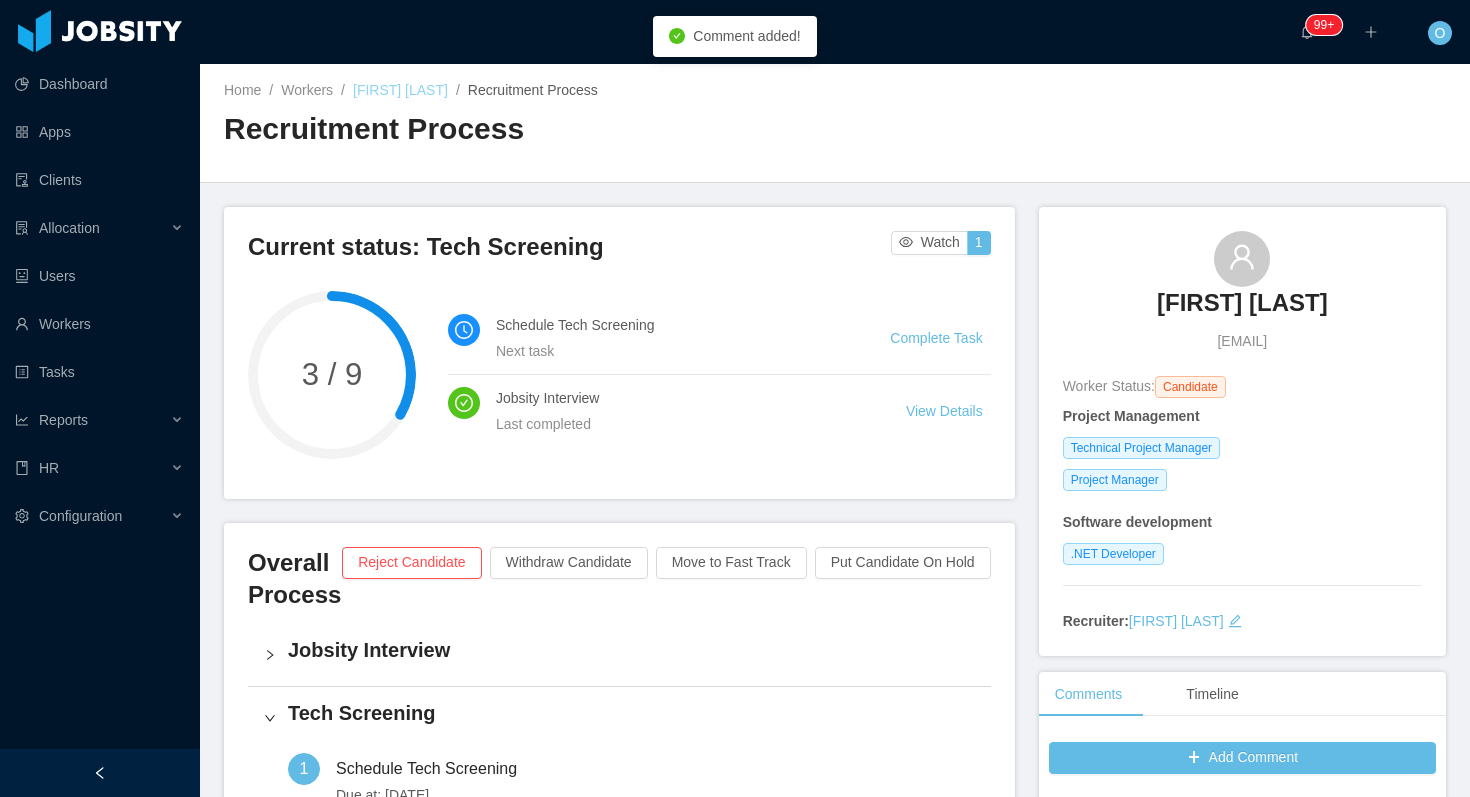 click on "Andrés Fernandez" at bounding box center (400, 90) 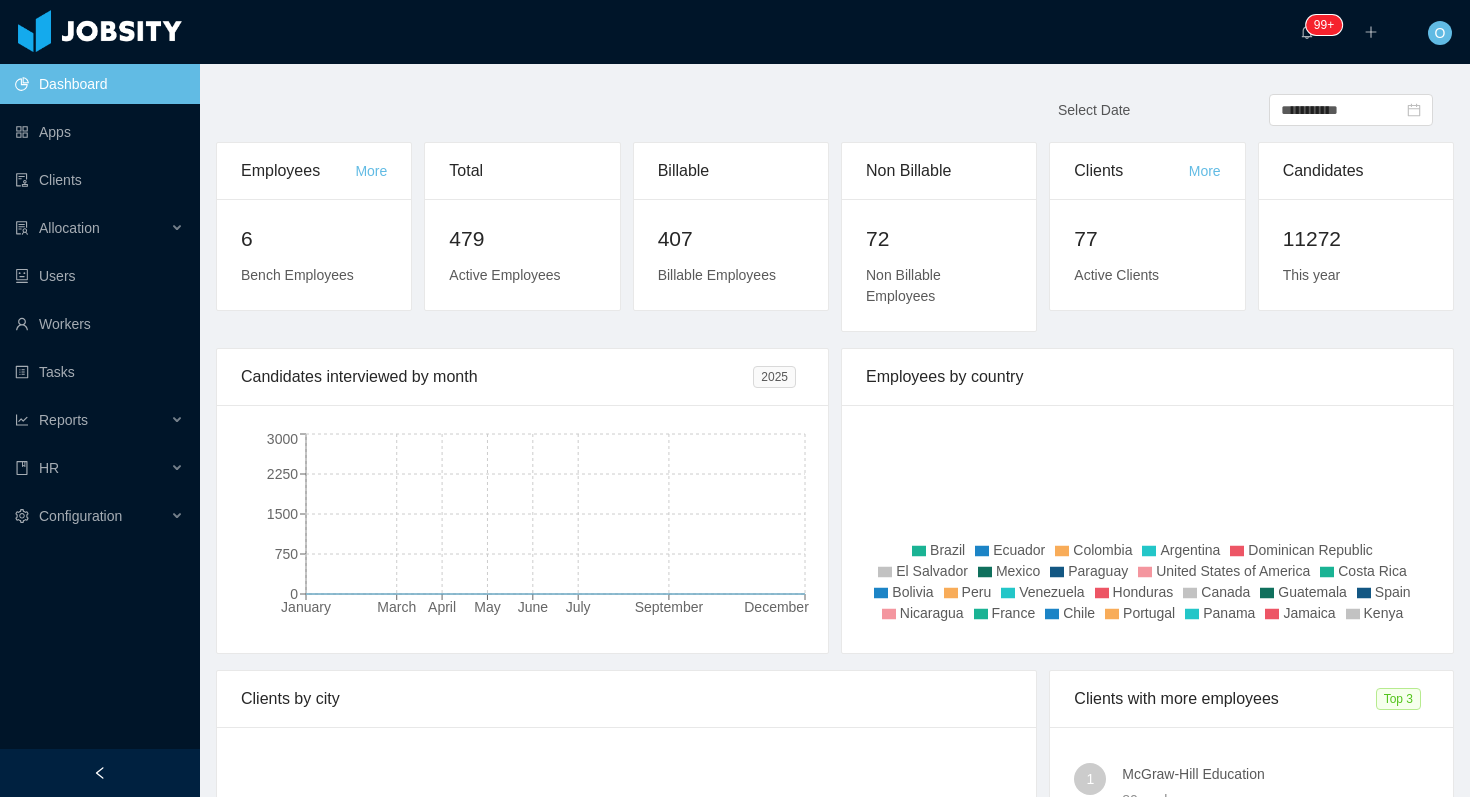 scroll, scrollTop: 0, scrollLeft: 0, axis: both 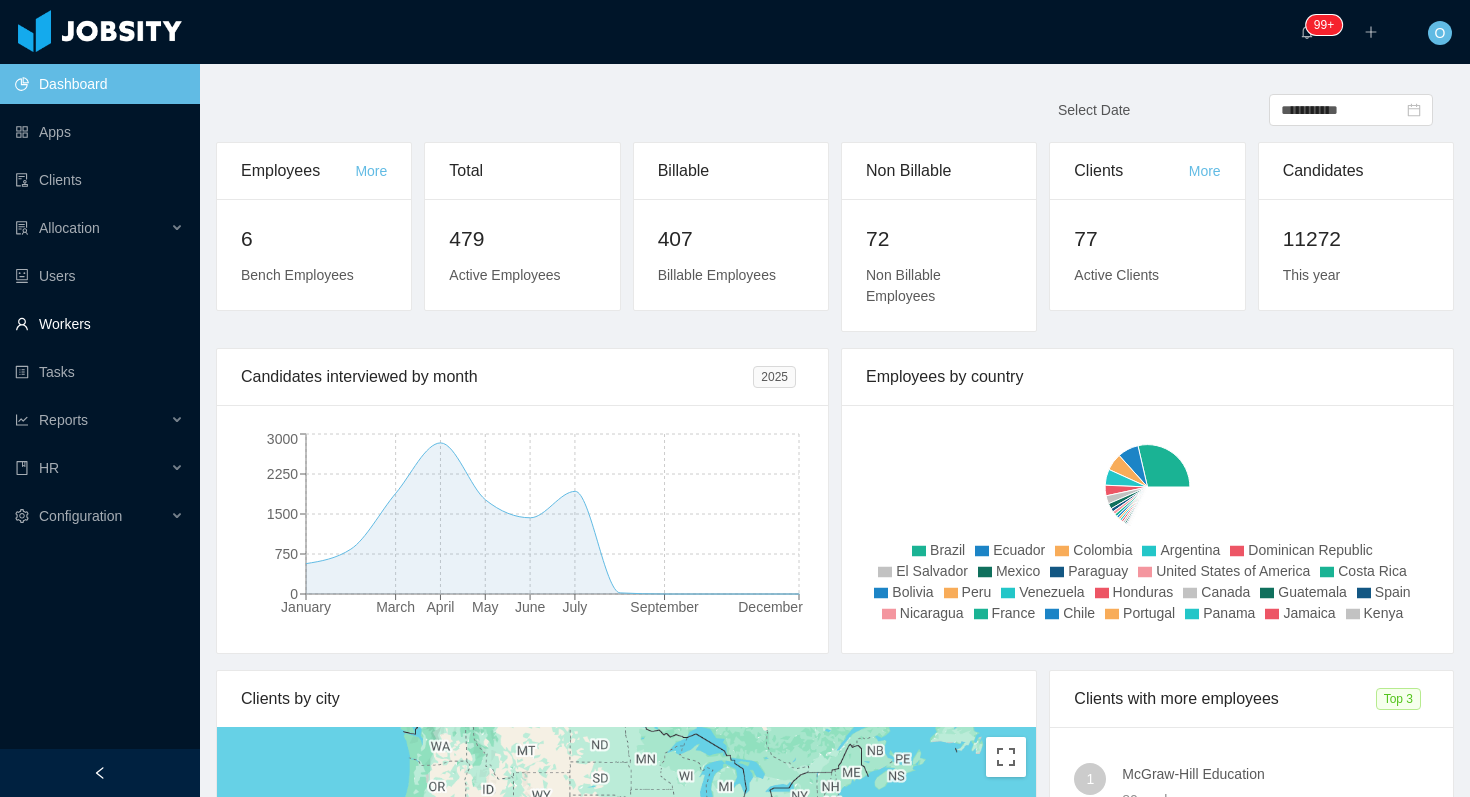 click on "Workers" at bounding box center (99, 324) 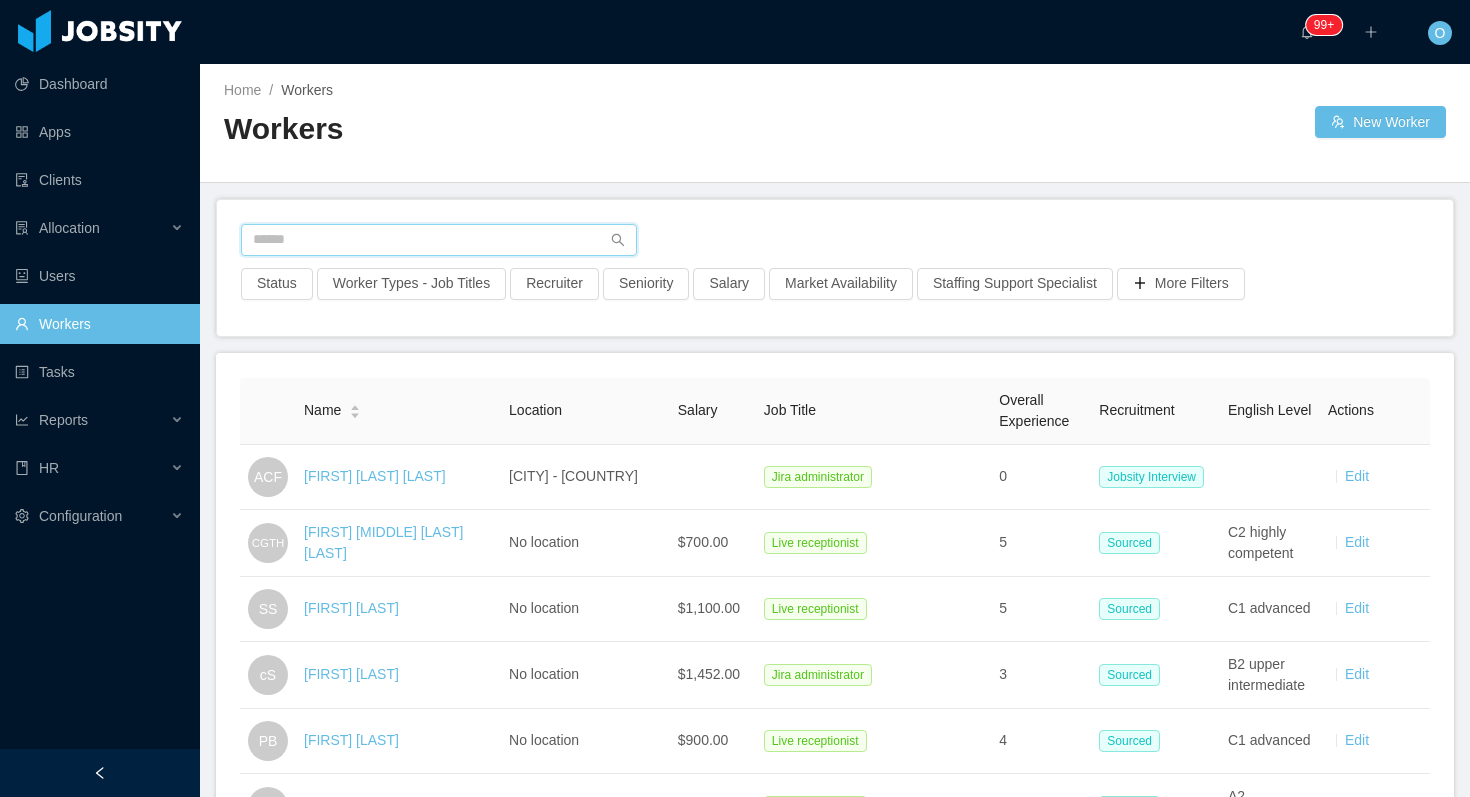 click at bounding box center [439, 240] 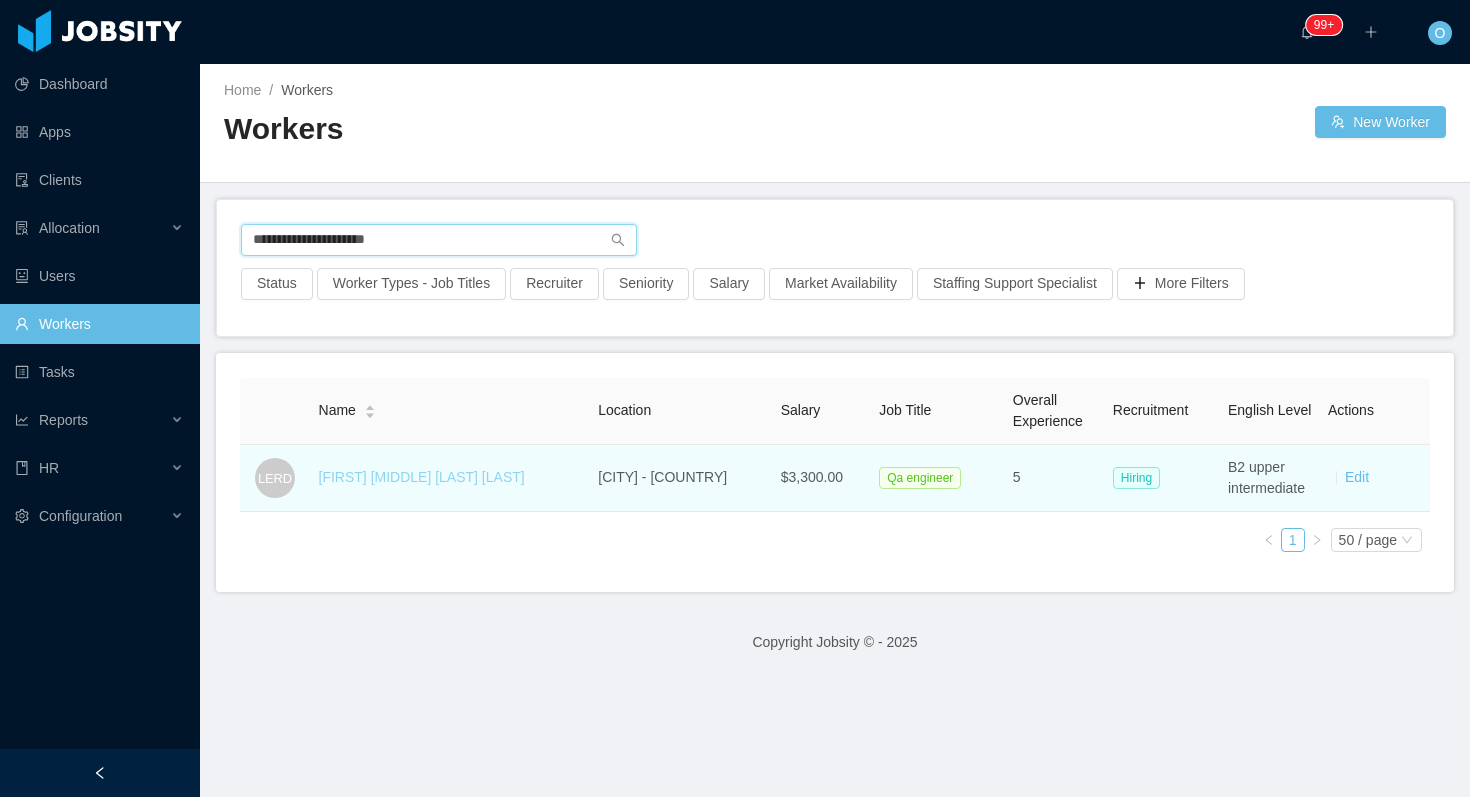 type on "**********" 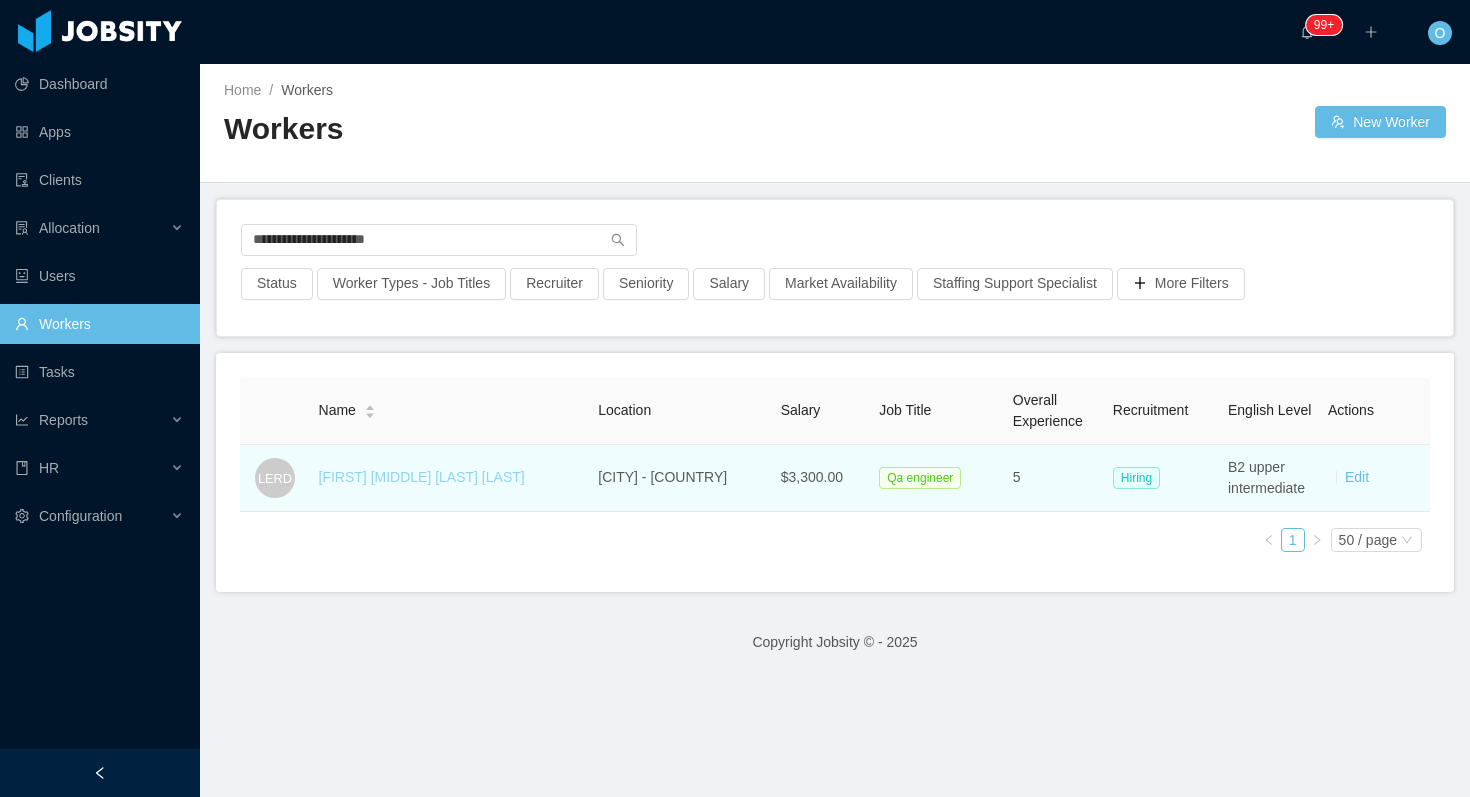 click on "Luis Enrique Rangel Díaz" at bounding box center [422, 477] 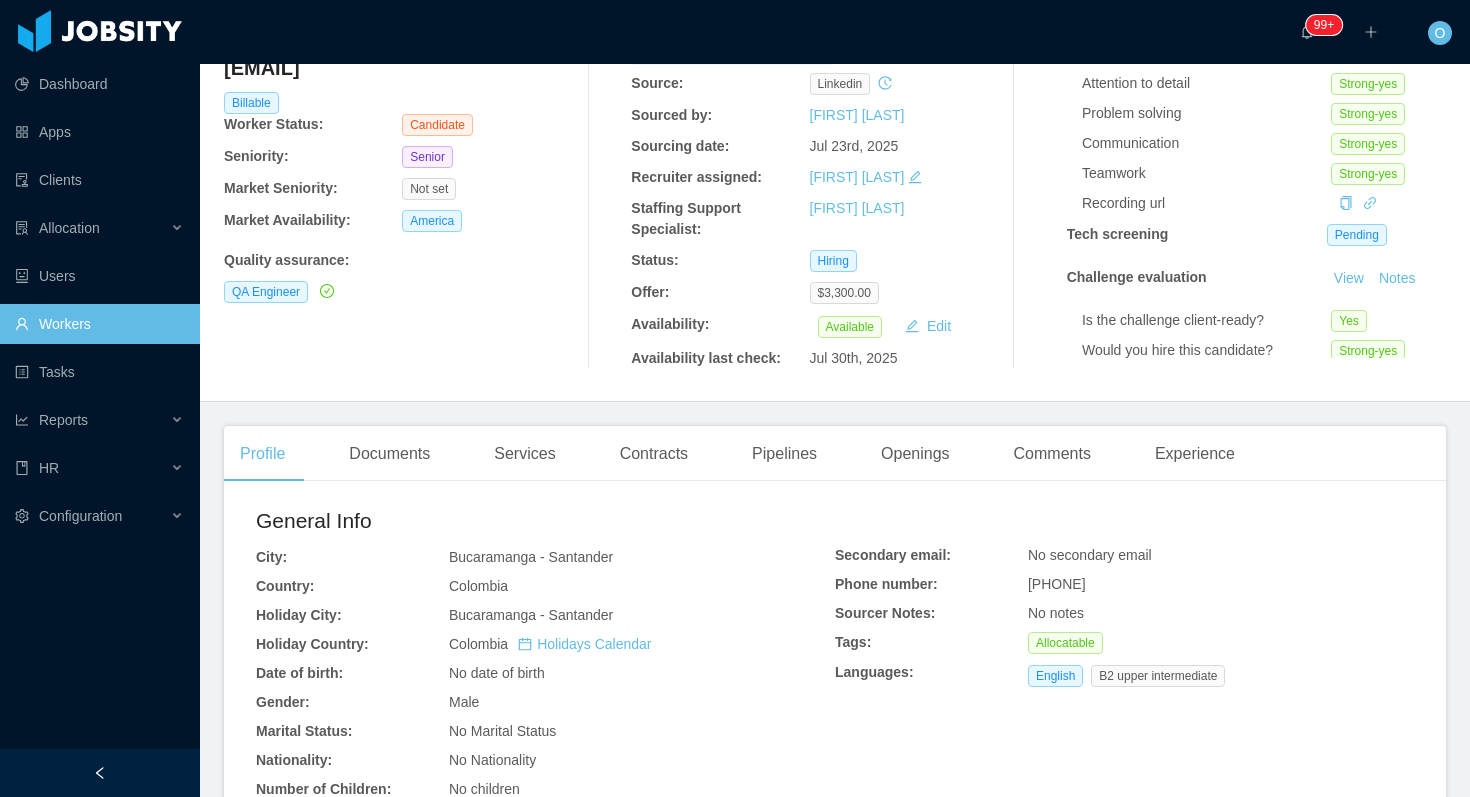 scroll, scrollTop: 199, scrollLeft: 0, axis: vertical 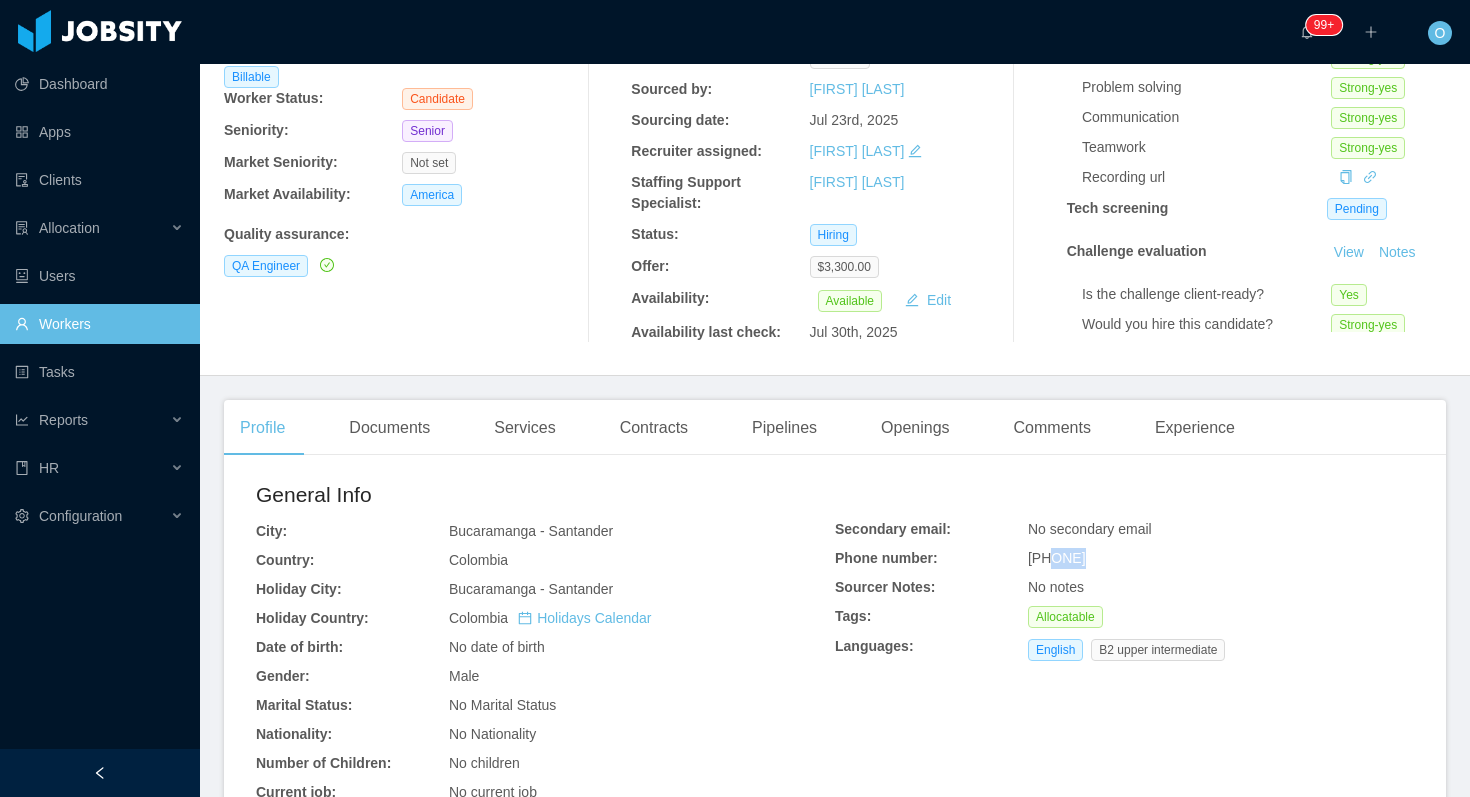 drag, startPoint x: 1057, startPoint y: 559, endPoint x: 1087, endPoint y: 559, distance: 30 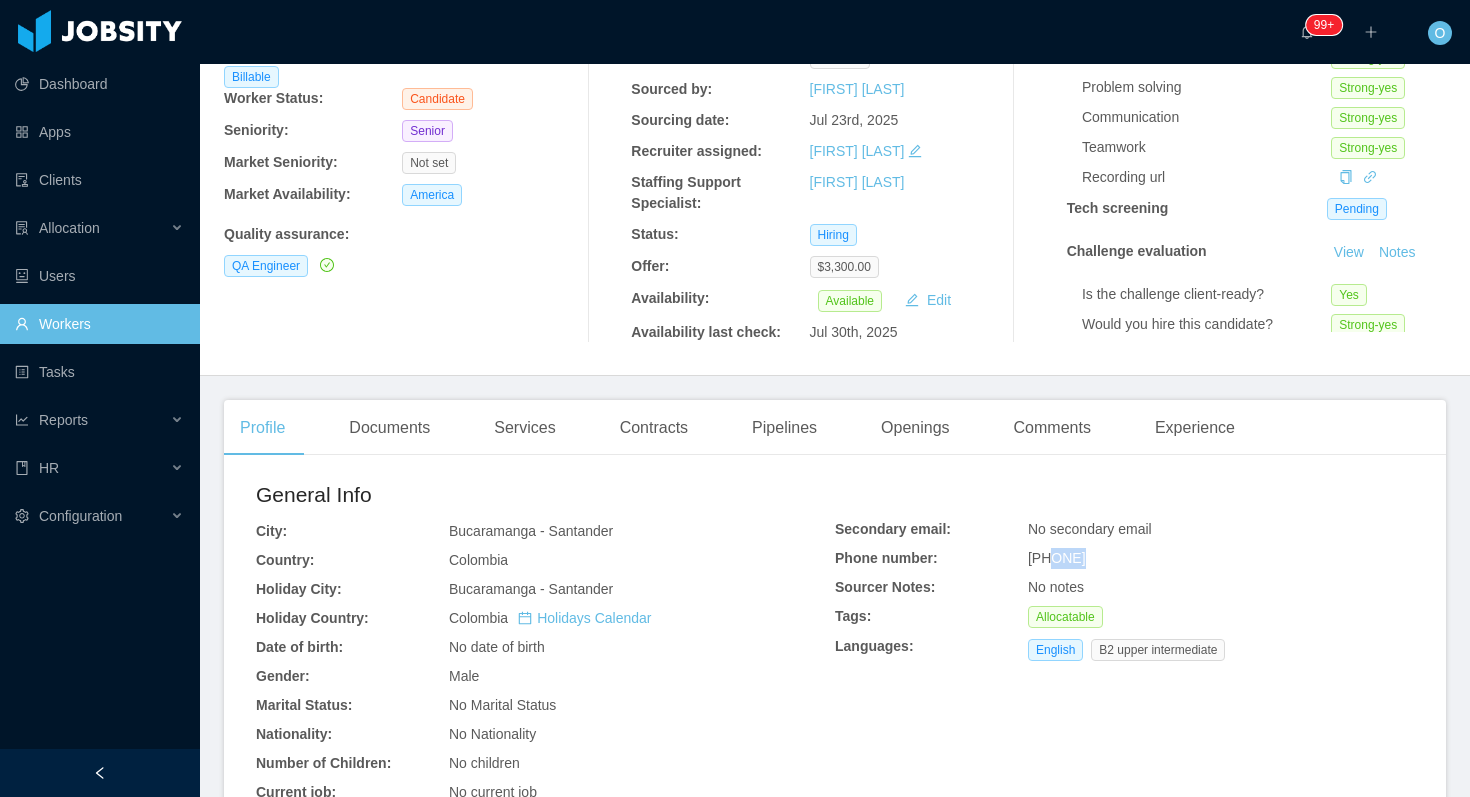 scroll, scrollTop: 0, scrollLeft: 0, axis: both 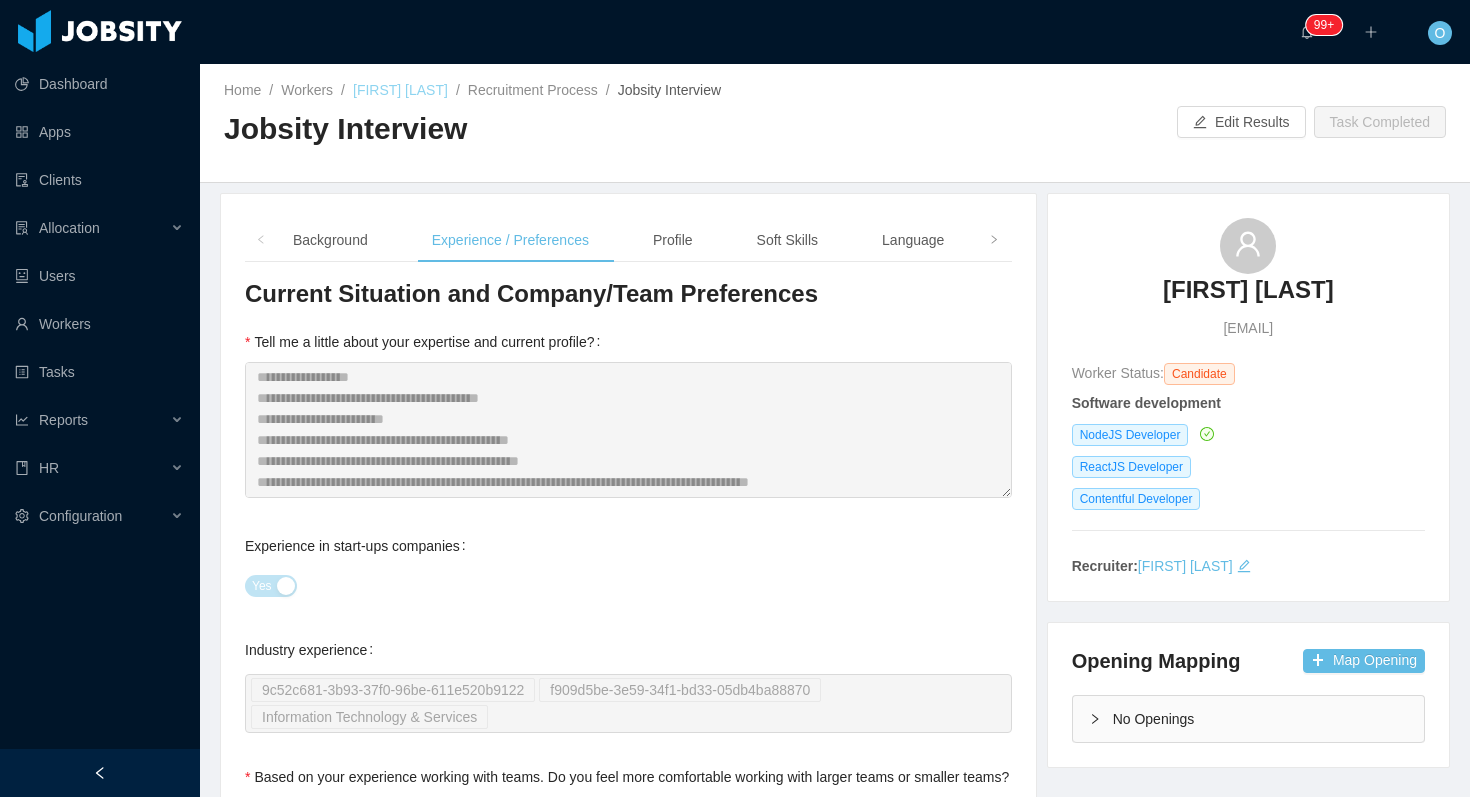 click on "[FIRST] [LAST]" at bounding box center (400, 90) 